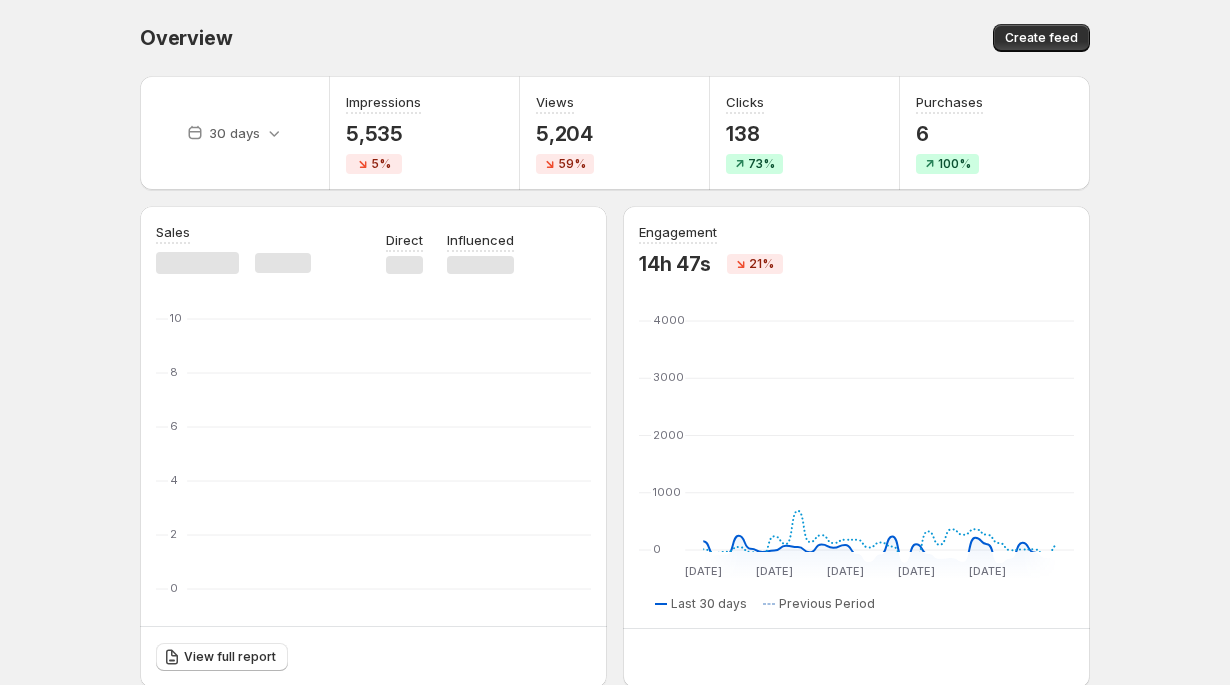 scroll, scrollTop: 0, scrollLeft: 0, axis: both 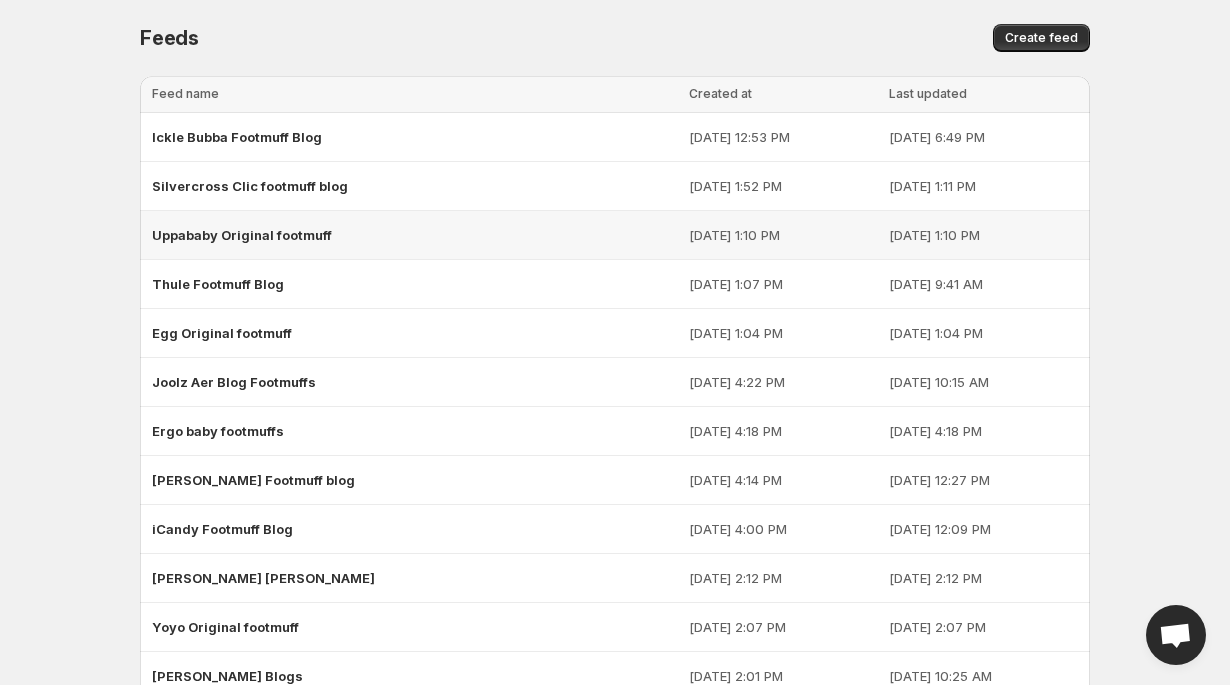 click on "Uppababy Original footmuff" at bounding box center (242, 235) 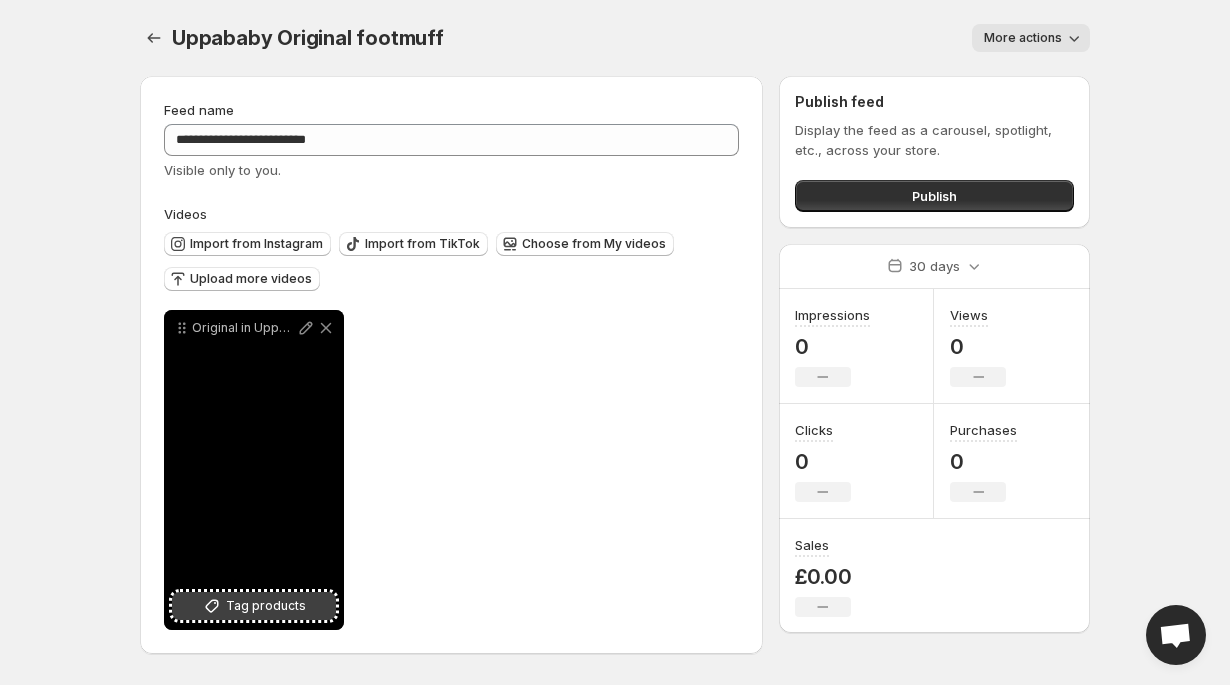 click on "Tag products" at bounding box center (266, 606) 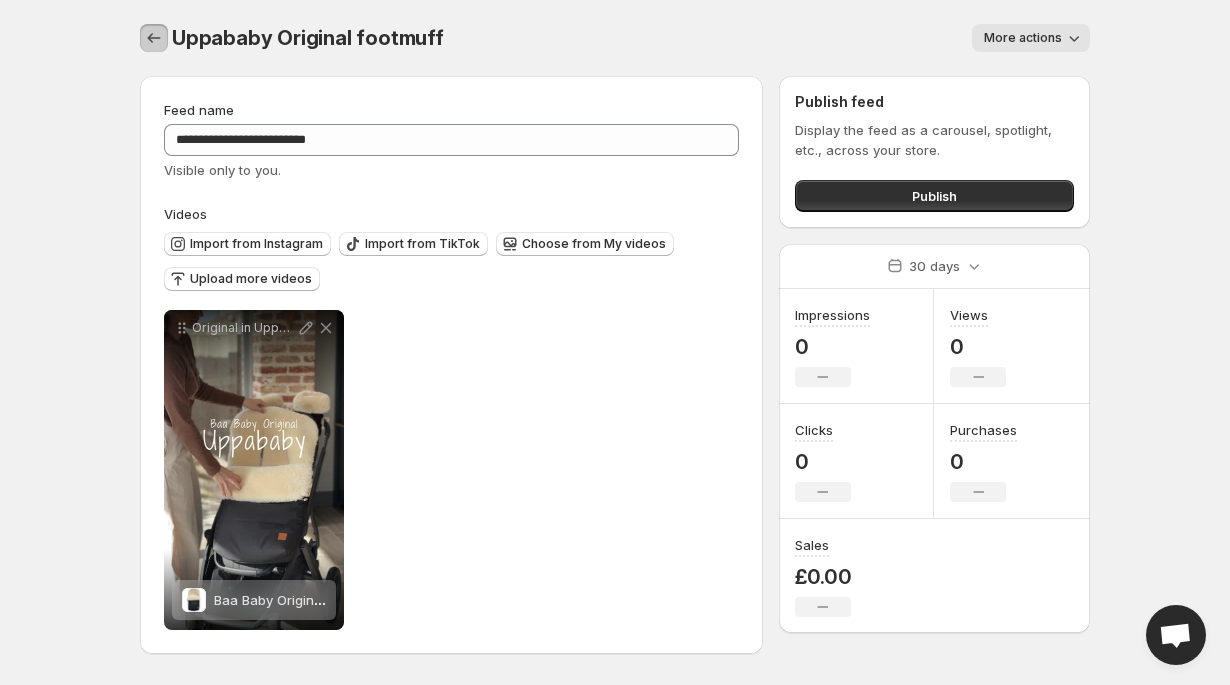 click 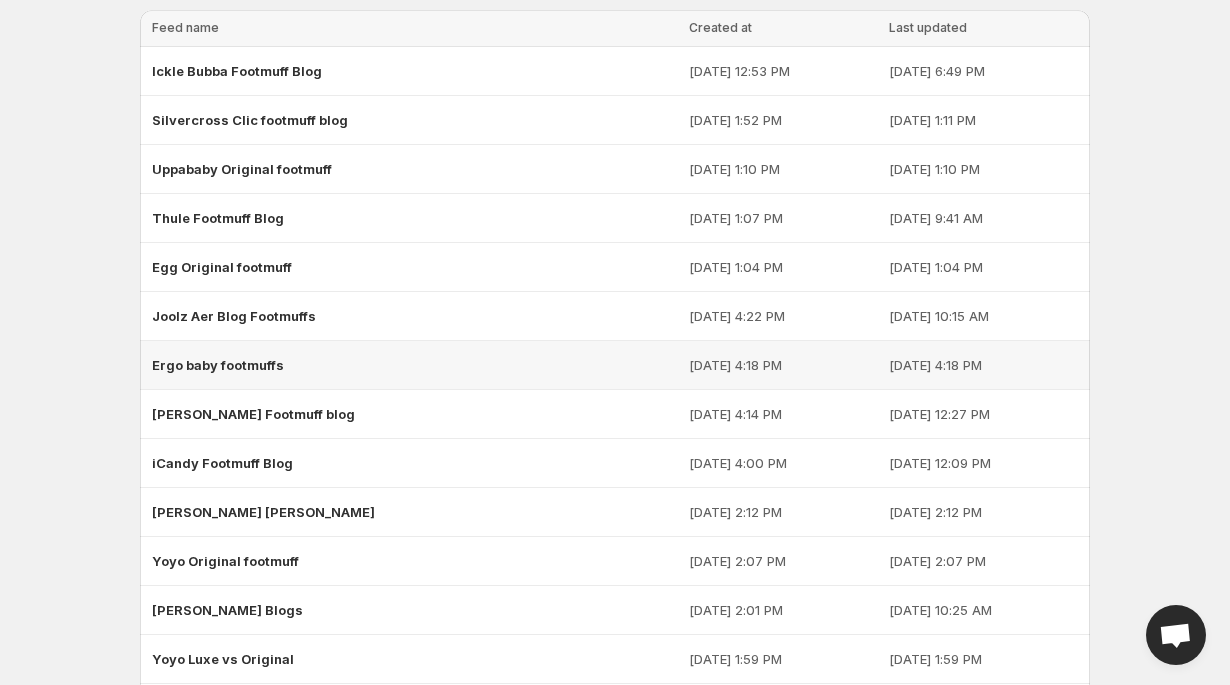 scroll, scrollTop: 0, scrollLeft: 0, axis: both 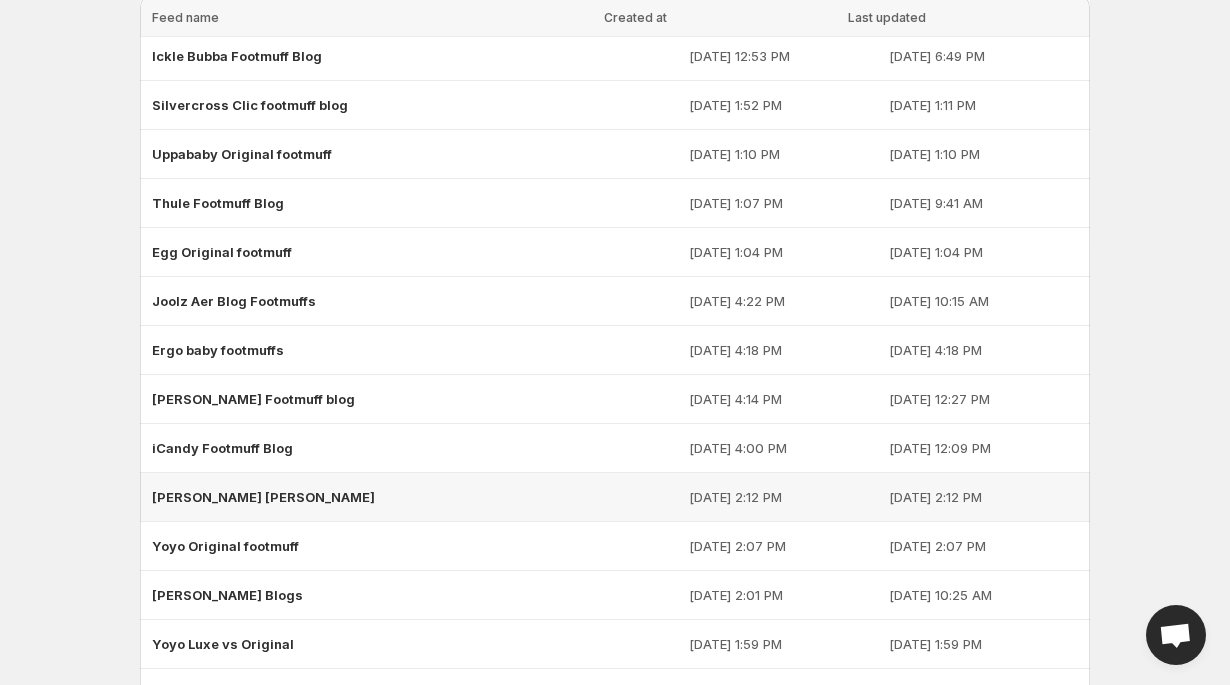 click on "[PERSON_NAME] [PERSON_NAME]" at bounding box center [263, 497] 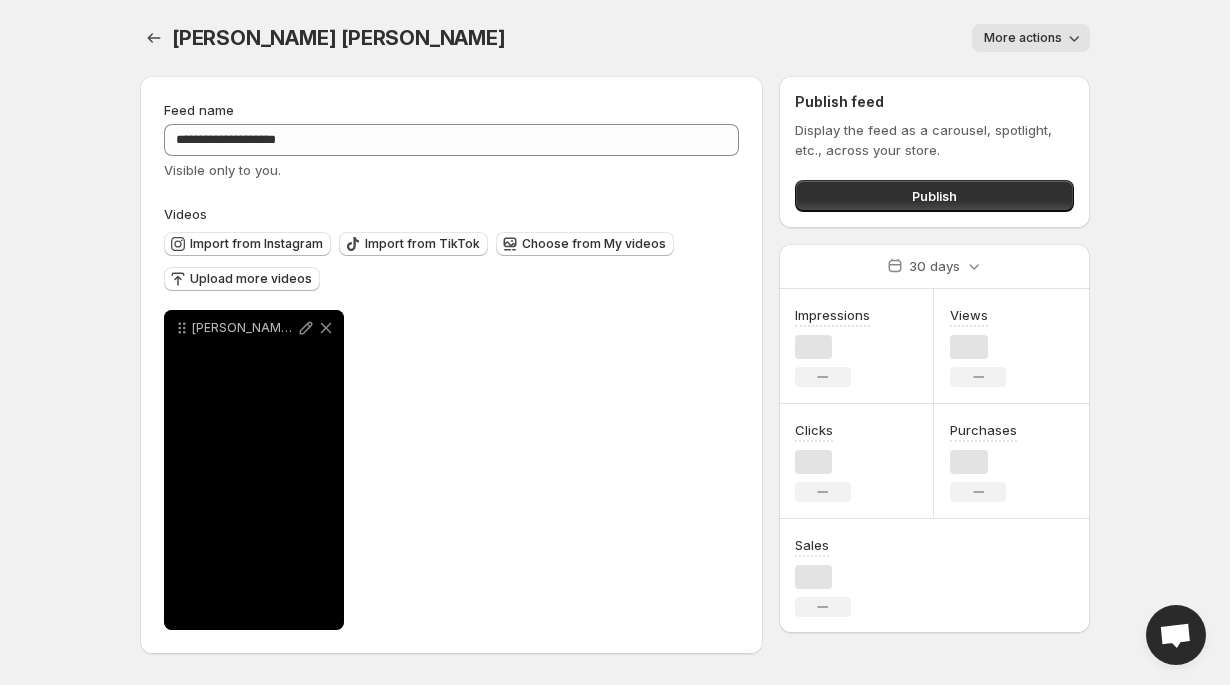 scroll, scrollTop: 0, scrollLeft: 0, axis: both 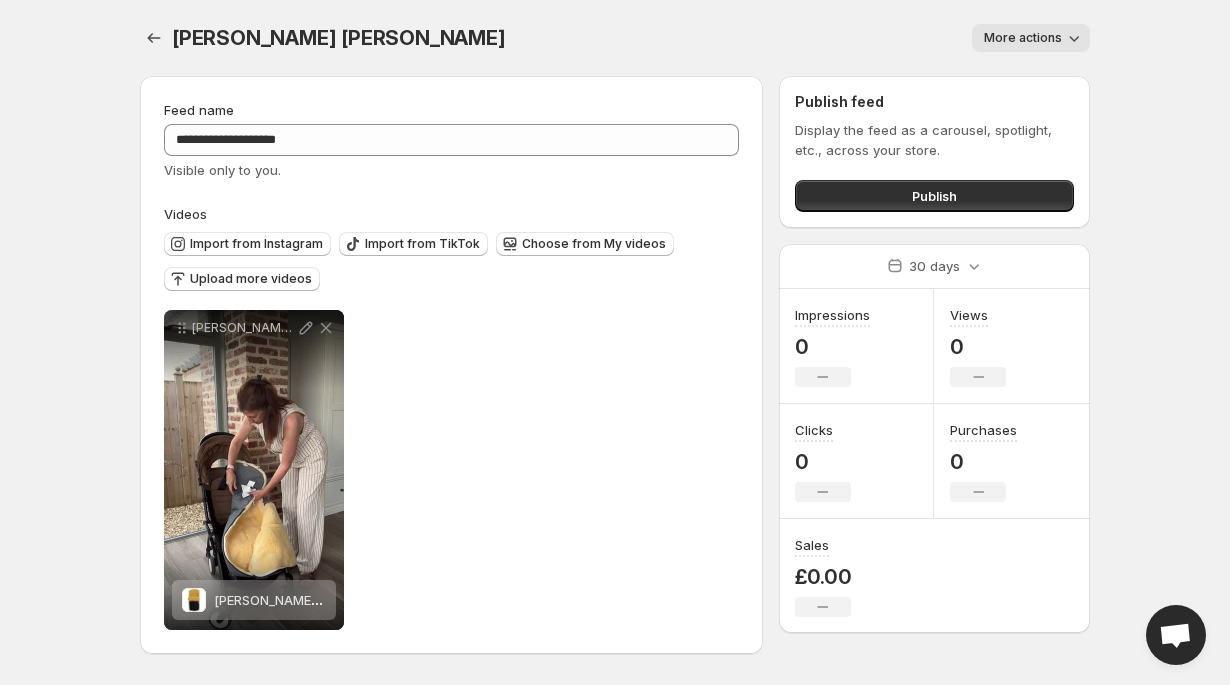 click 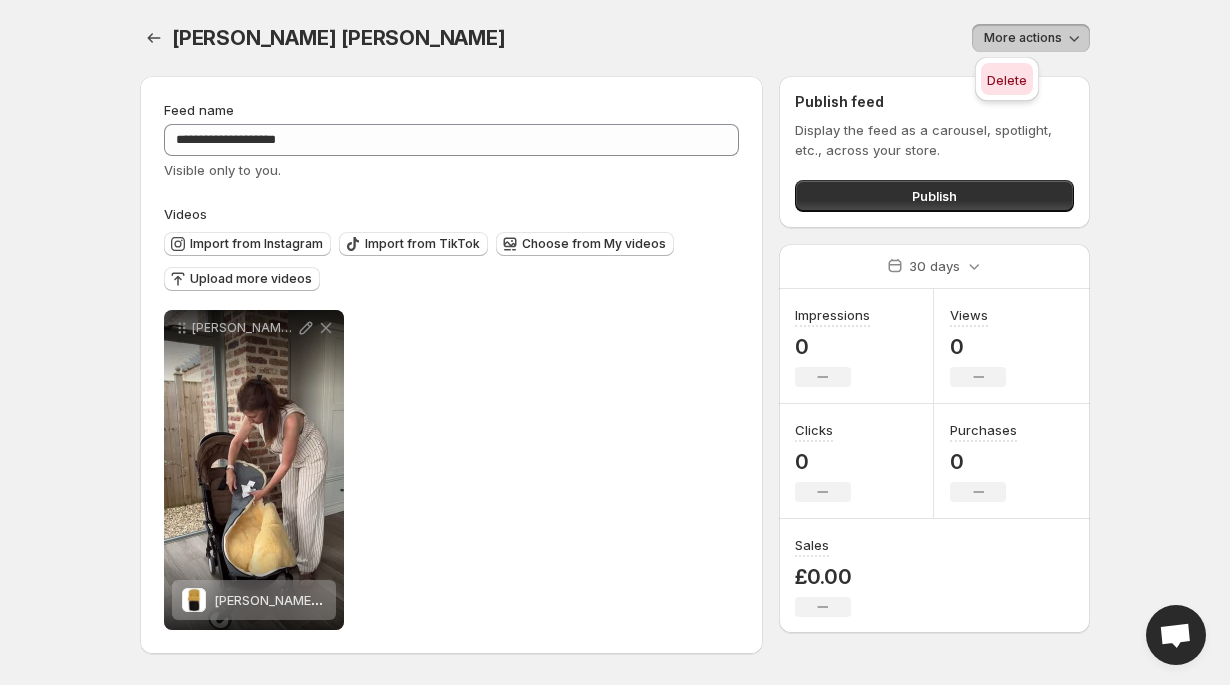 click on "Delete" at bounding box center (1007, 80) 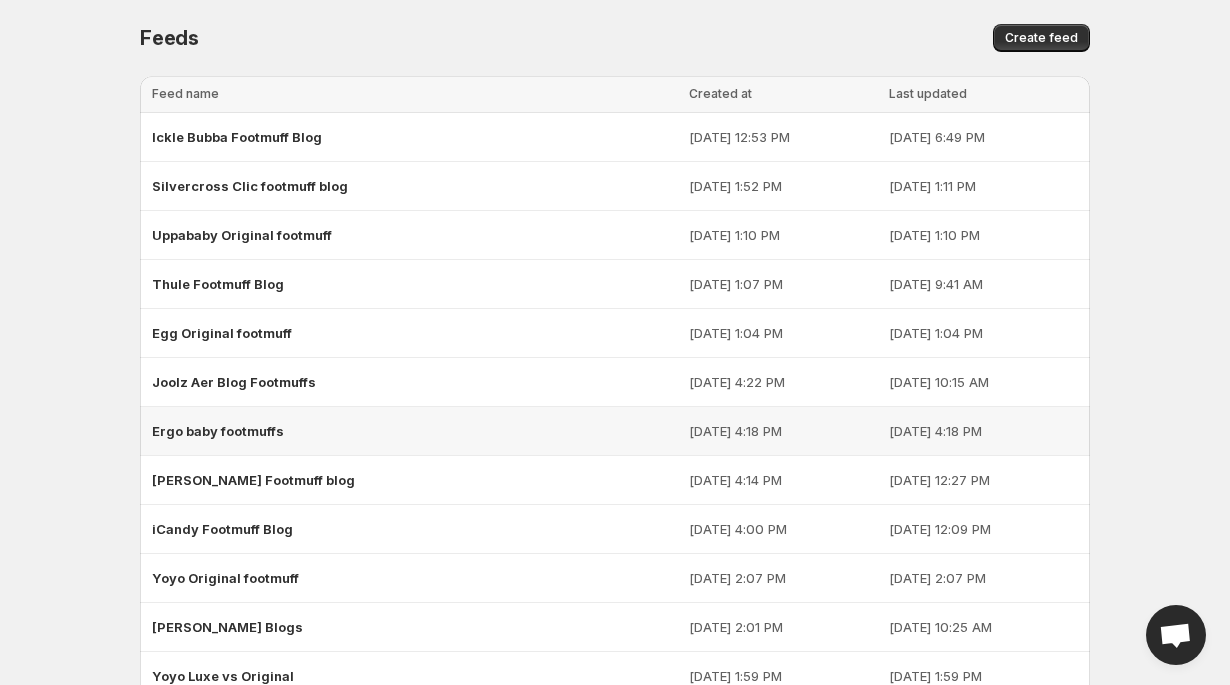 scroll, scrollTop: 248, scrollLeft: 0, axis: vertical 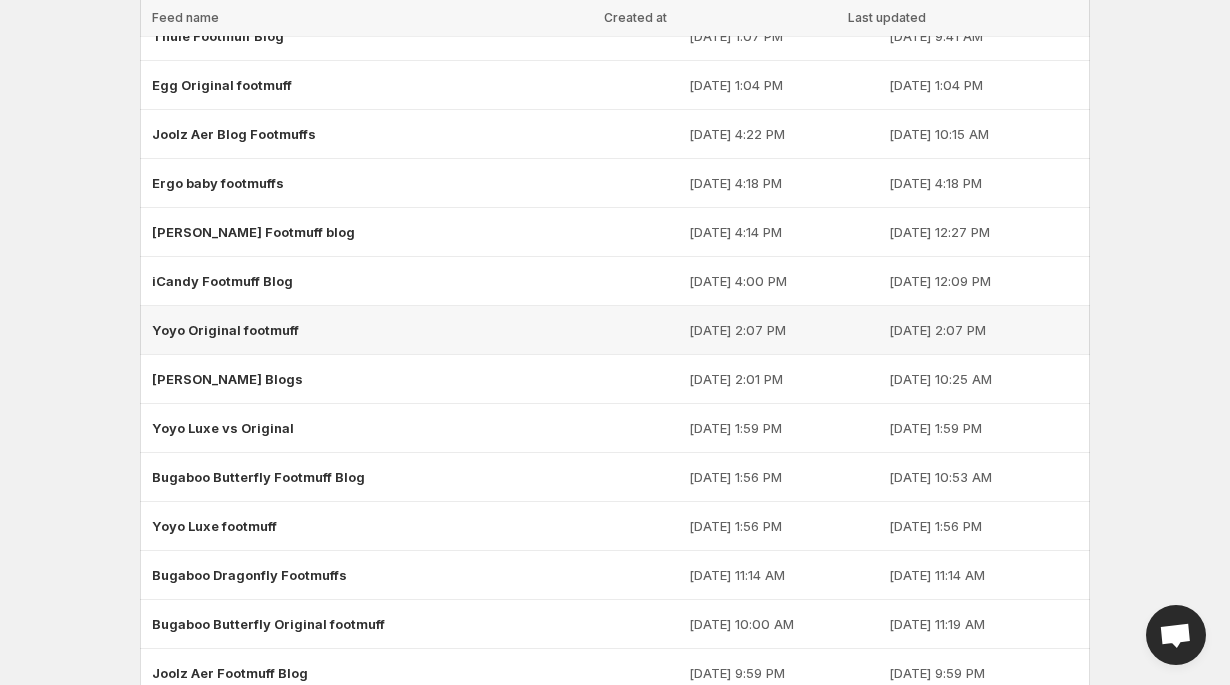 click on "Yoyo Original footmuff" at bounding box center [414, 330] 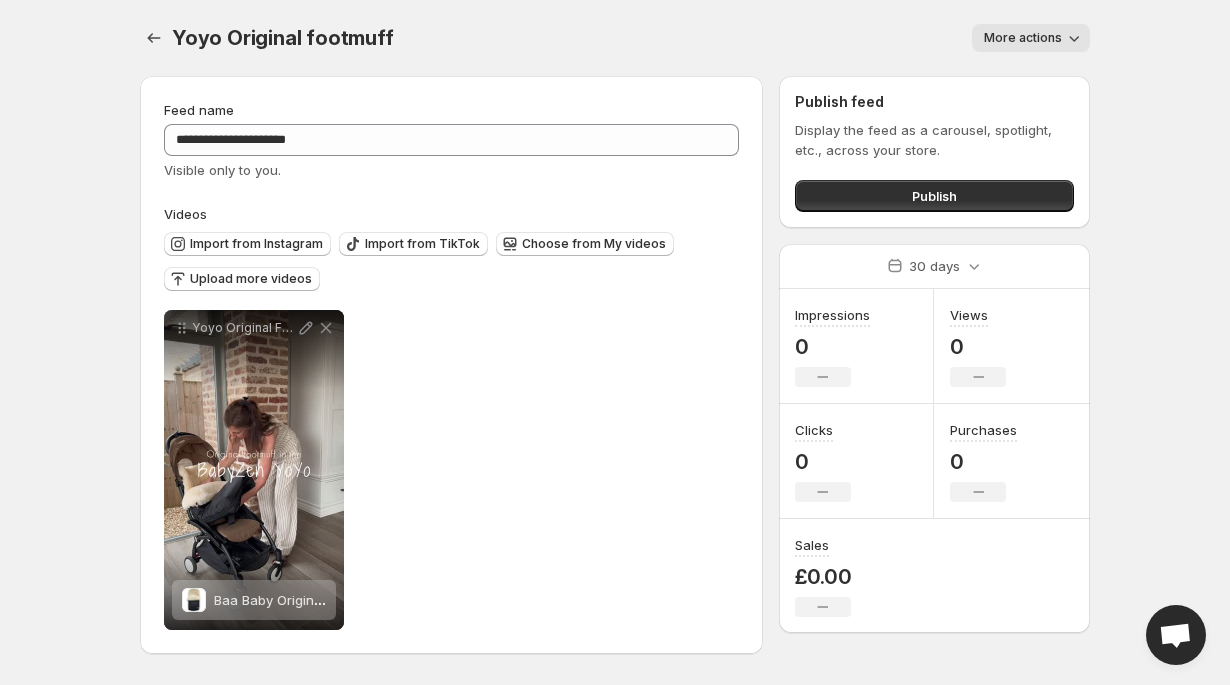 click on "More actions" at bounding box center [1023, 38] 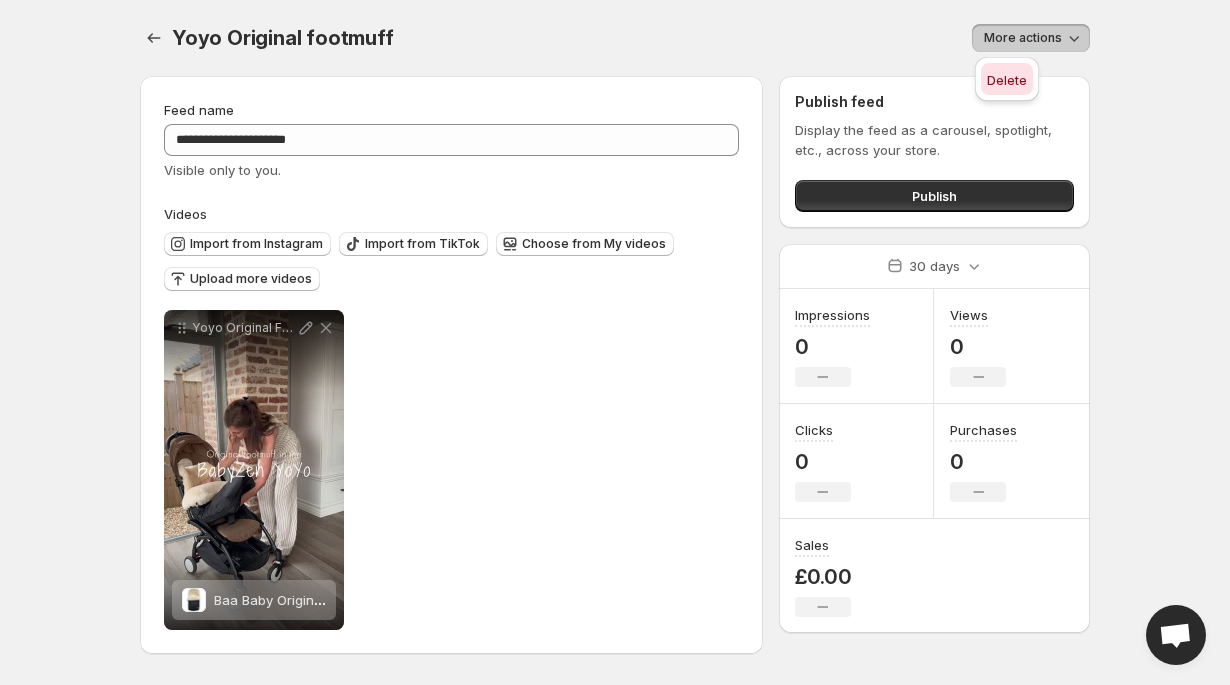 click on "Delete" at bounding box center (1007, 80) 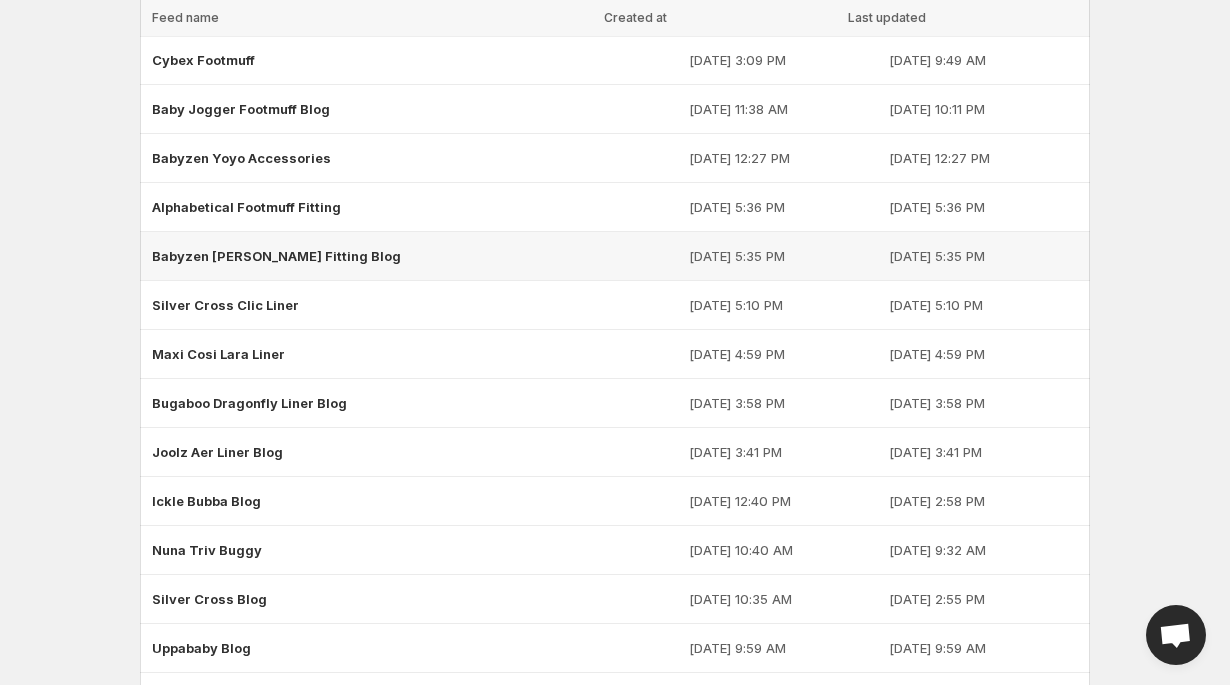scroll, scrollTop: 1435, scrollLeft: 0, axis: vertical 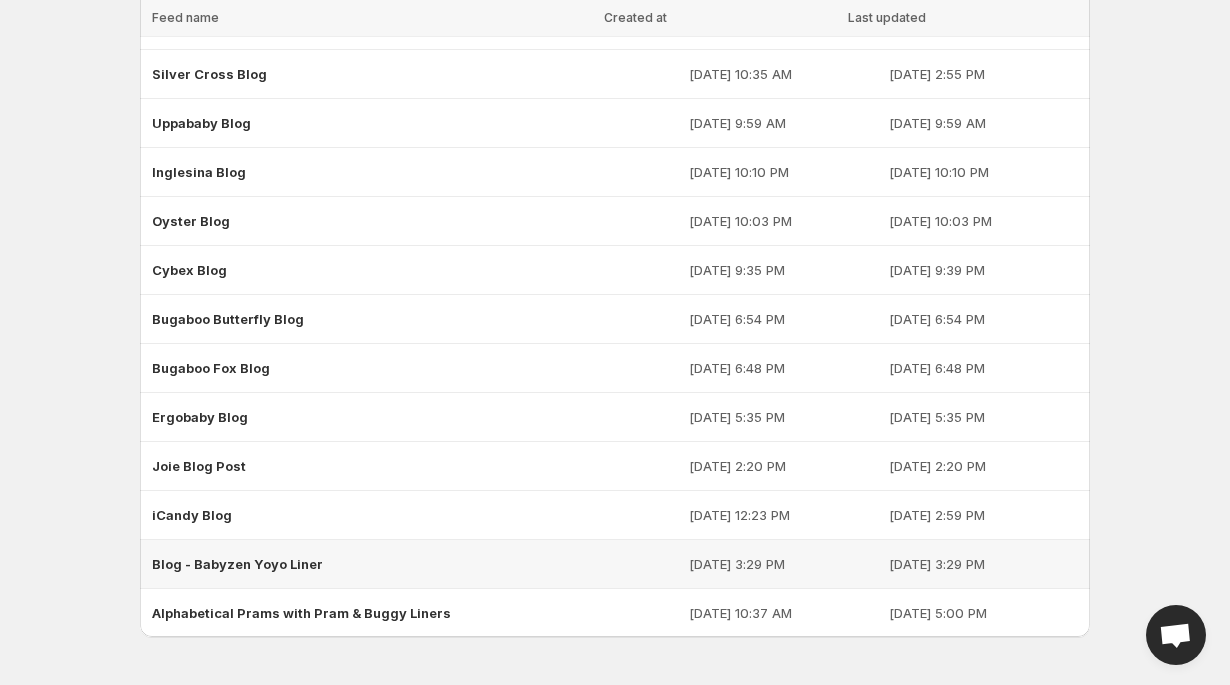 click on "Blog - Babyzen Yoyo Liner" at bounding box center [237, 564] 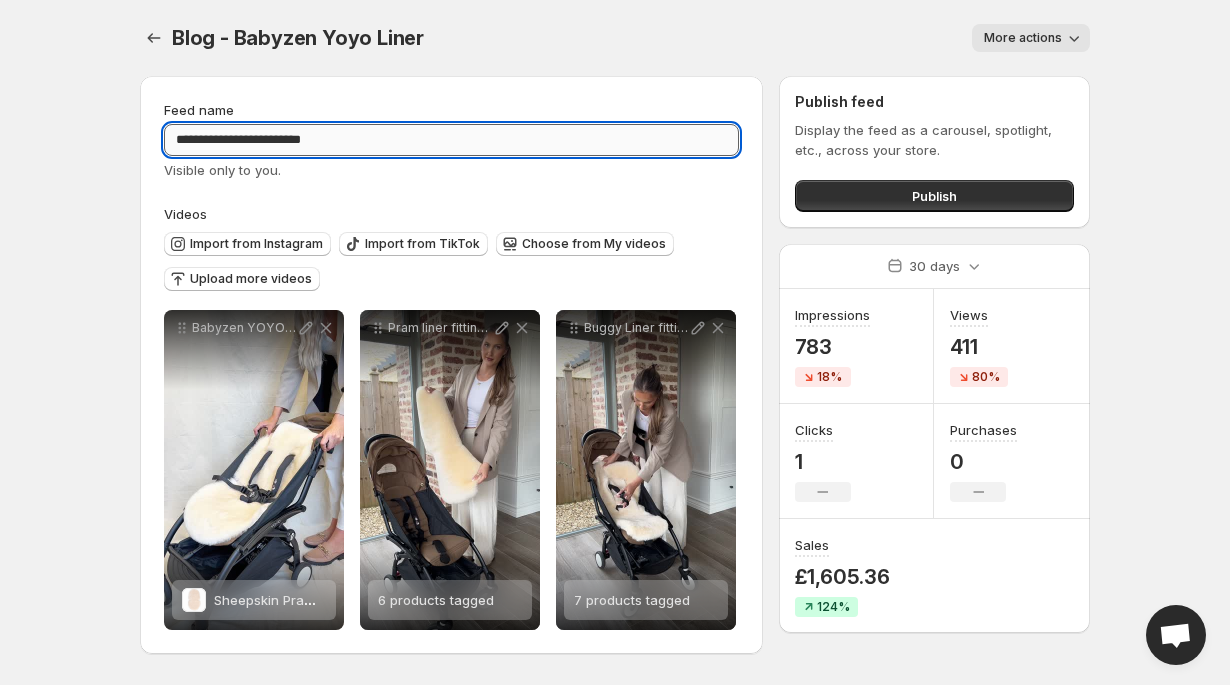 click on "**********" at bounding box center (451, 140) 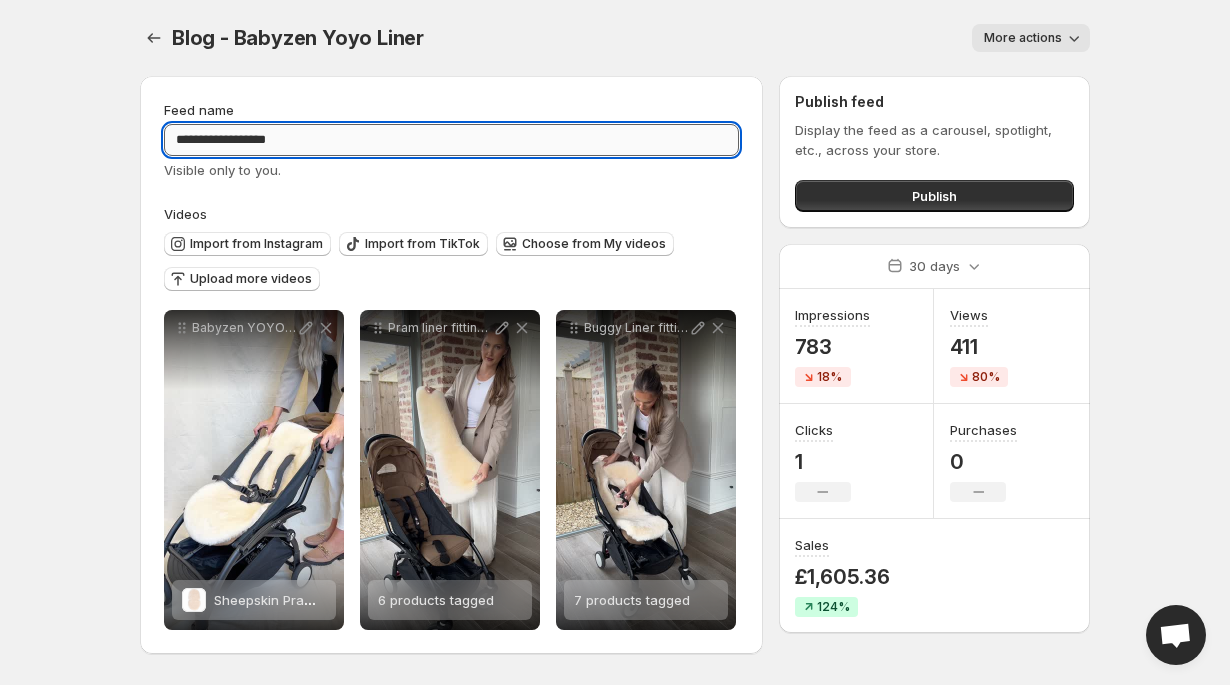 click on "**********" at bounding box center (451, 140) 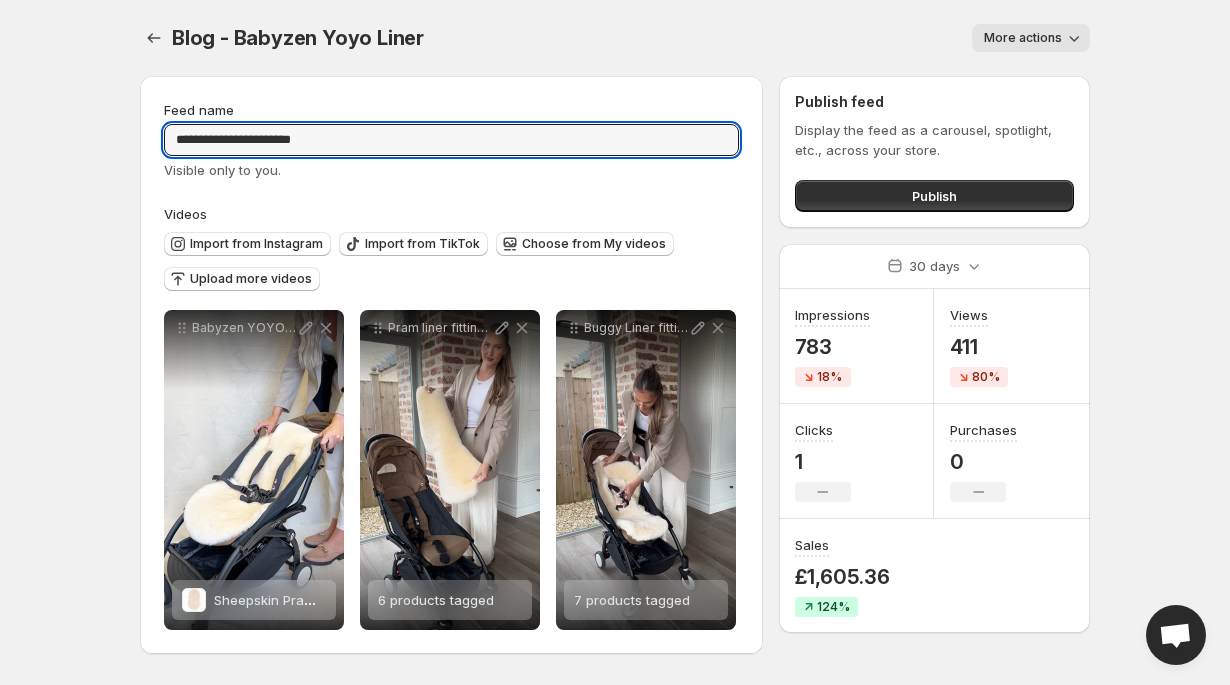 type on "**********" 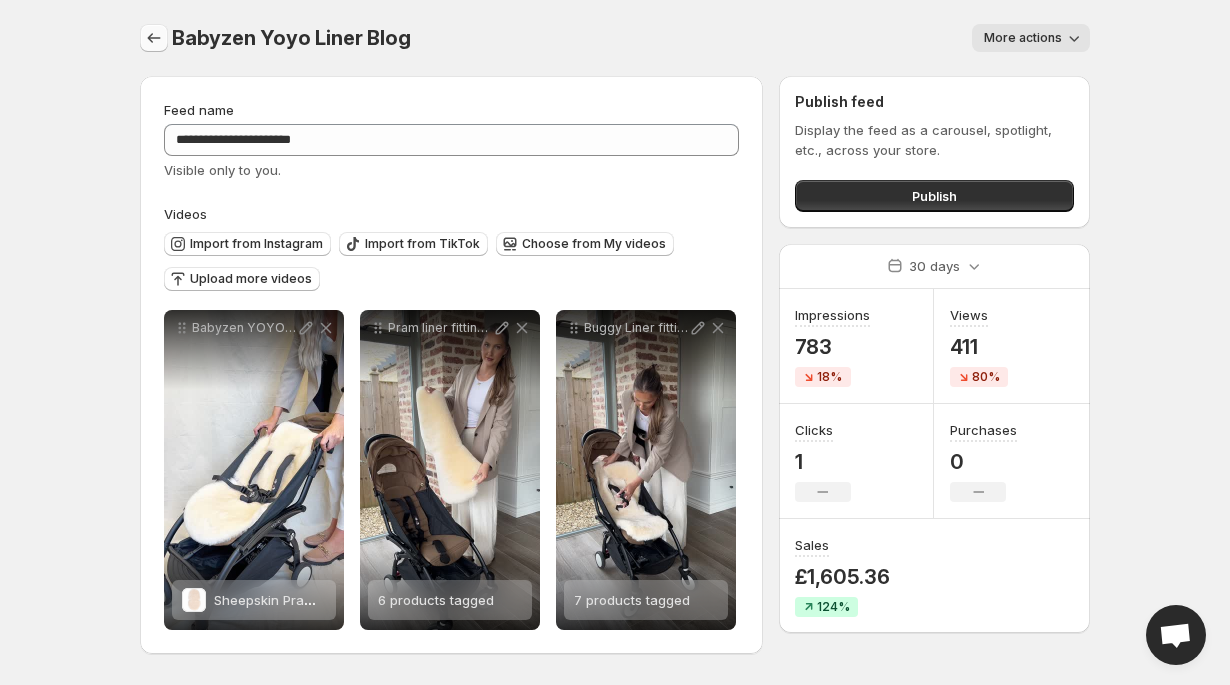 click 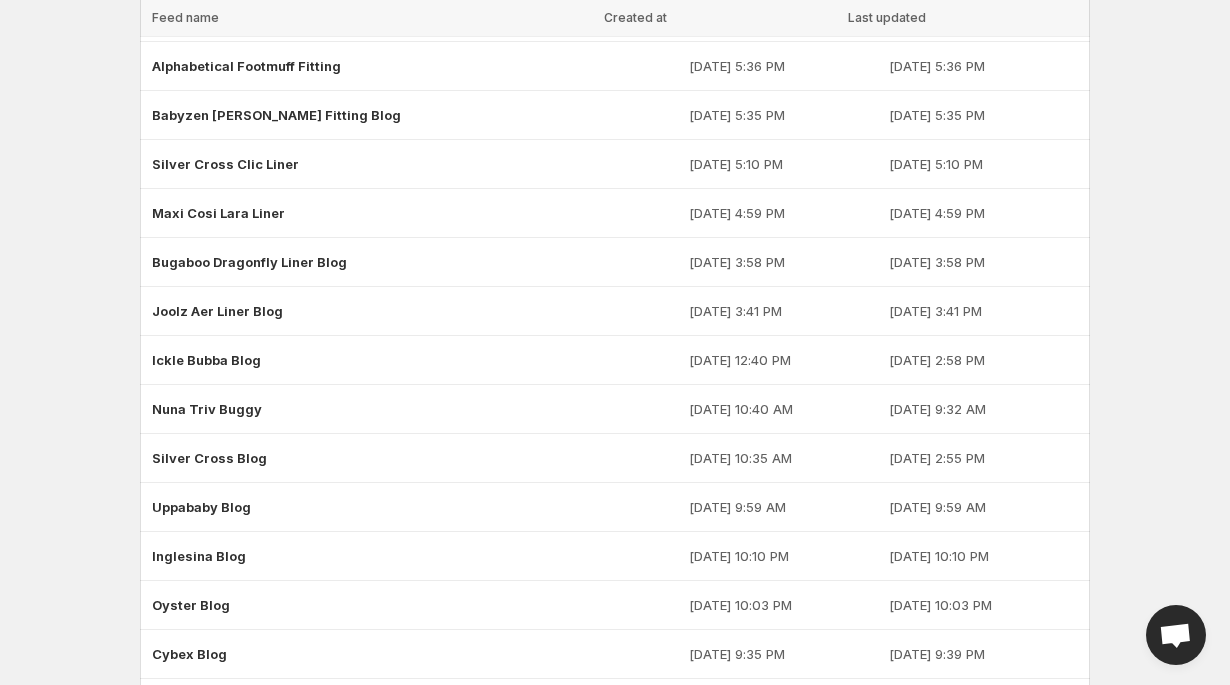 scroll, scrollTop: 1435, scrollLeft: 0, axis: vertical 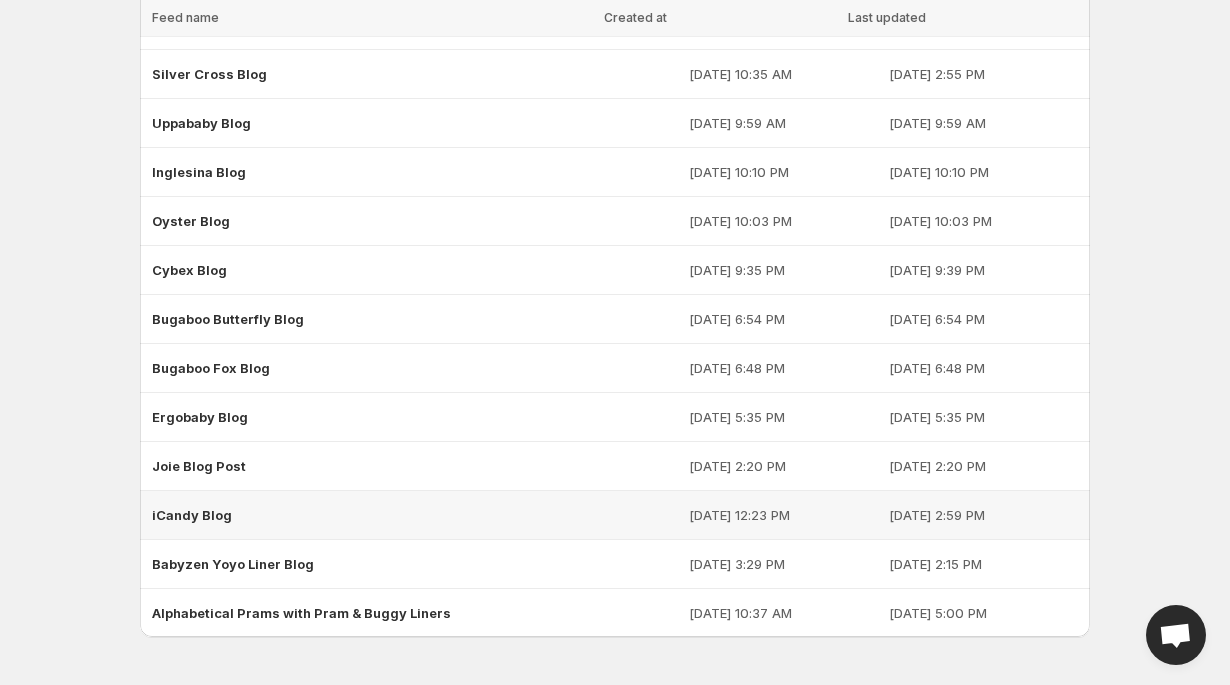 click on "iCandy Blog" at bounding box center [192, 515] 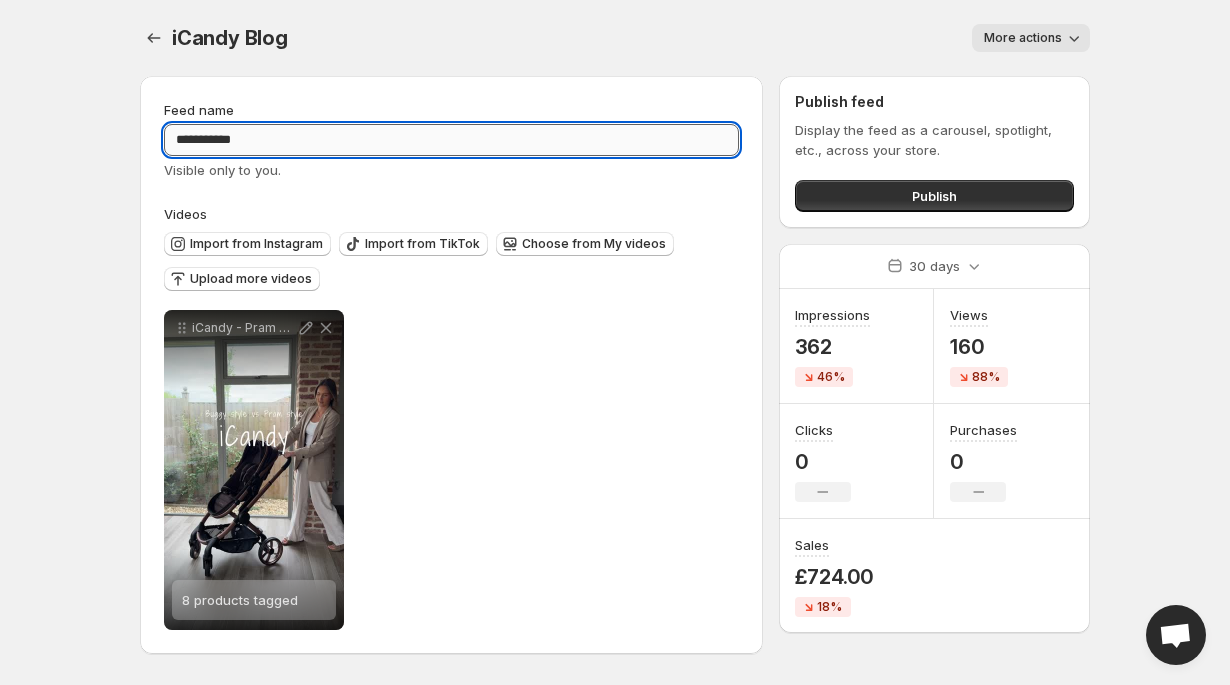 click on "**********" at bounding box center [451, 140] 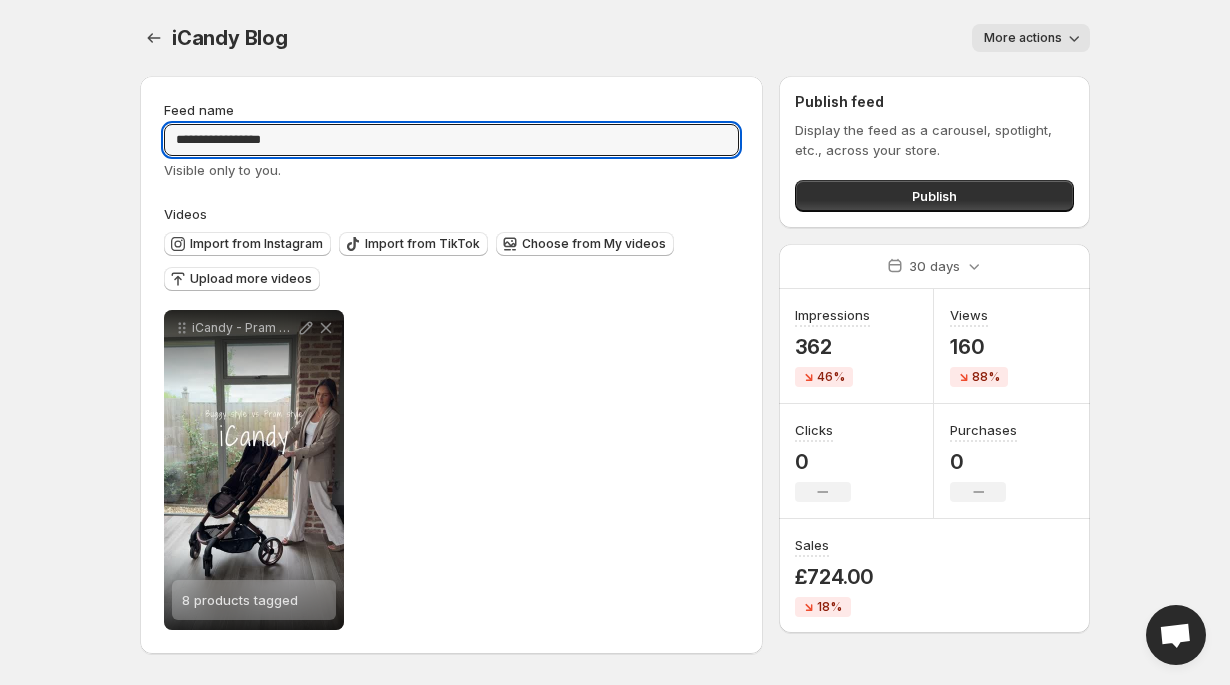 type on "**********" 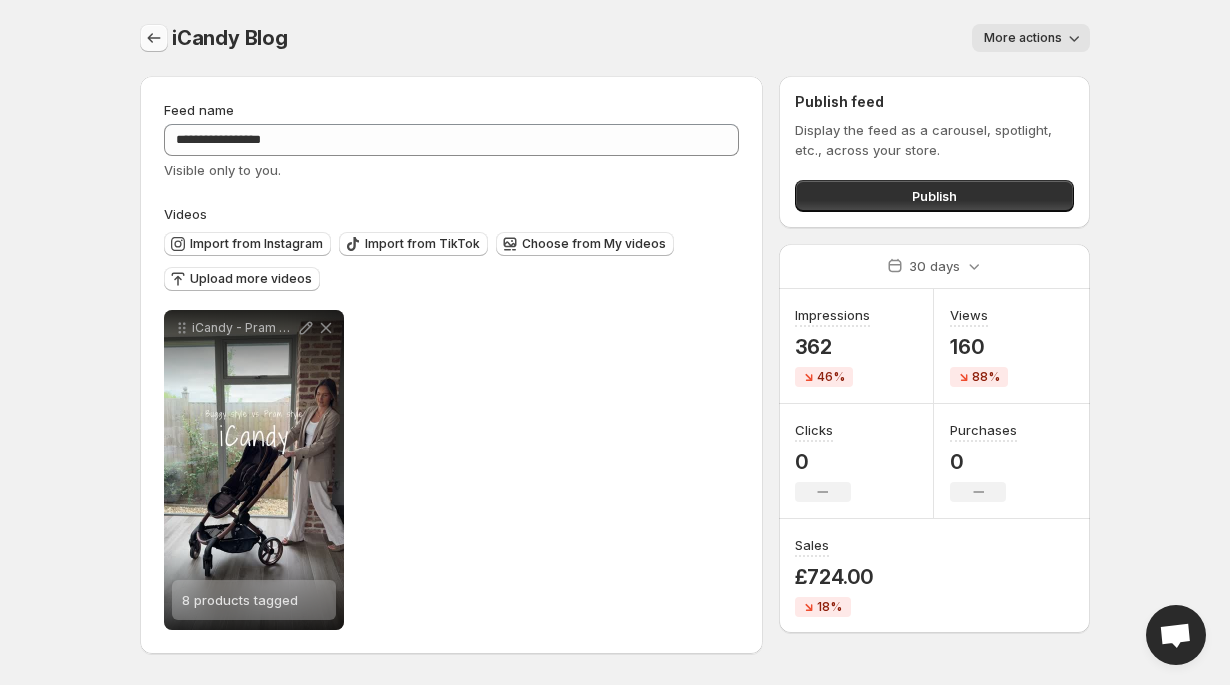click 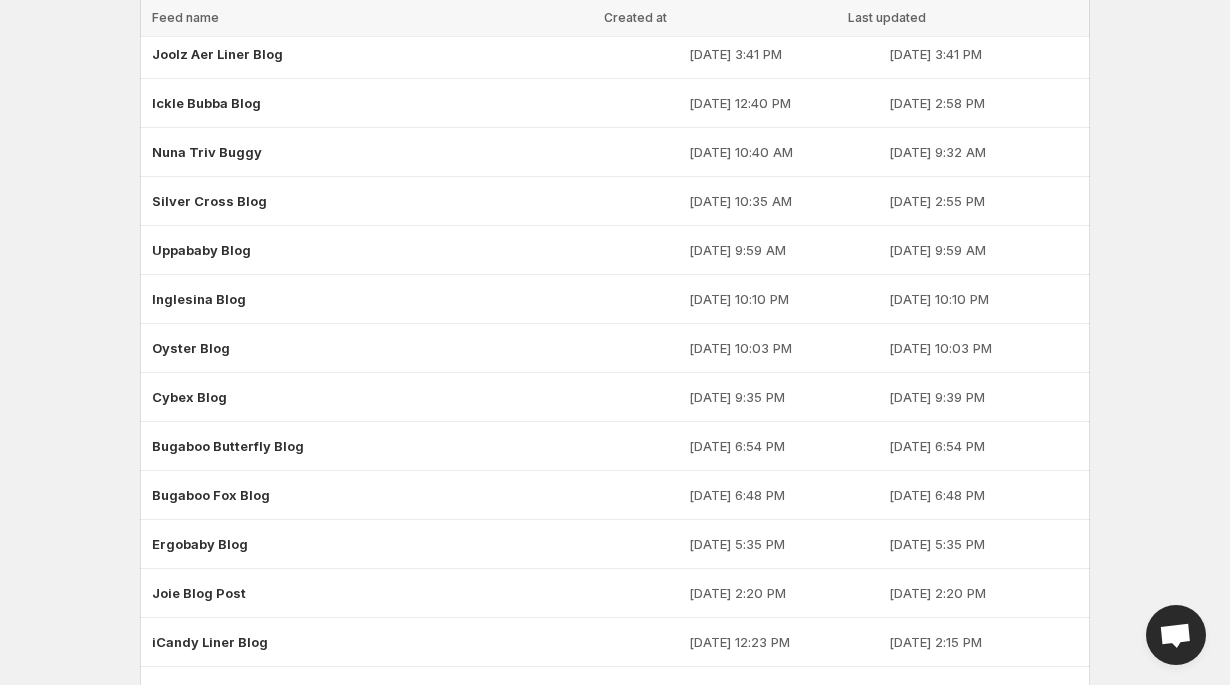 scroll, scrollTop: 1435, scrollLeft: 0, axis: vertical 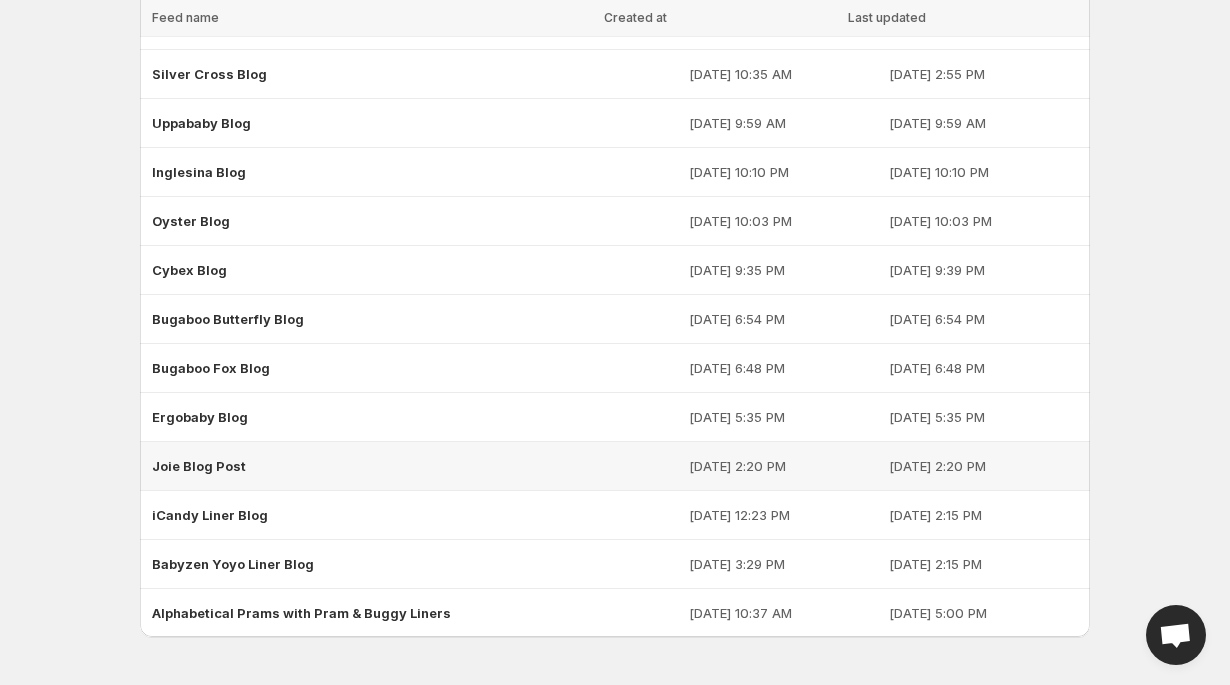 click on "Joie Blog Post" at bounding box center (199, 466) 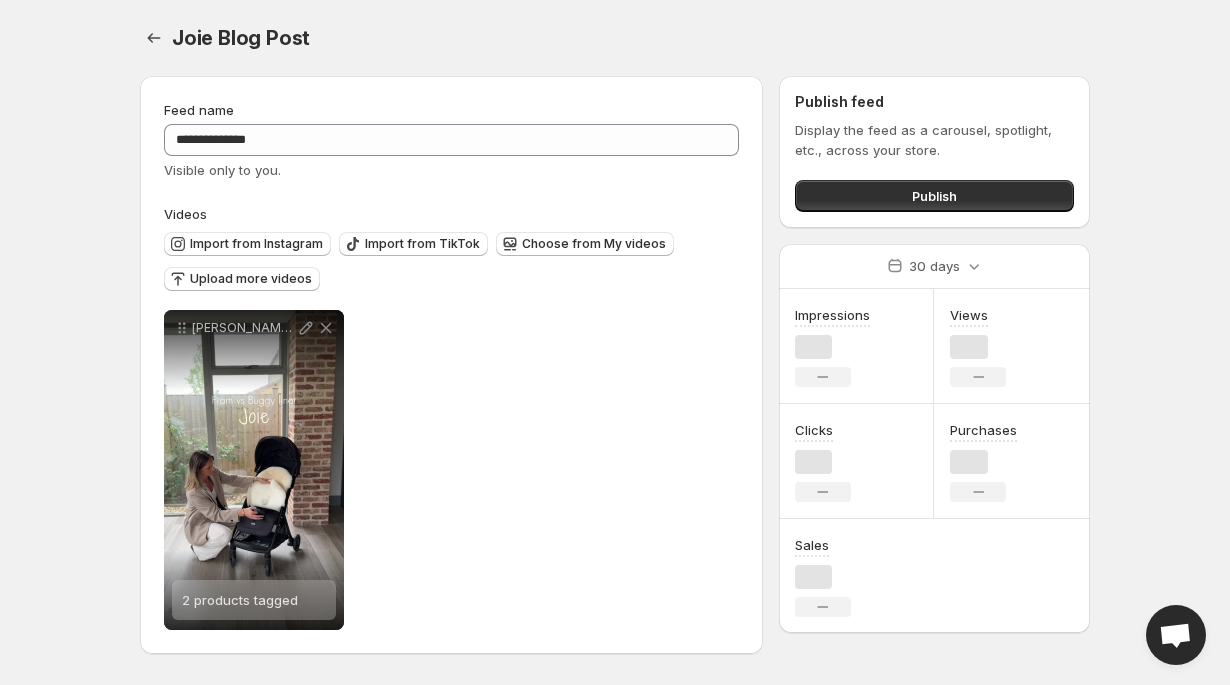 scroll, scrollTop: 0, scrollLeft: 0, axis: both 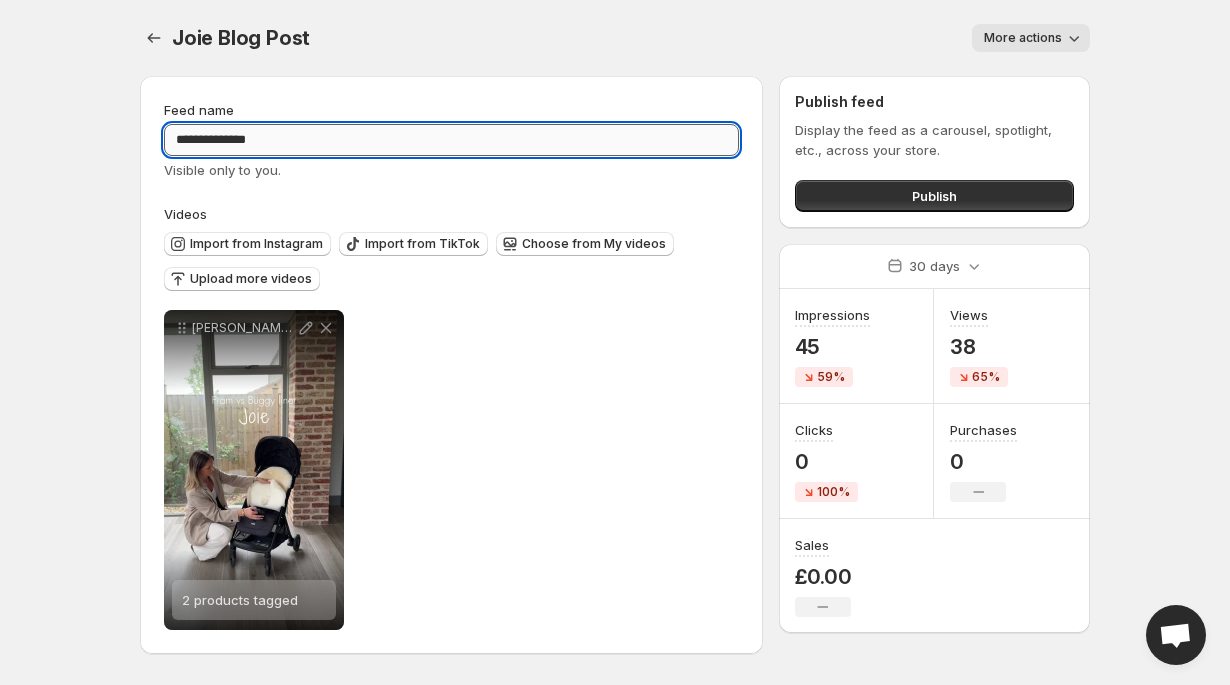 click on "**********" at bounding box center [451, 140] 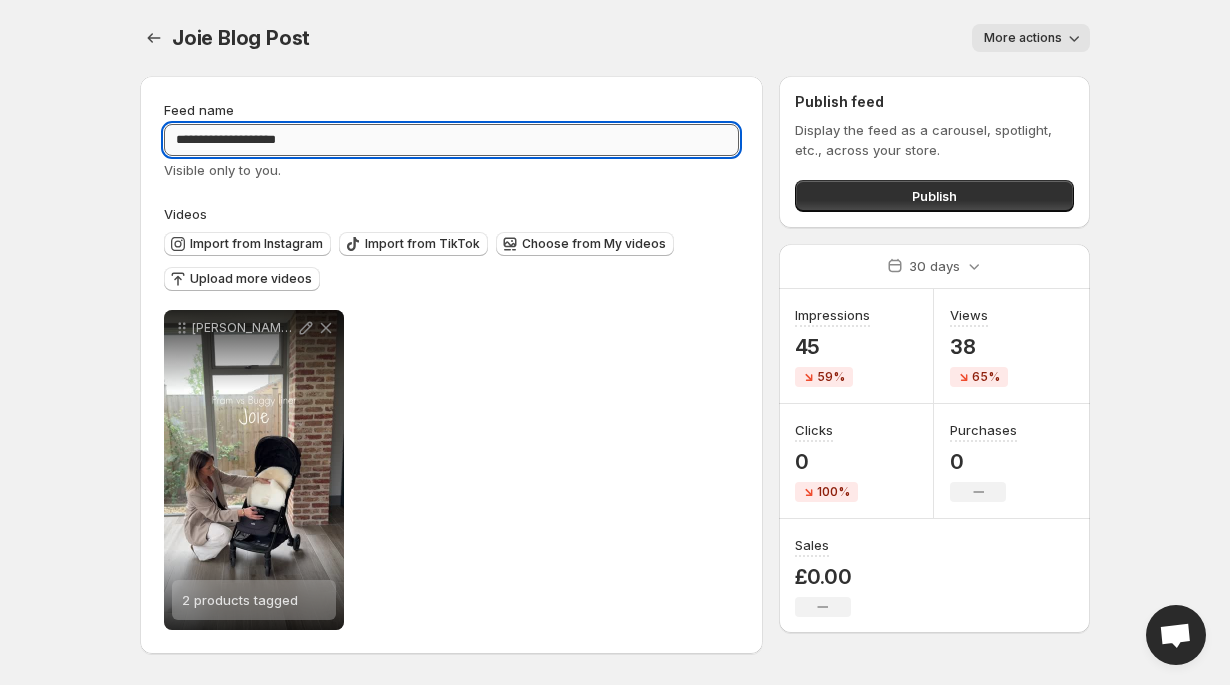 click on "**********" at bounding box center [451, 140] 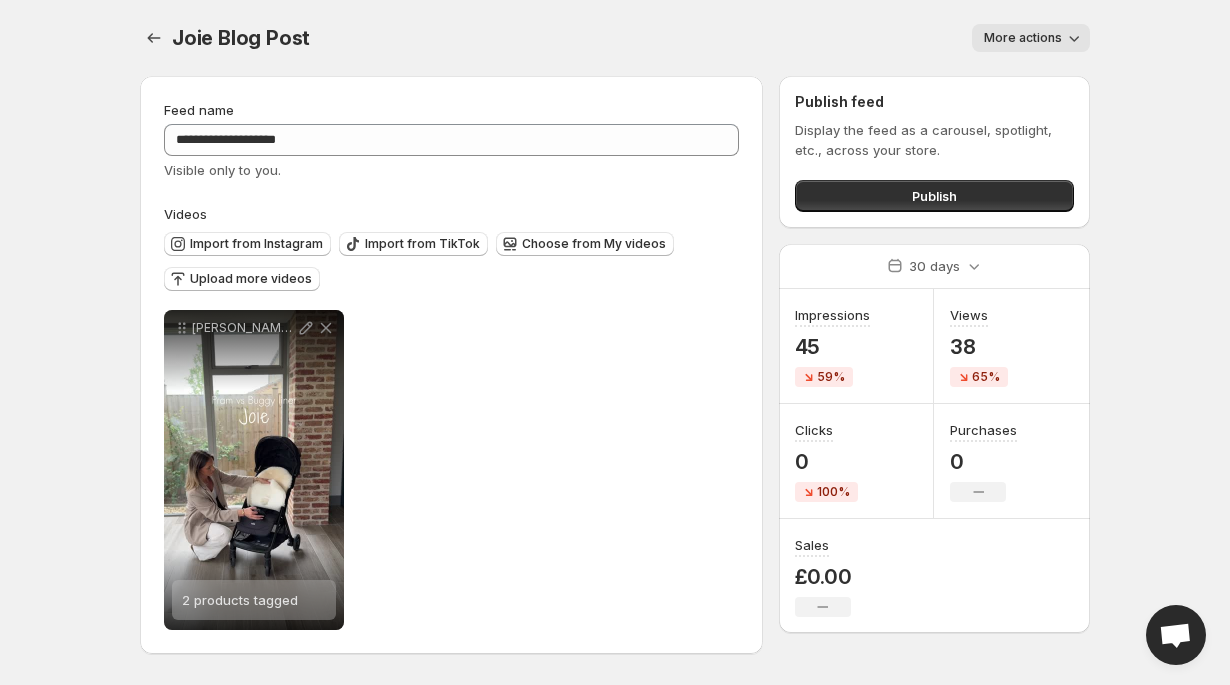 click on "**********" at bounding box center (451, 140) 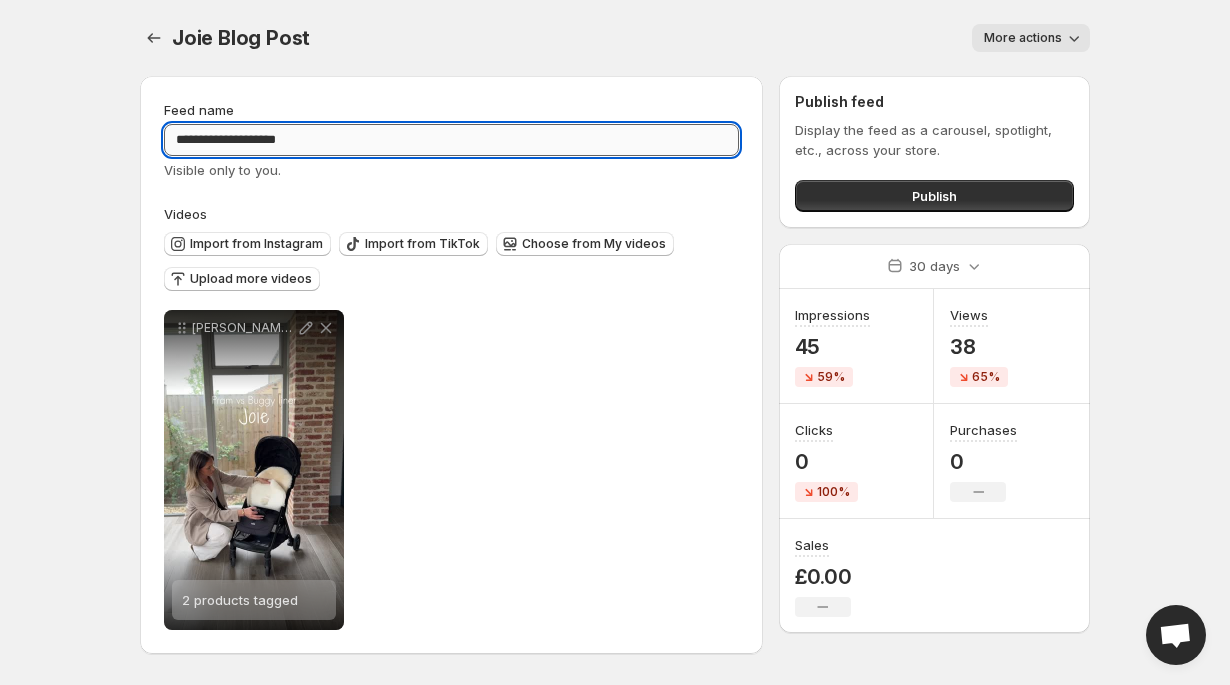click on "**********" at bounding box center [451, 140] 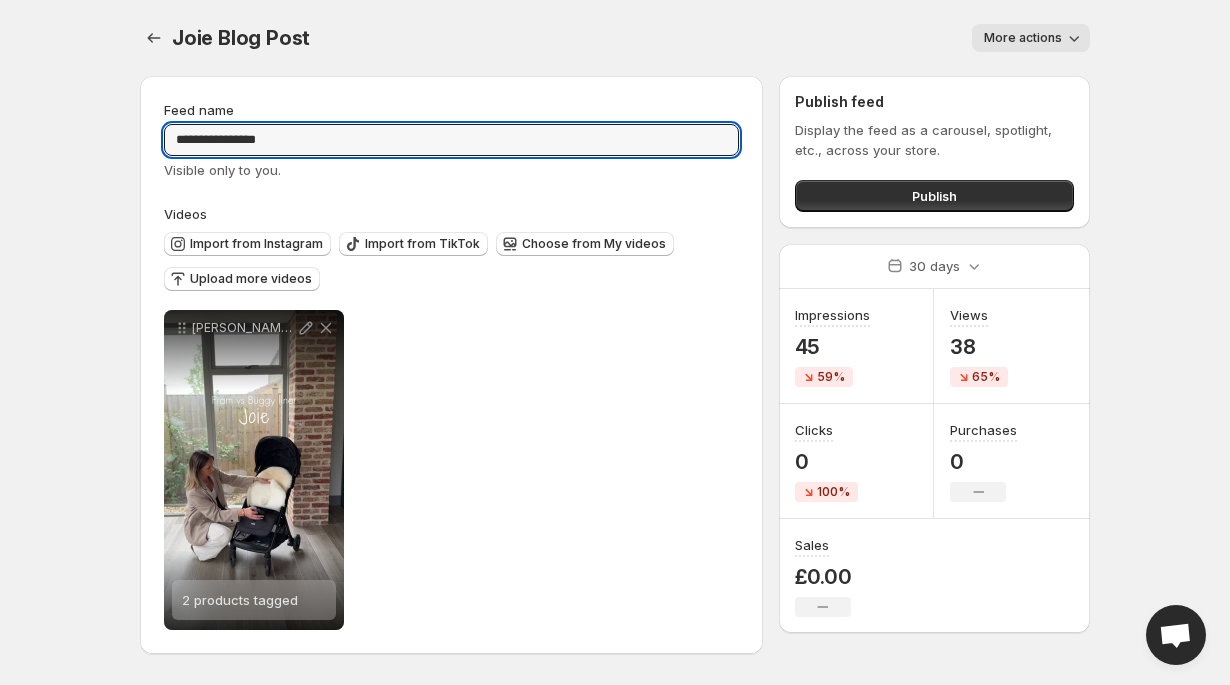 type on "**********" 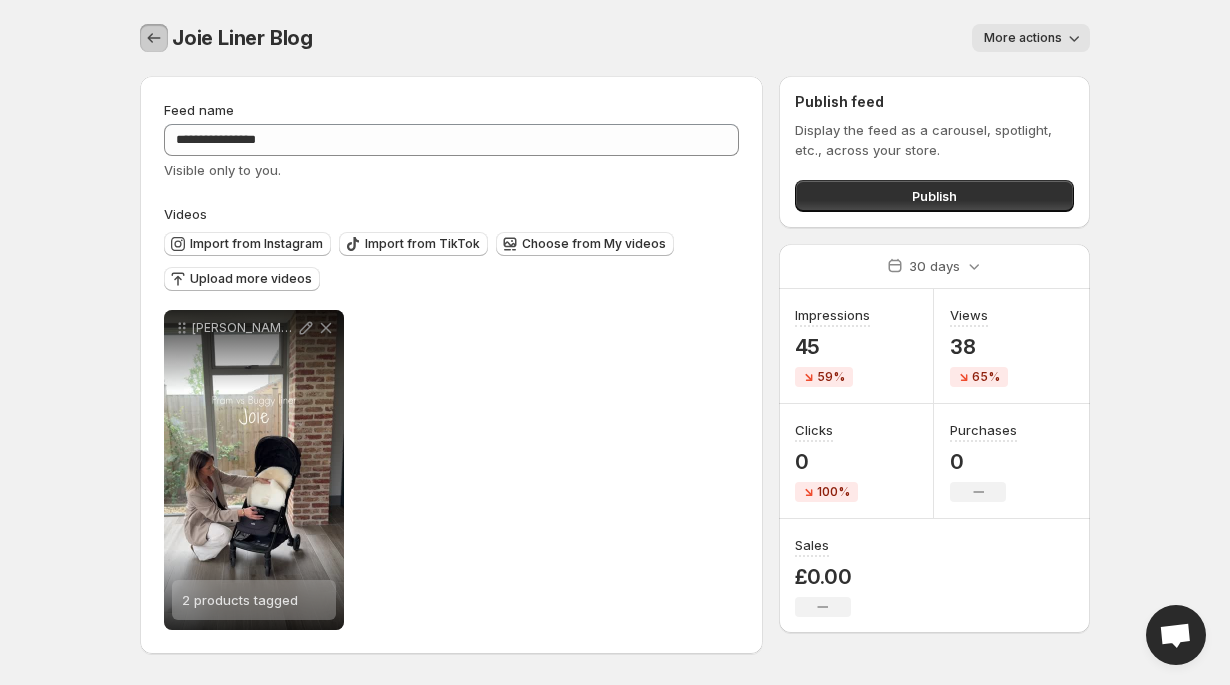 click 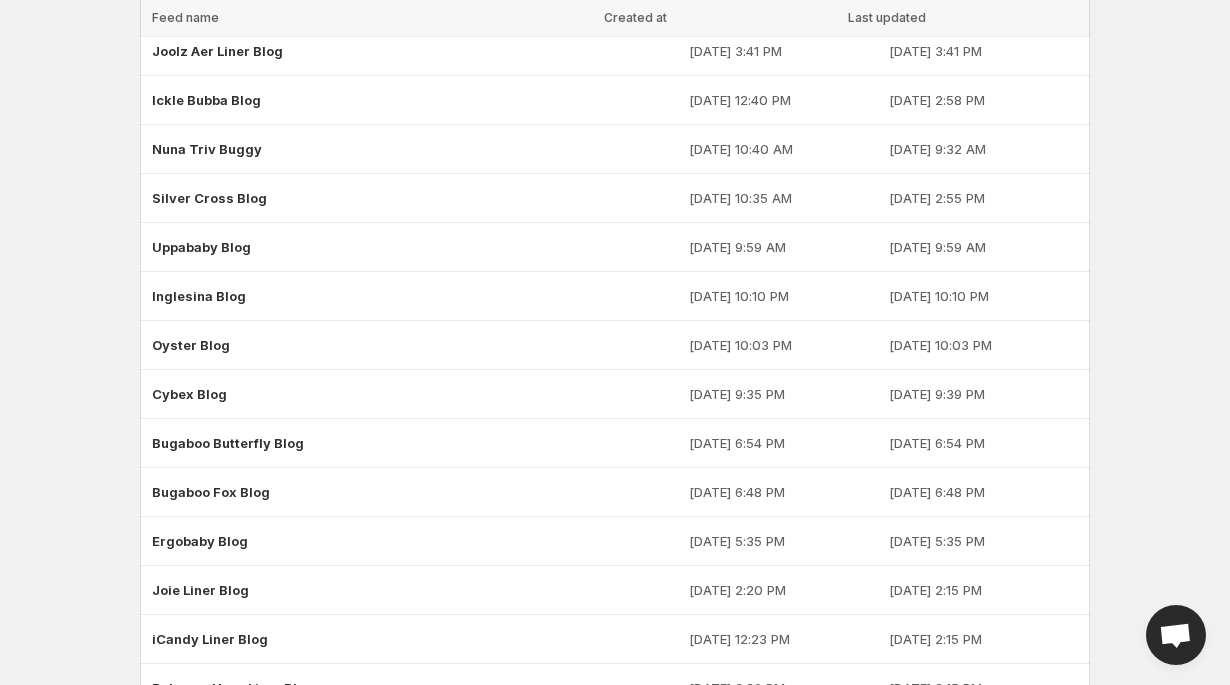 scroll, scrollTop: 1435, scrollLeft: 0, axis: vertical 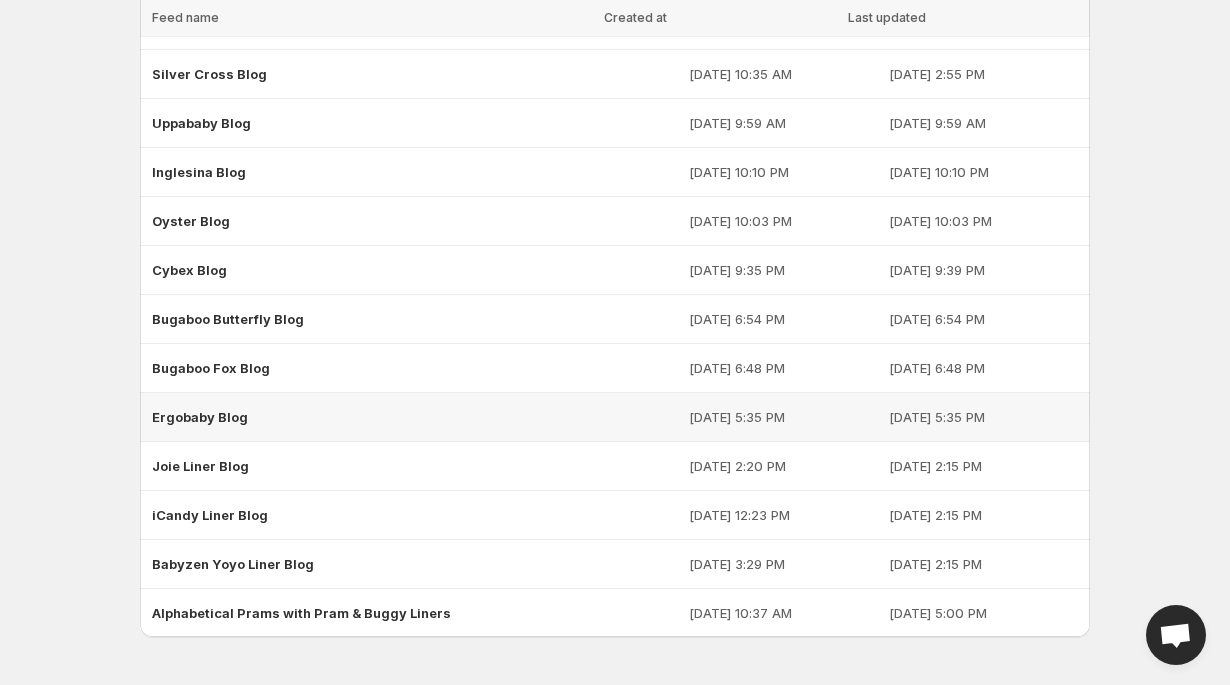 click on "Ergobaby Blog" at bounding box center [200, 417] 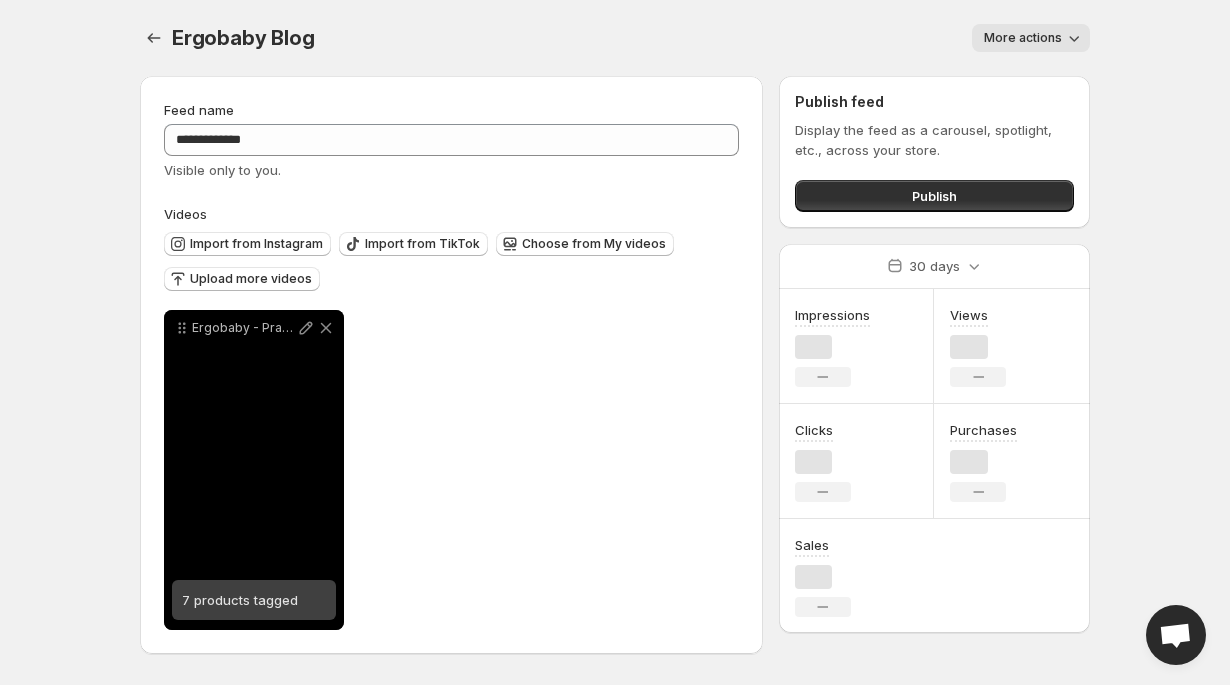 scroll, scrollTop: 0, scrollLeft: 0, axis: both 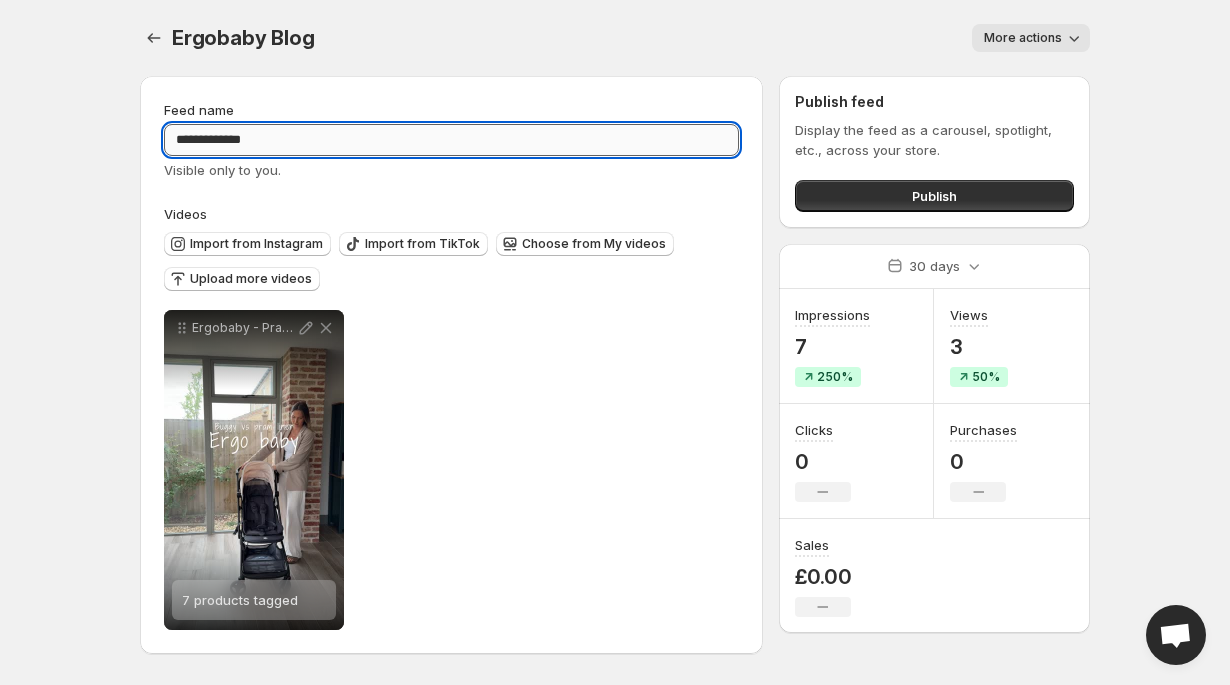 click on "**********" at bounding box center (451, 140) 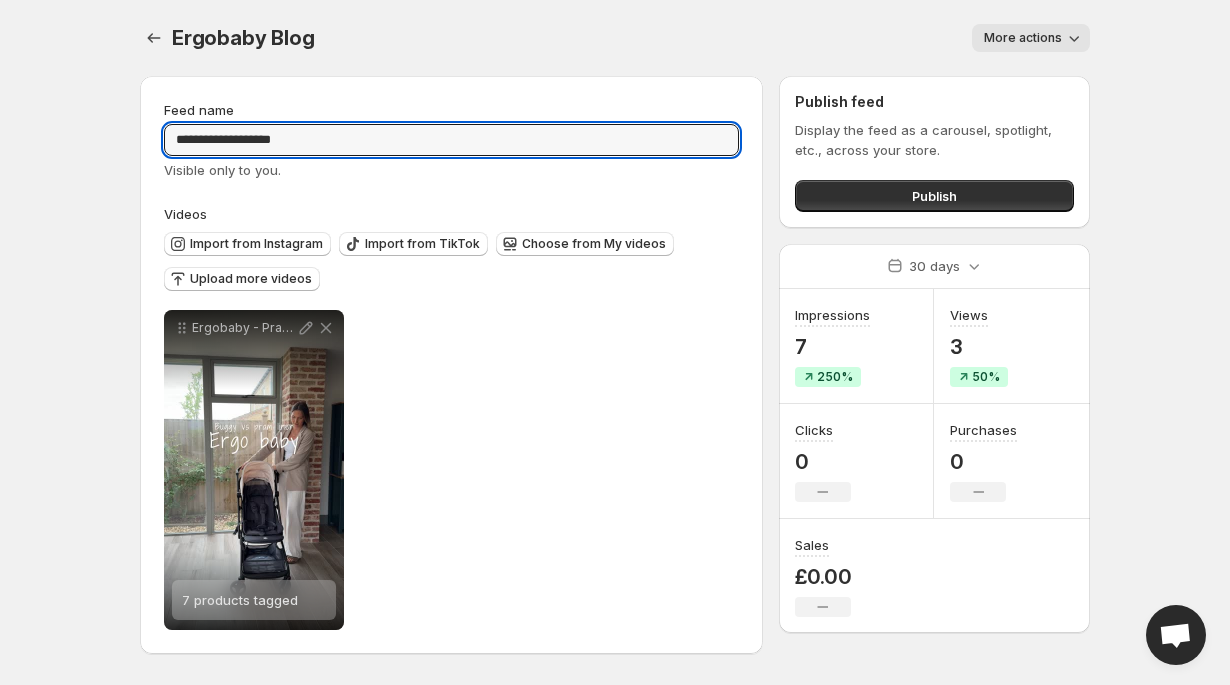 type on "**********" 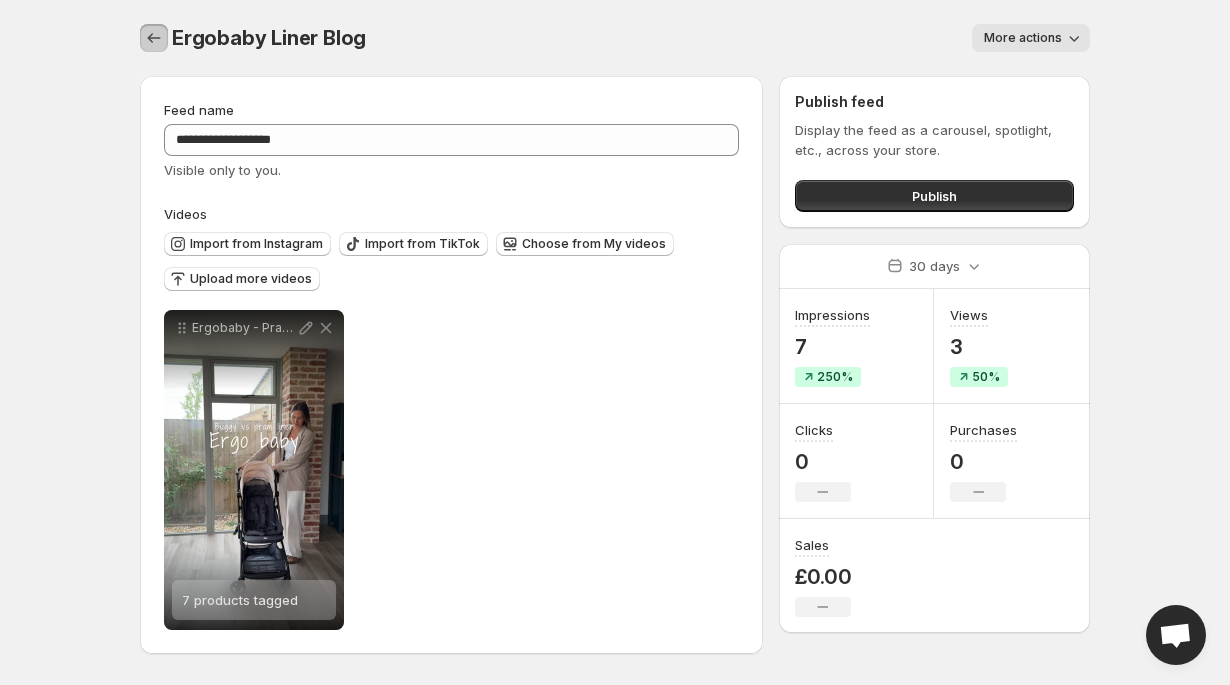 click 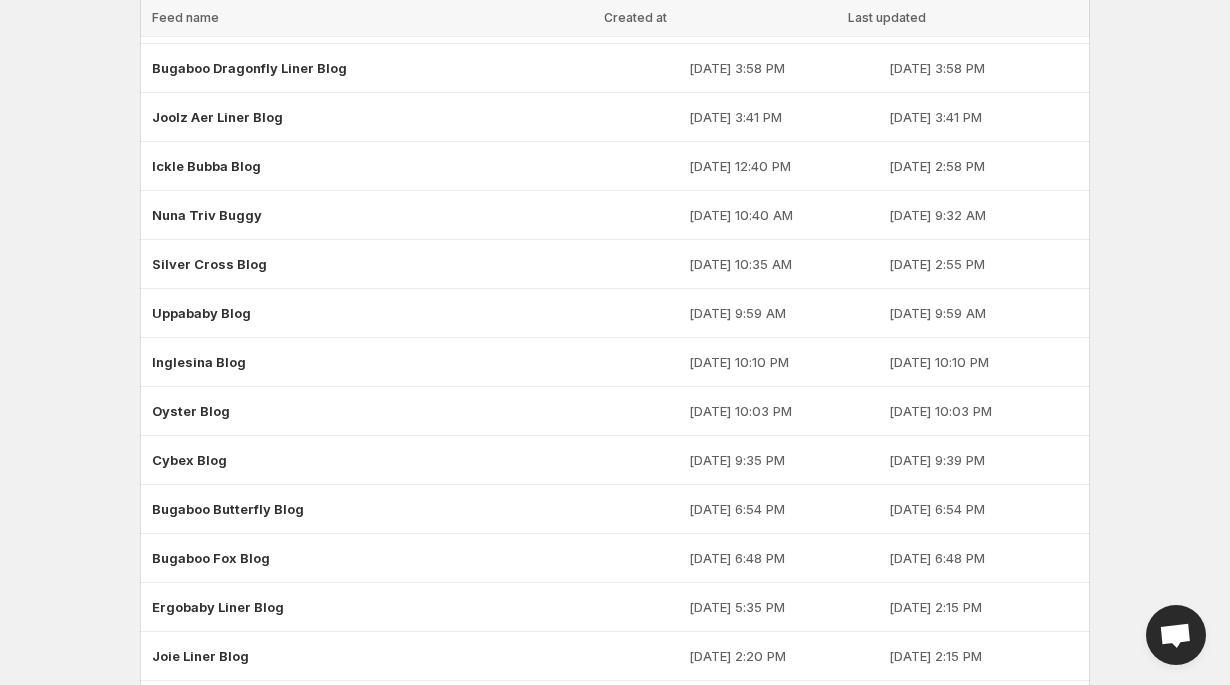 scroll, scrollTop: 1435, scrollLeft: 0, axis: vertical 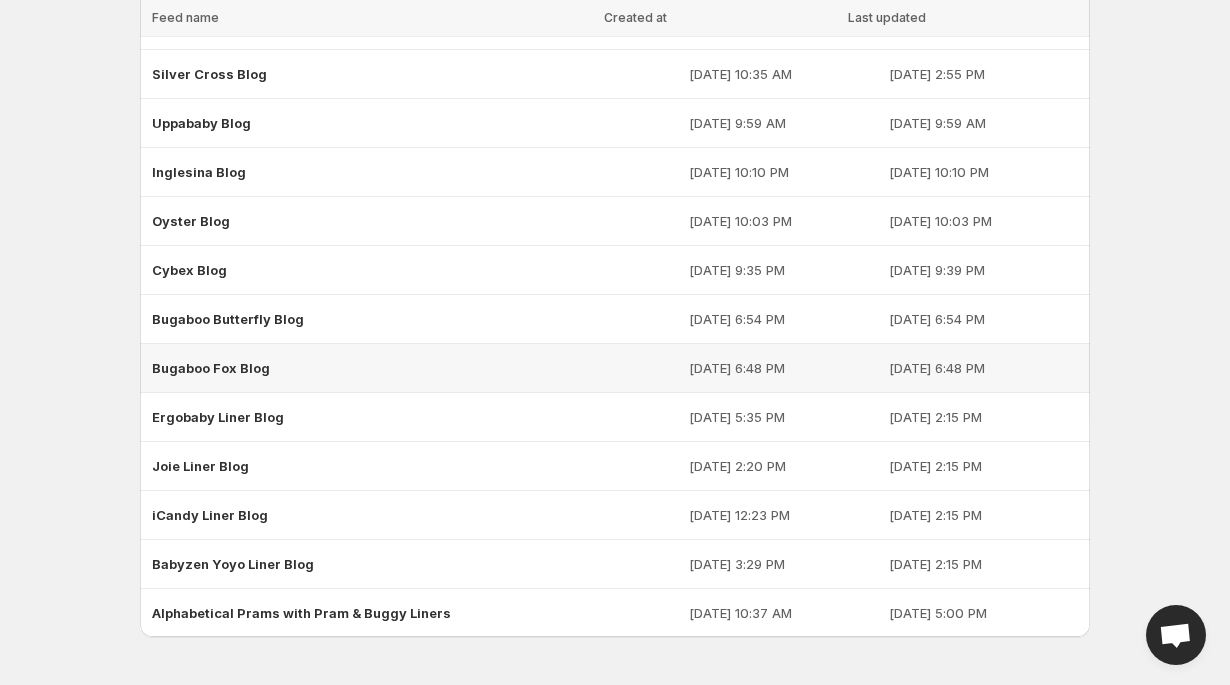 click on "Bugaboo Fox Blog" at bounding box center [211, 368] 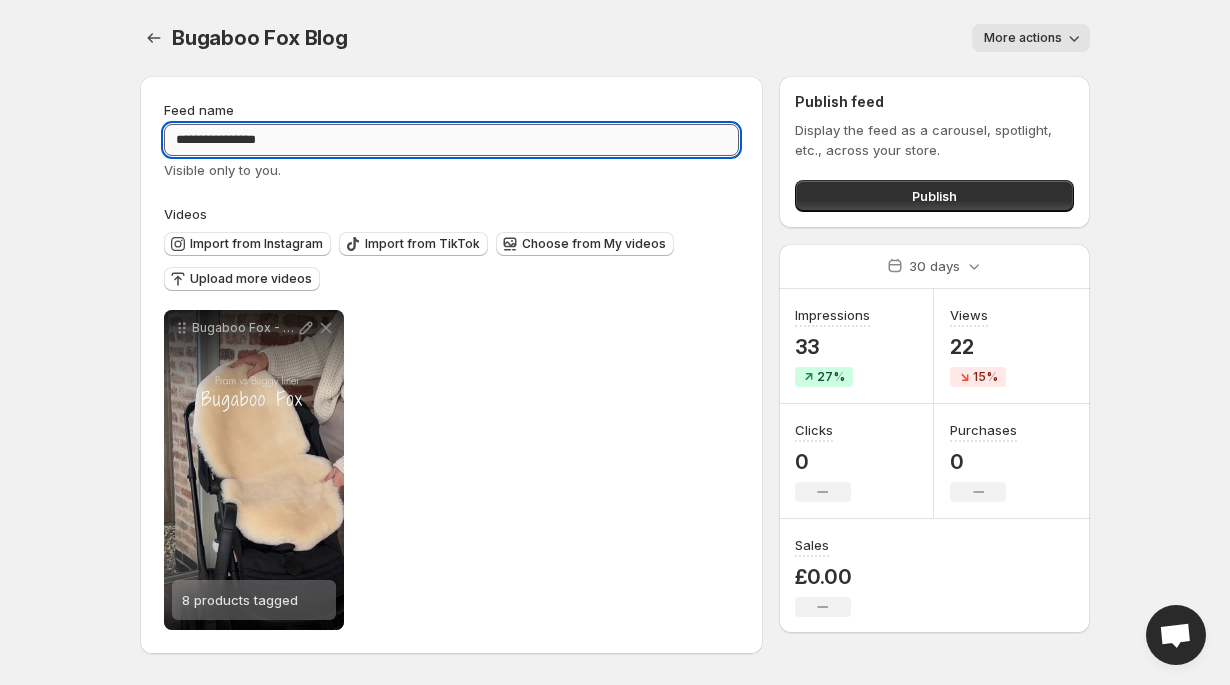 click on "**********" at bounding box center [451, 140] 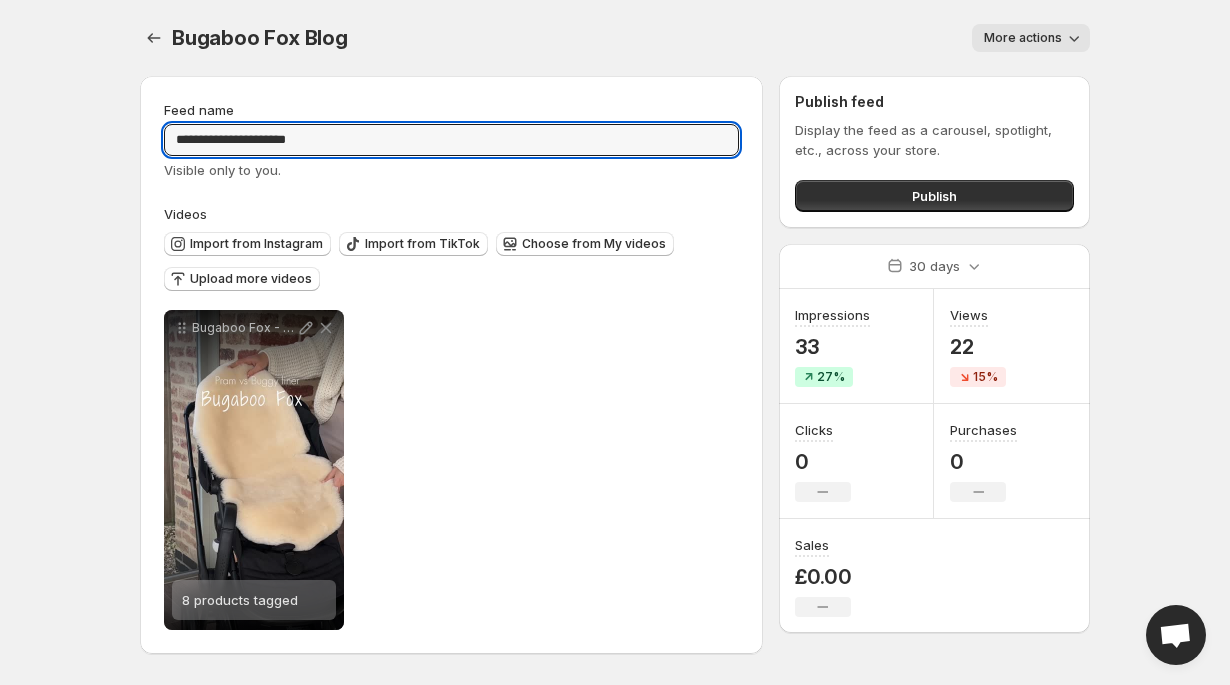 type on "**********" 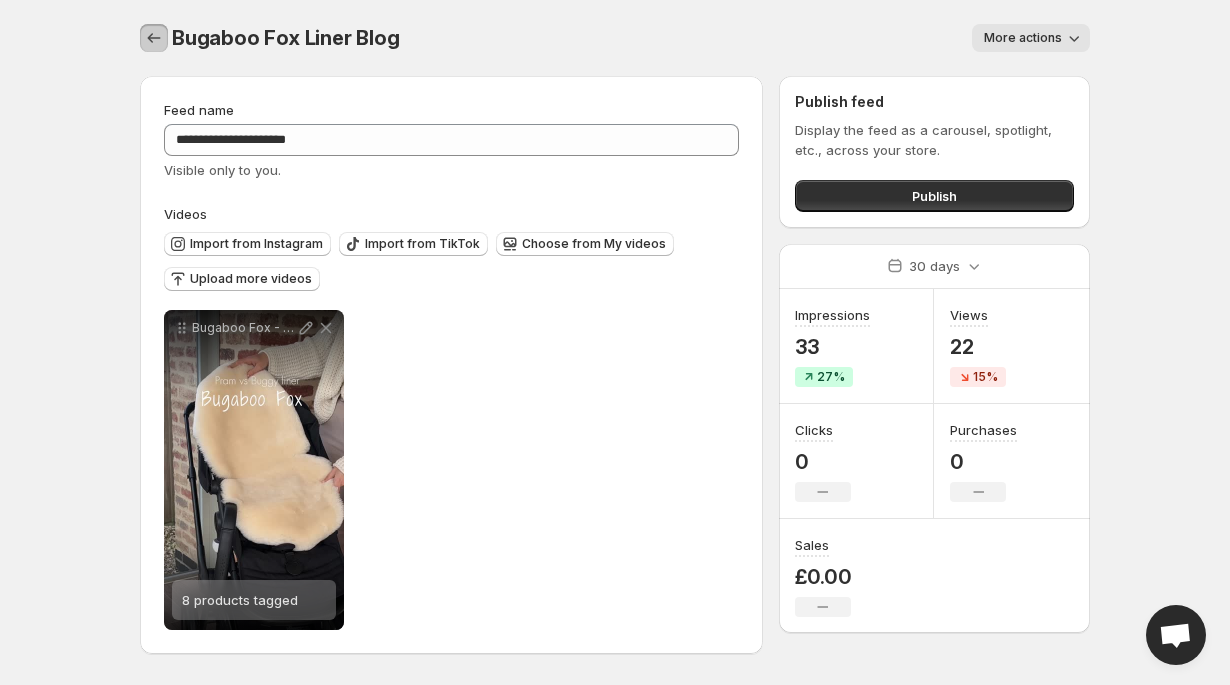click 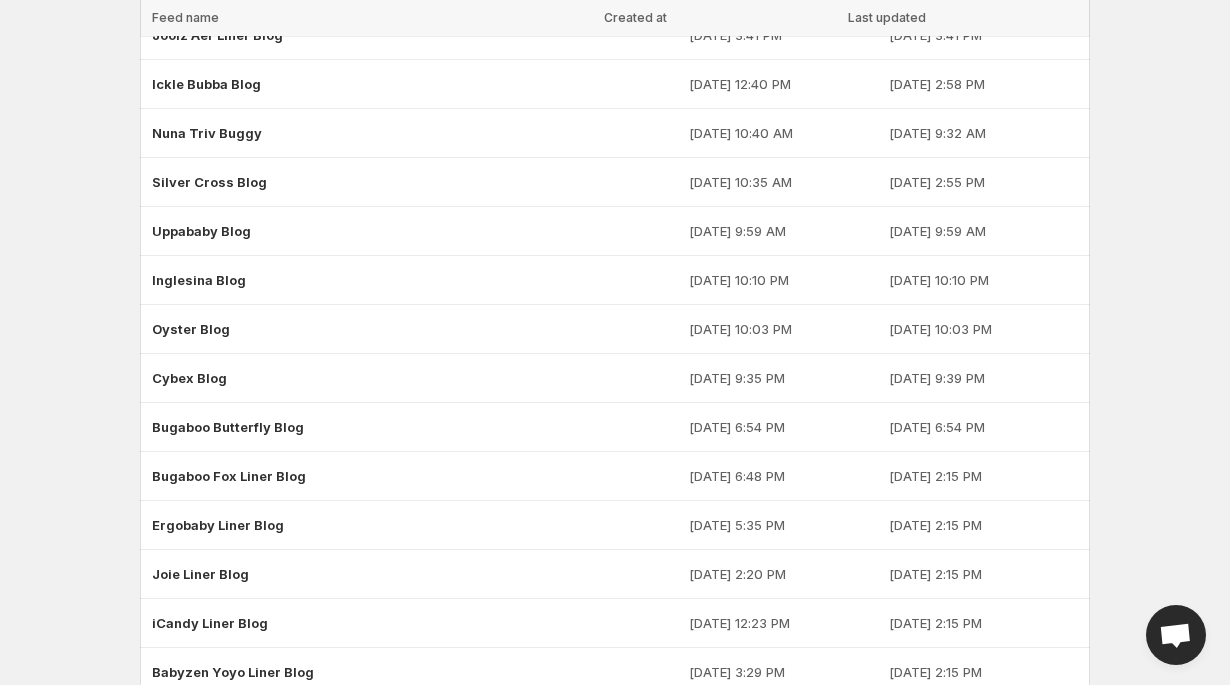 scroll, scrollTop: 1435, scrollLeft: 0, axis: vertical 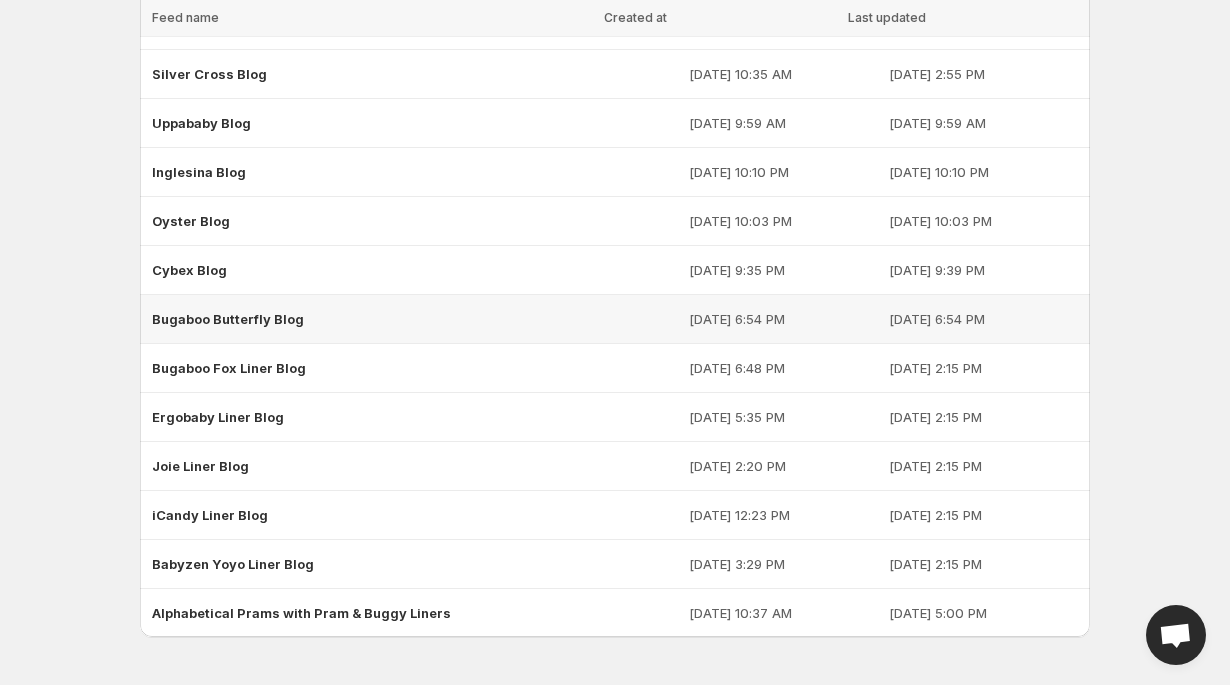 click on "Bugaboo Butterfly Blog" at bounding box center (228, 319) 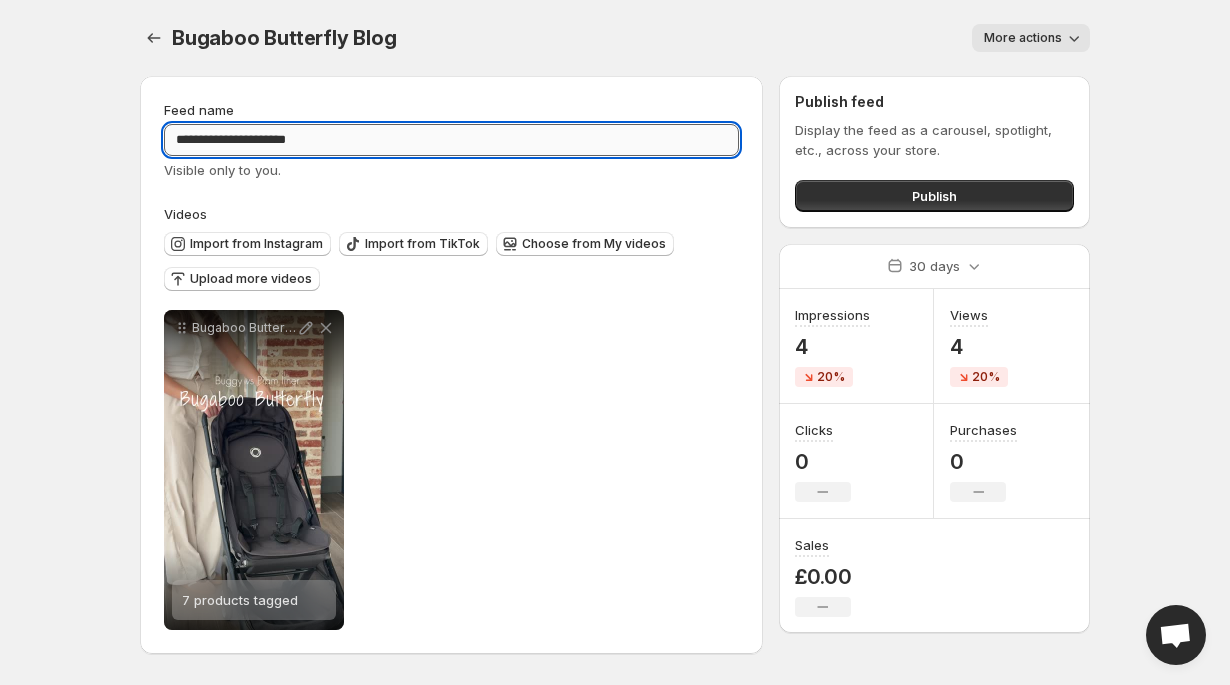 click on "**********" at bounding box center [451, 140] 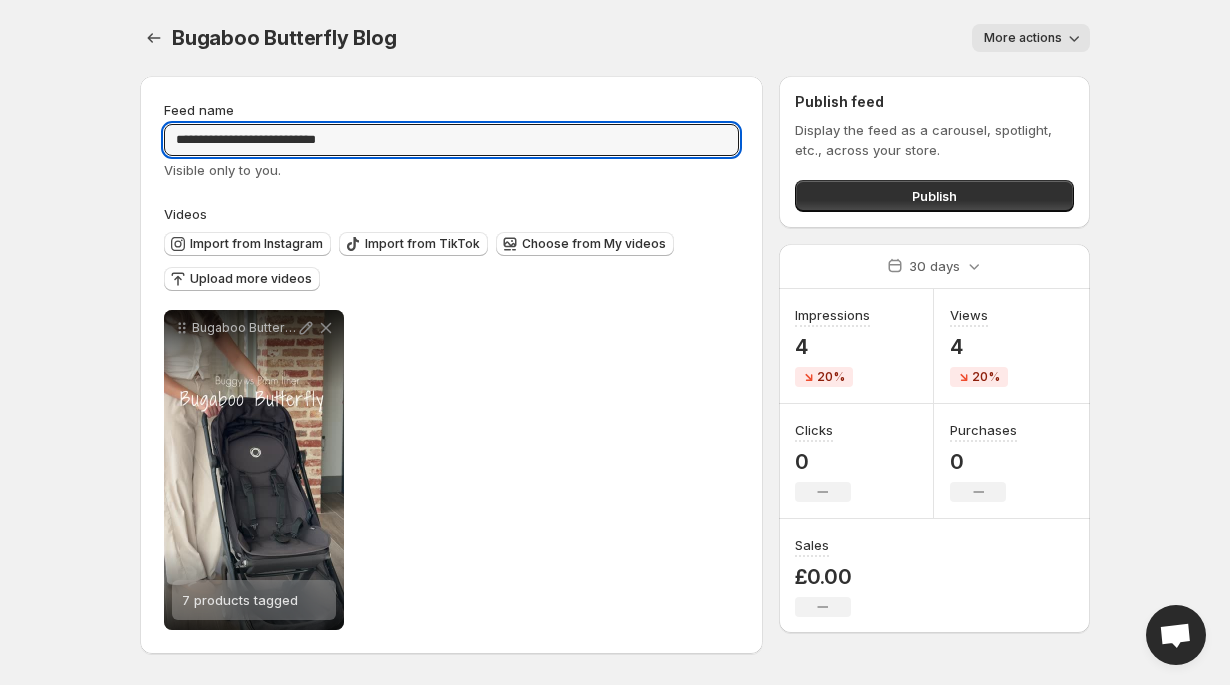 type on "**********" 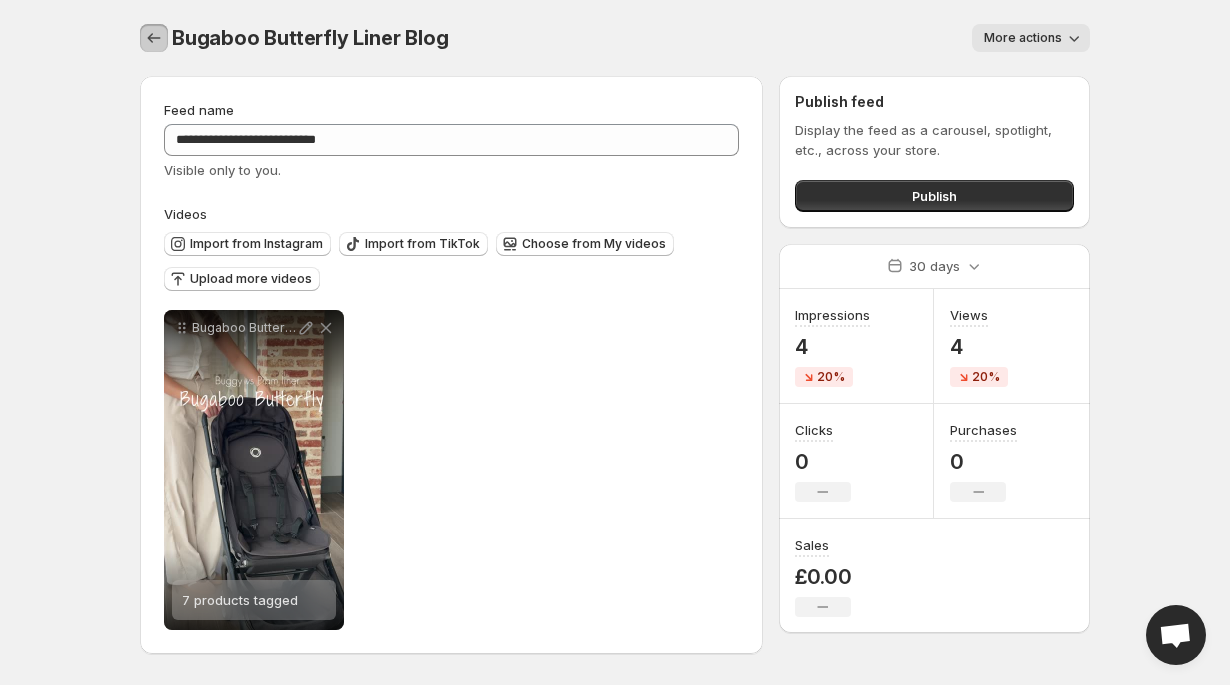 click 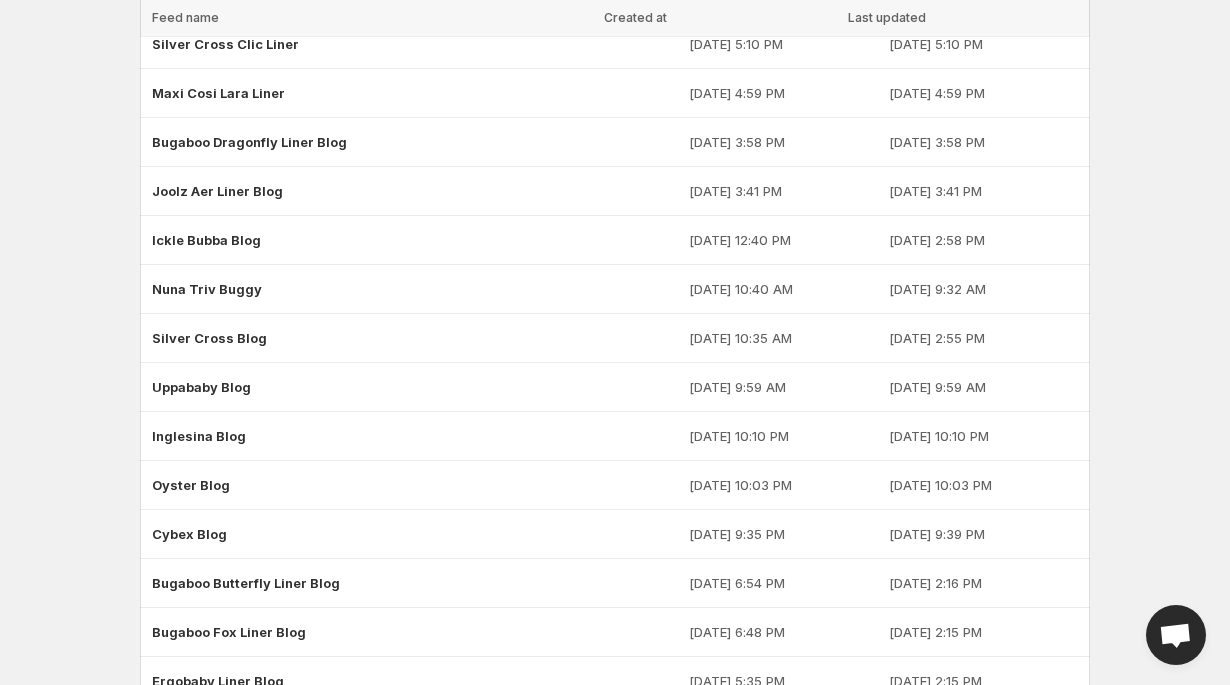 scroll, scrollTop: 1435, scrollLeft: 0, axis: vertical 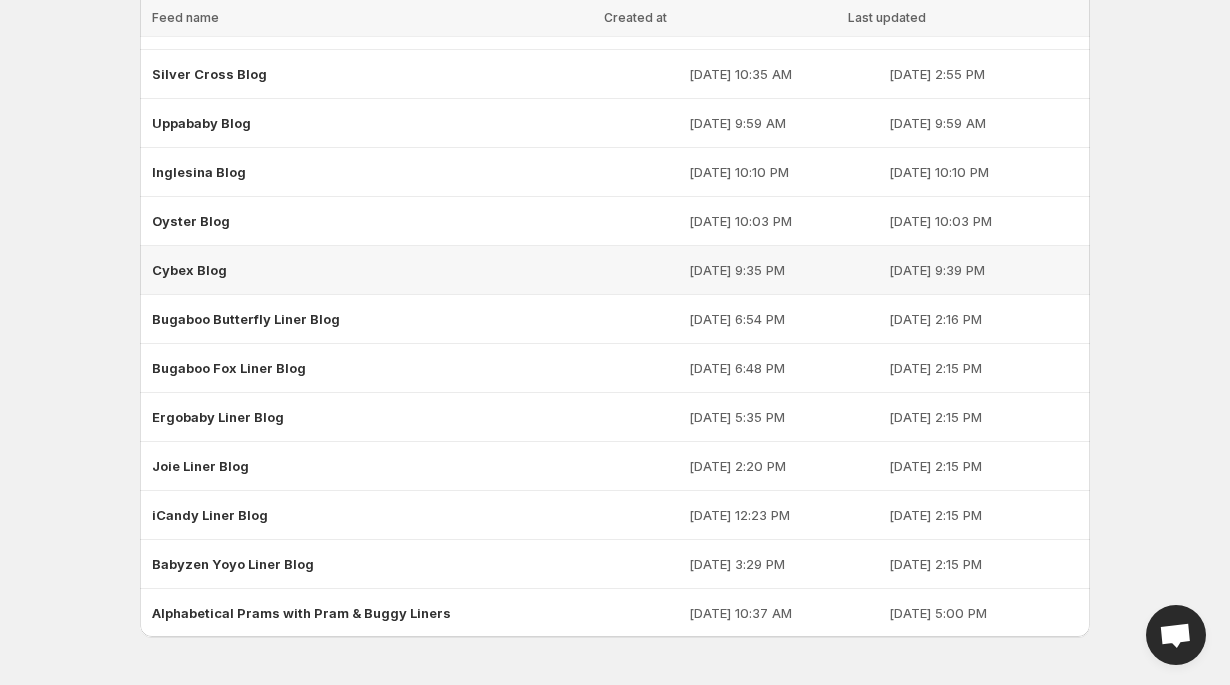 click on "Cybex Blog" at bounding box center [189, 270] 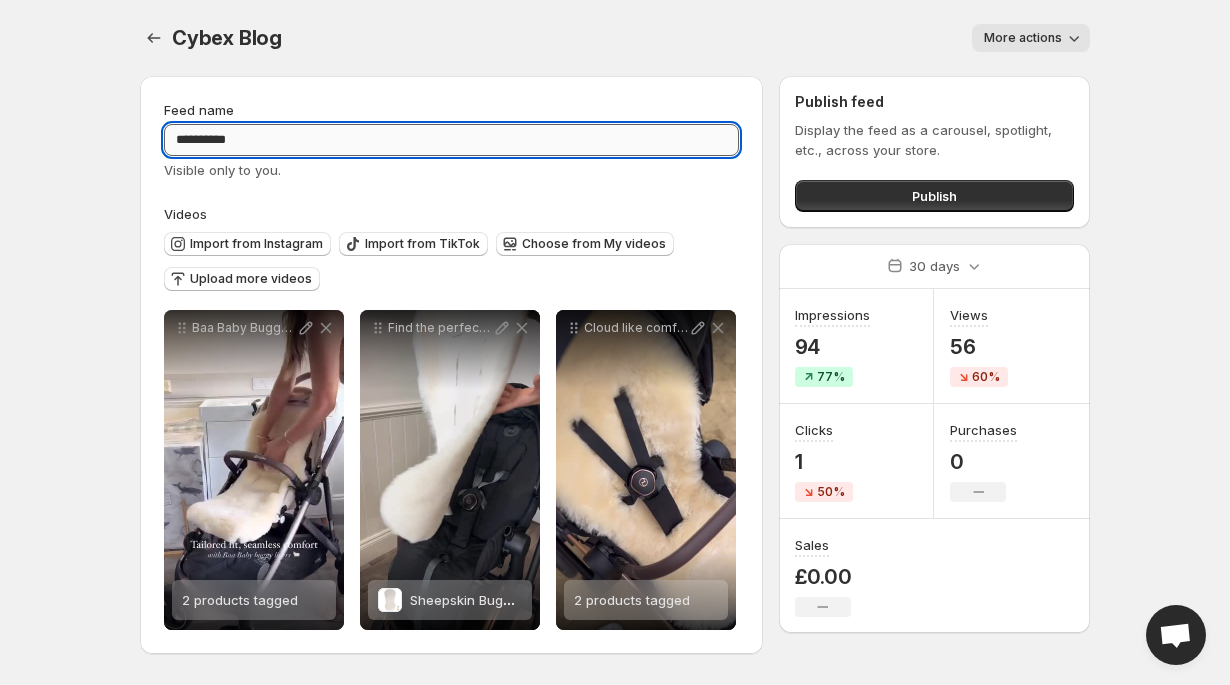 click on "**********" at bounding box center (451, 140) 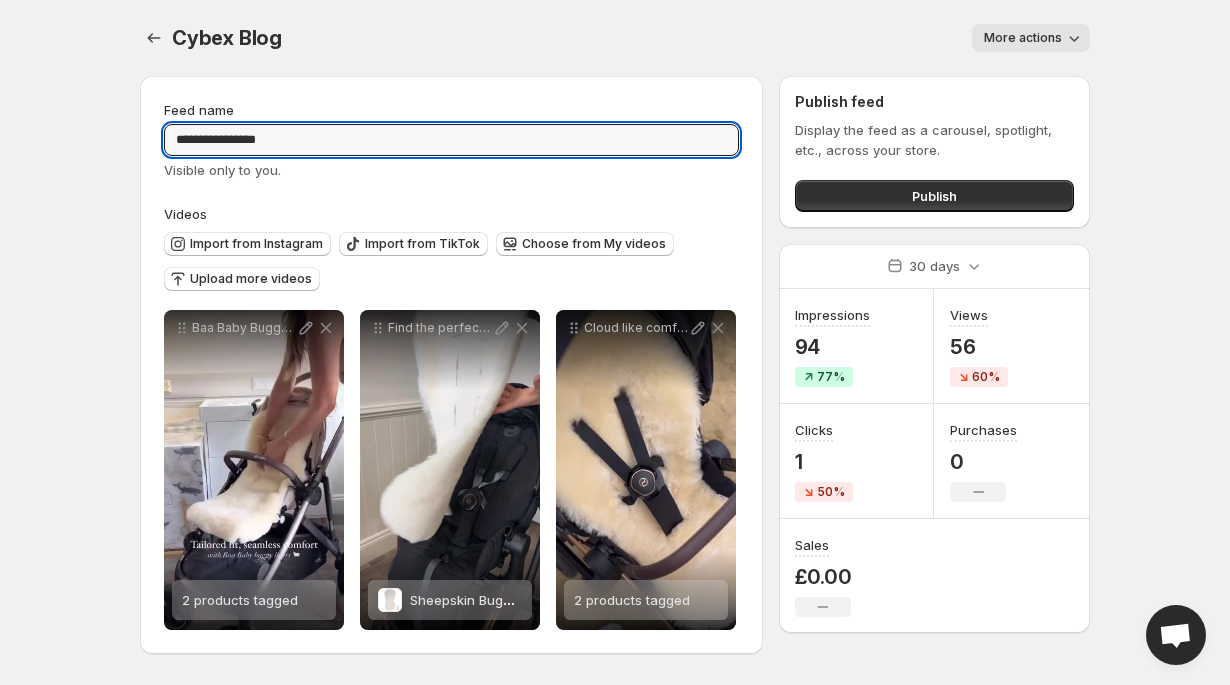 type on "**********" 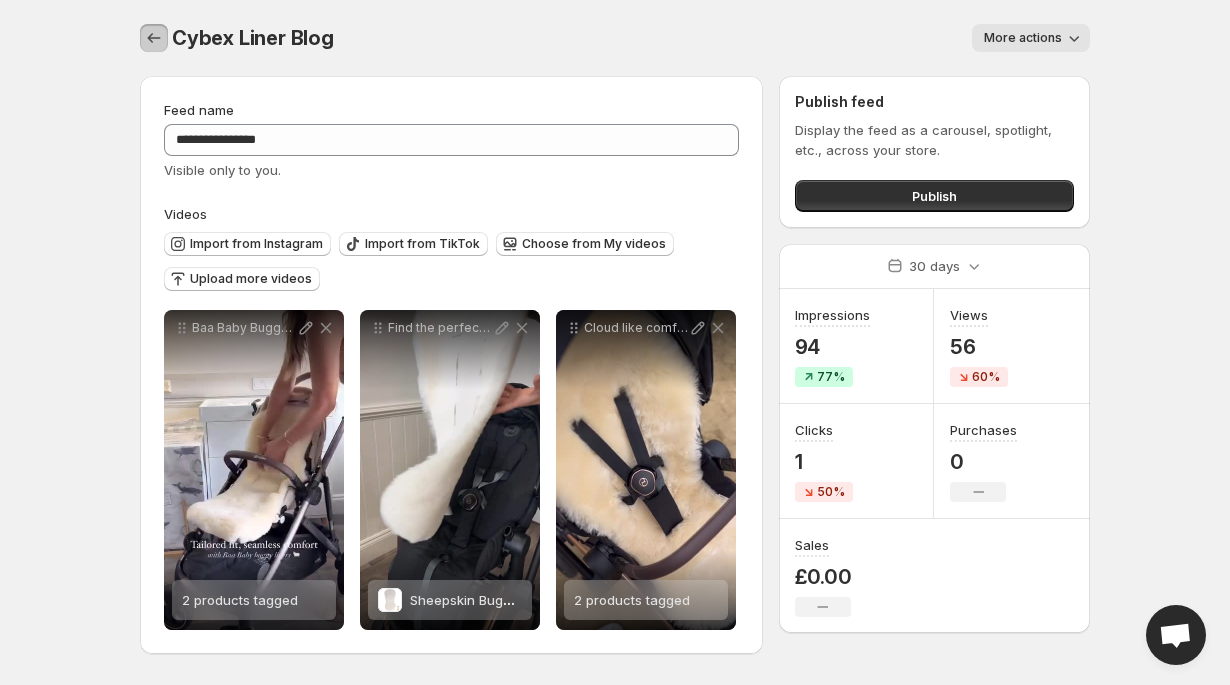click 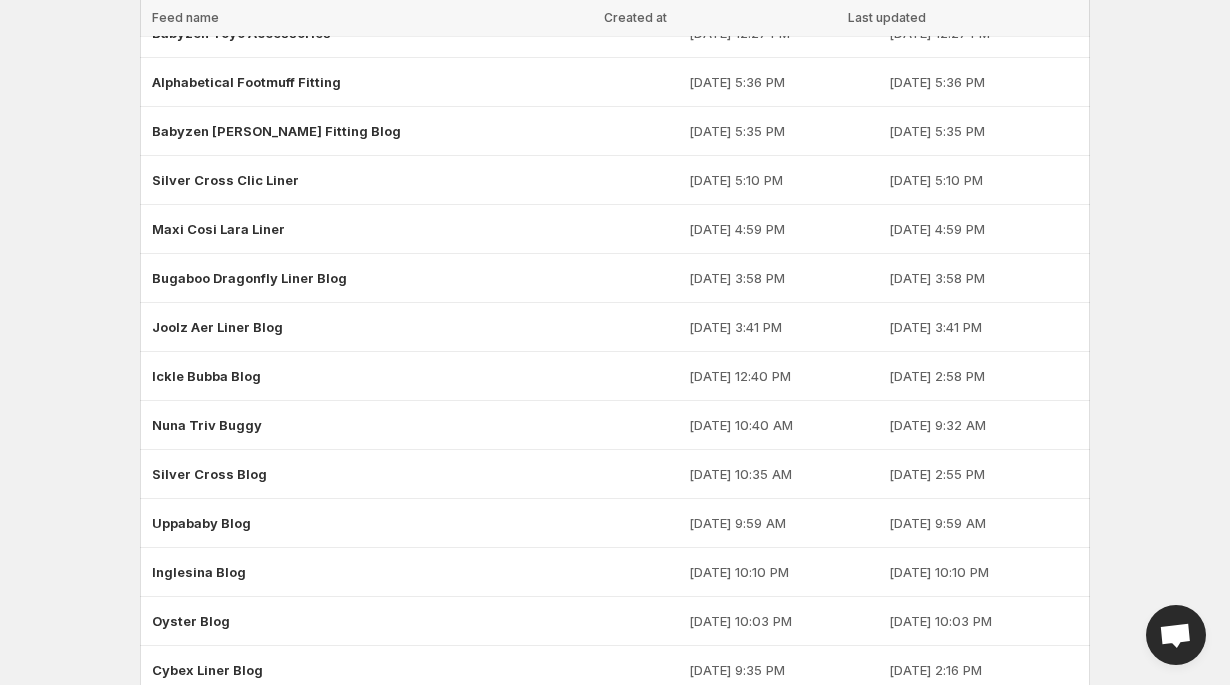 scroll, scrollTop: 1216, scrollLeft: 0, axis: vertical 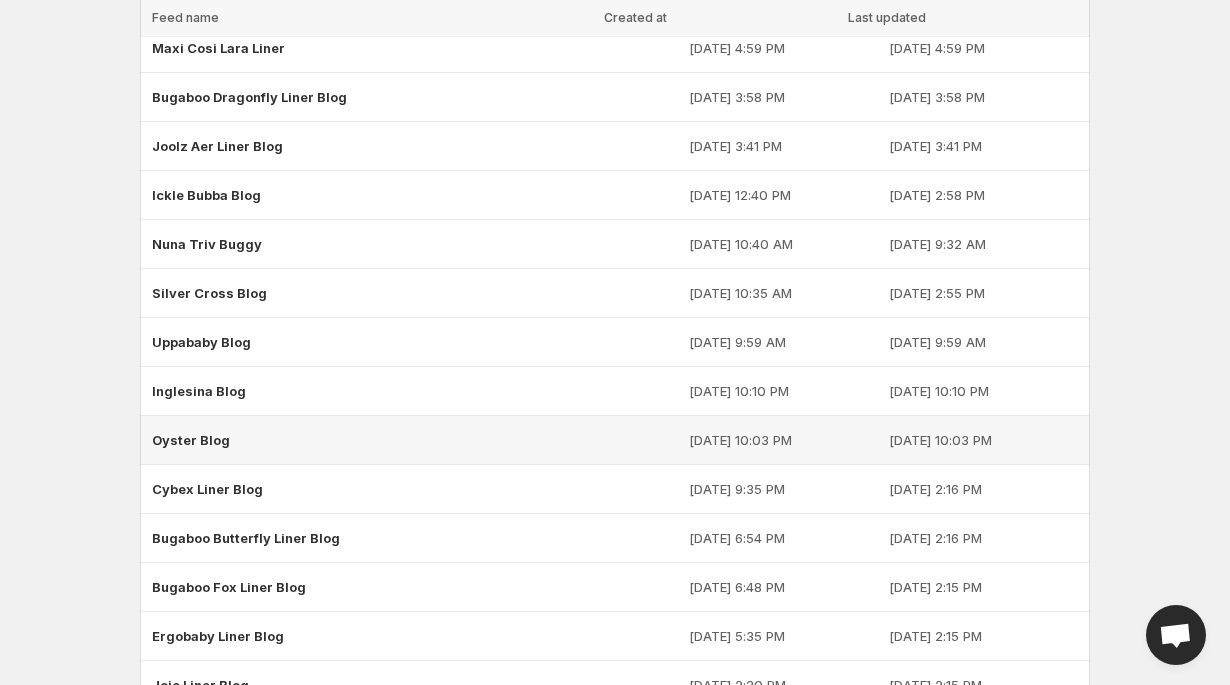click on "Oyster Blog" at bounding box center (191, 440) 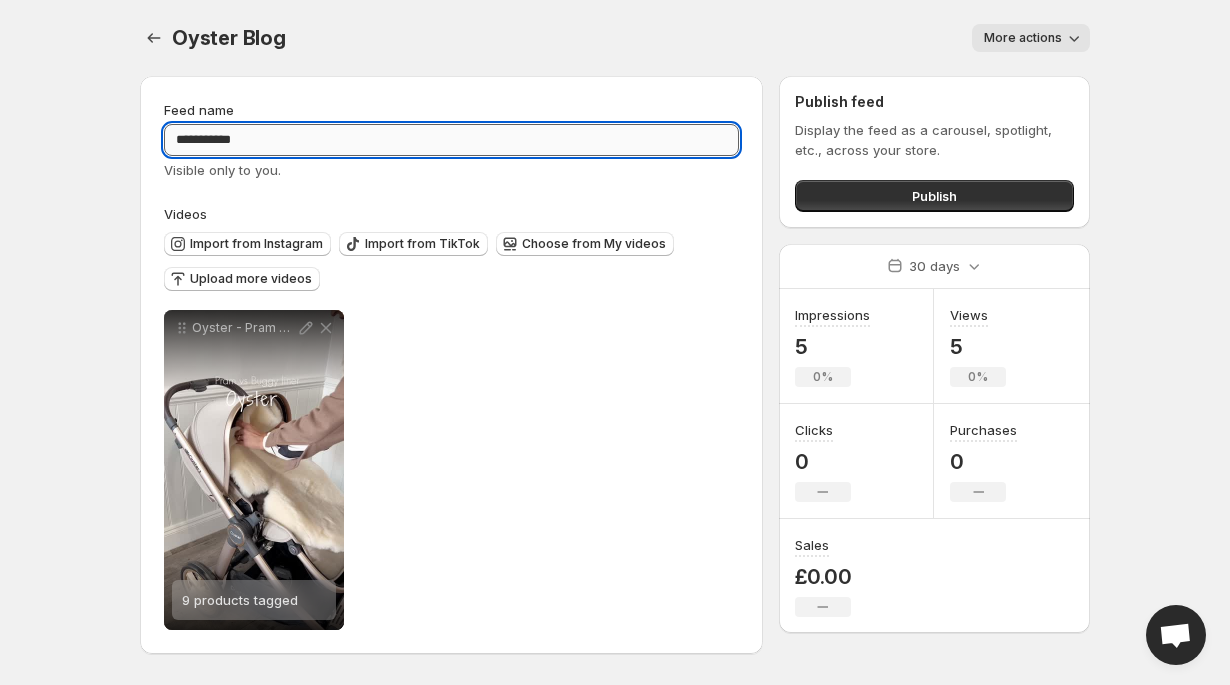 click on "**********" at bounding box center [451, 140] 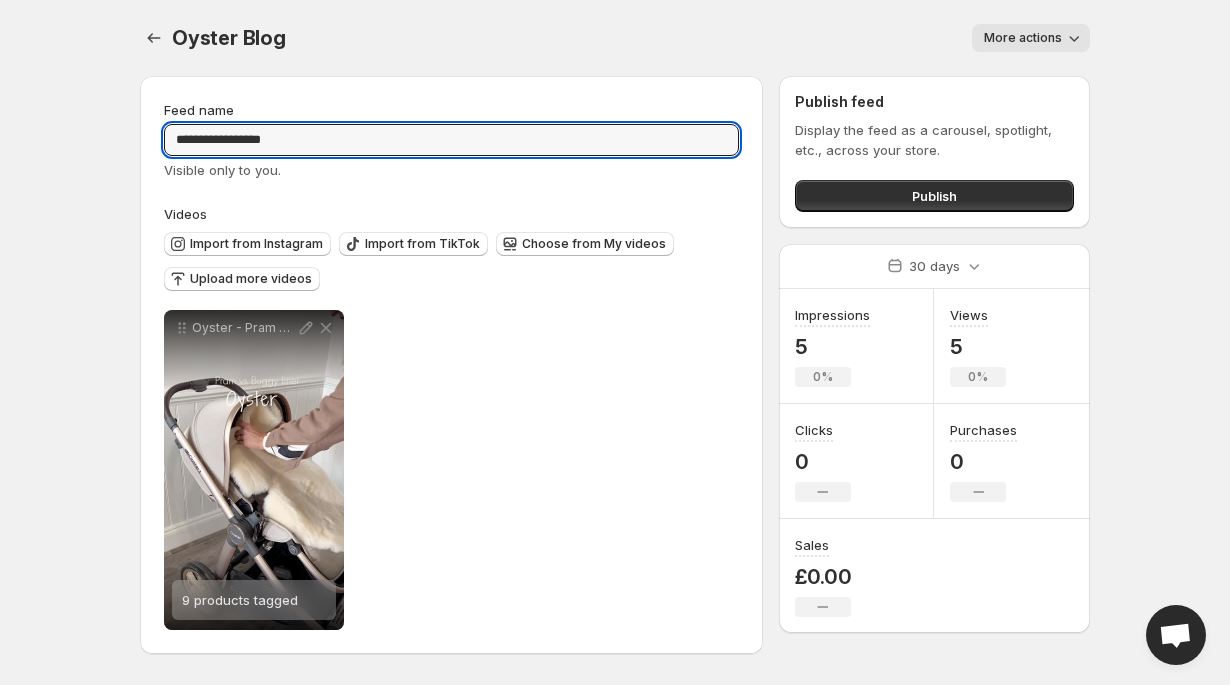 type on "**********" 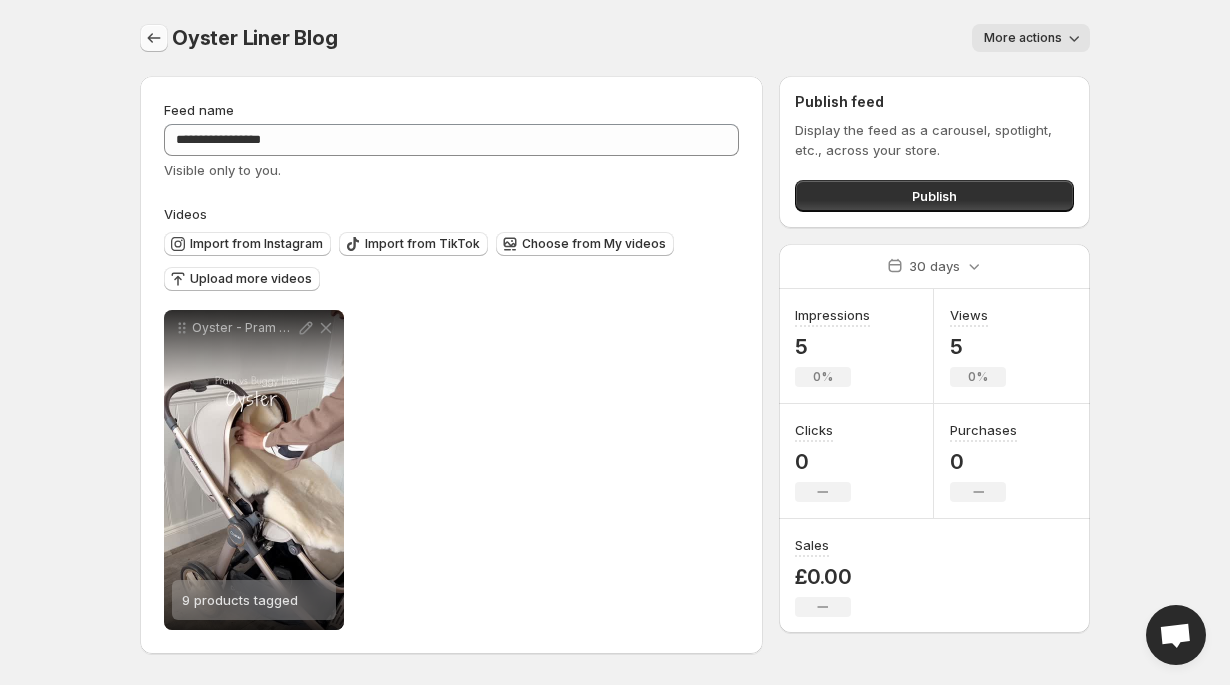 click 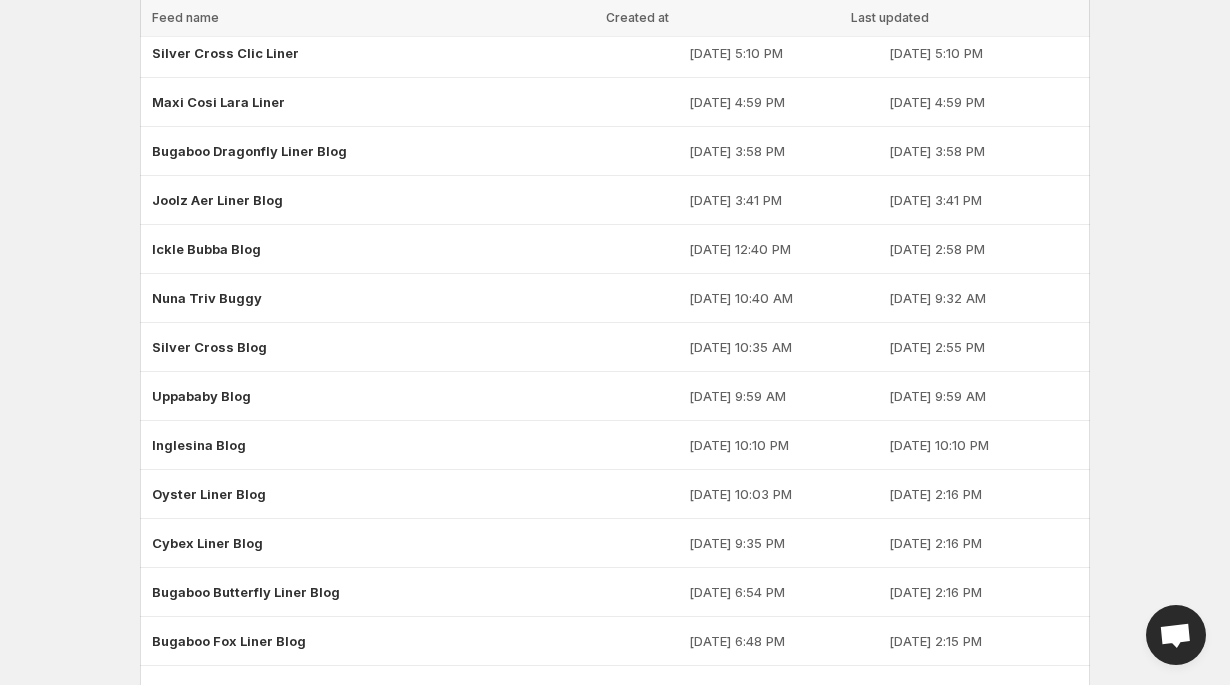 scroll, scrollTop: 1303, scrollLeft: 0, axis: vertical 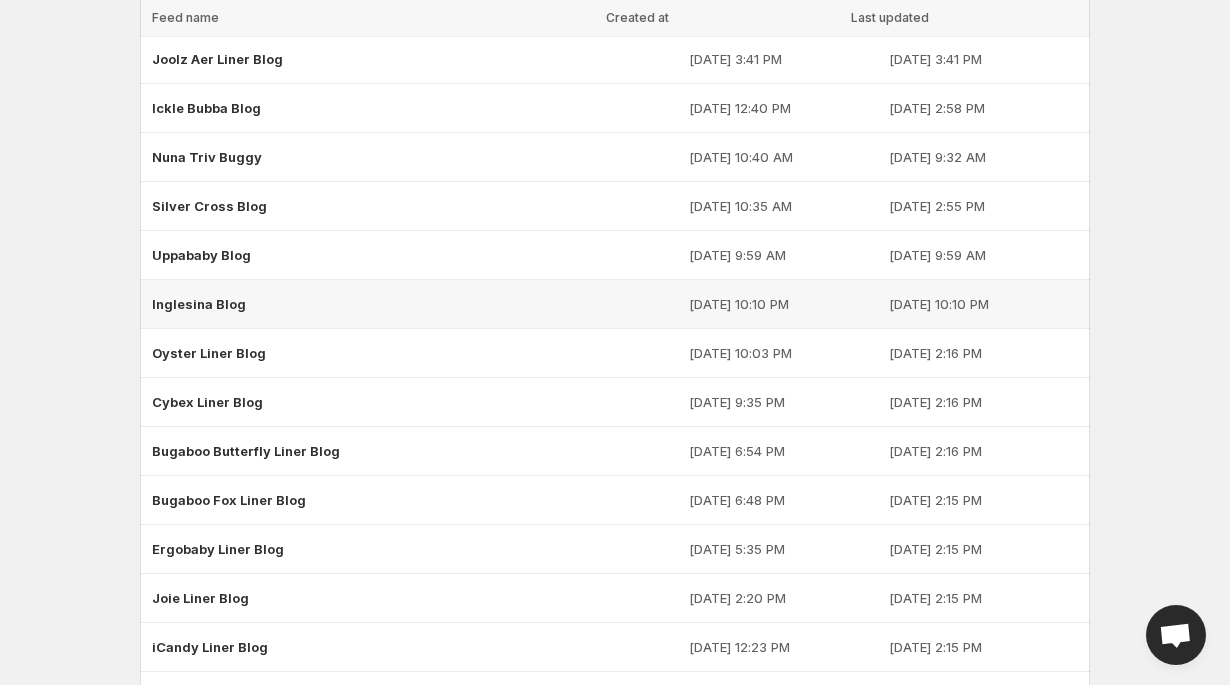 click on "Inglesina Blog" at bounding box center [199, 304] 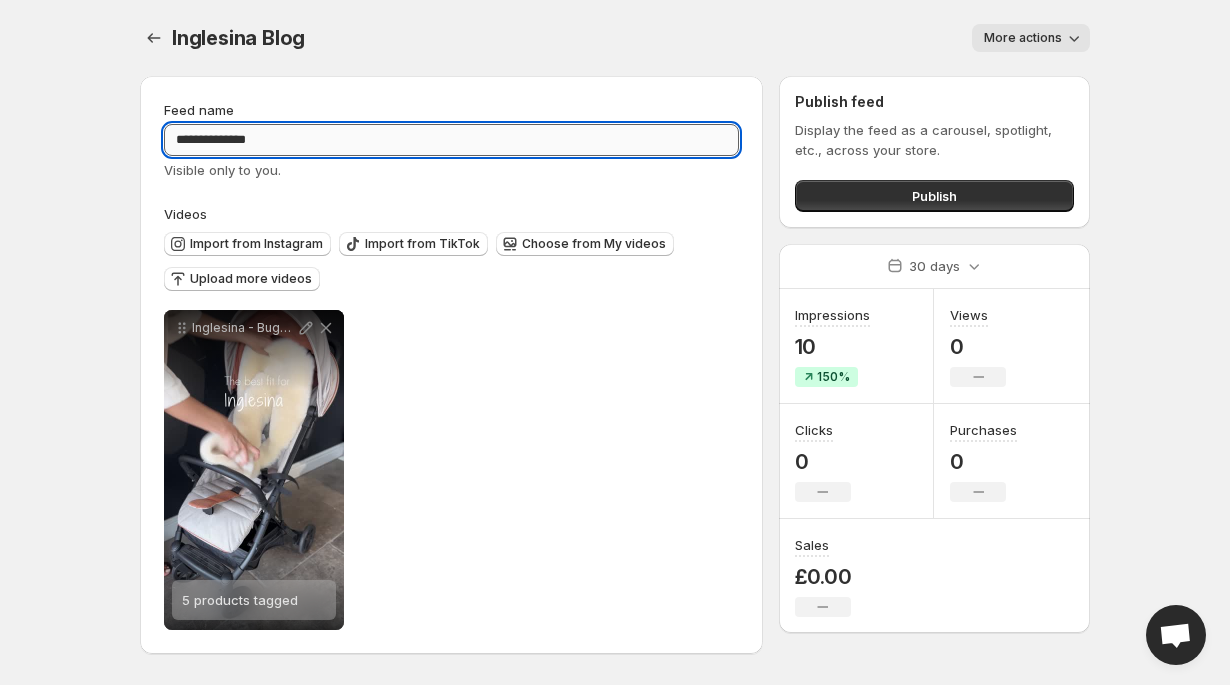 click on "**********" at bounding box center (451, 140) 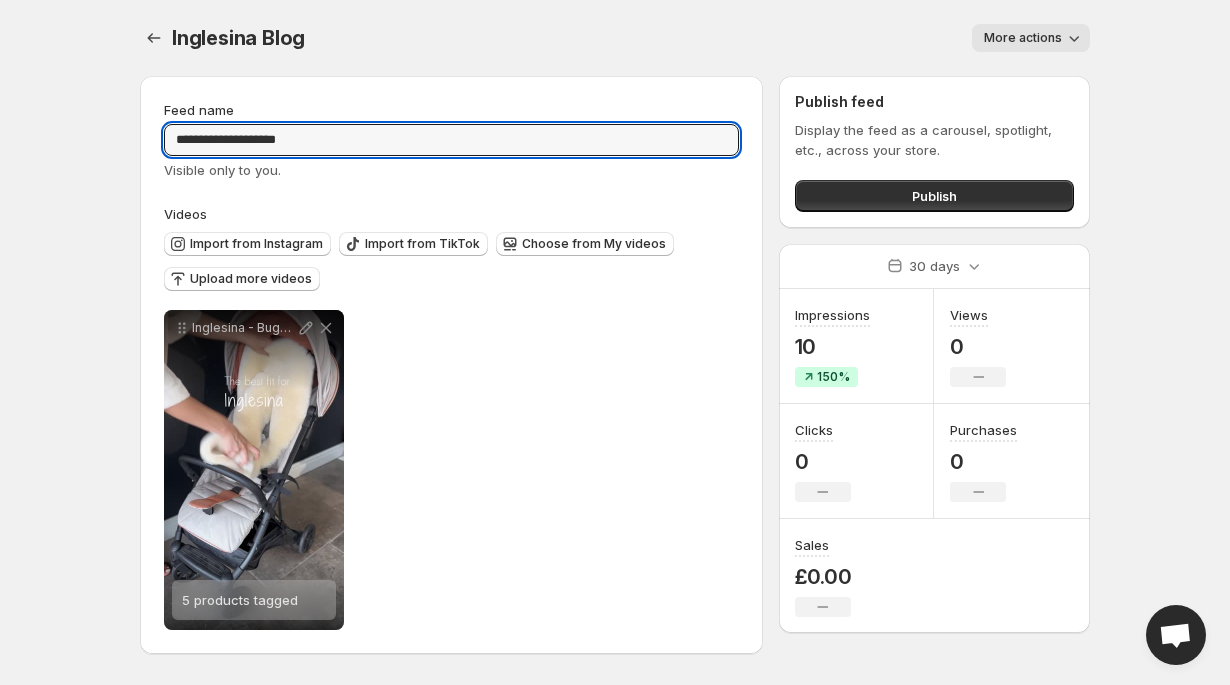 type on "**********" 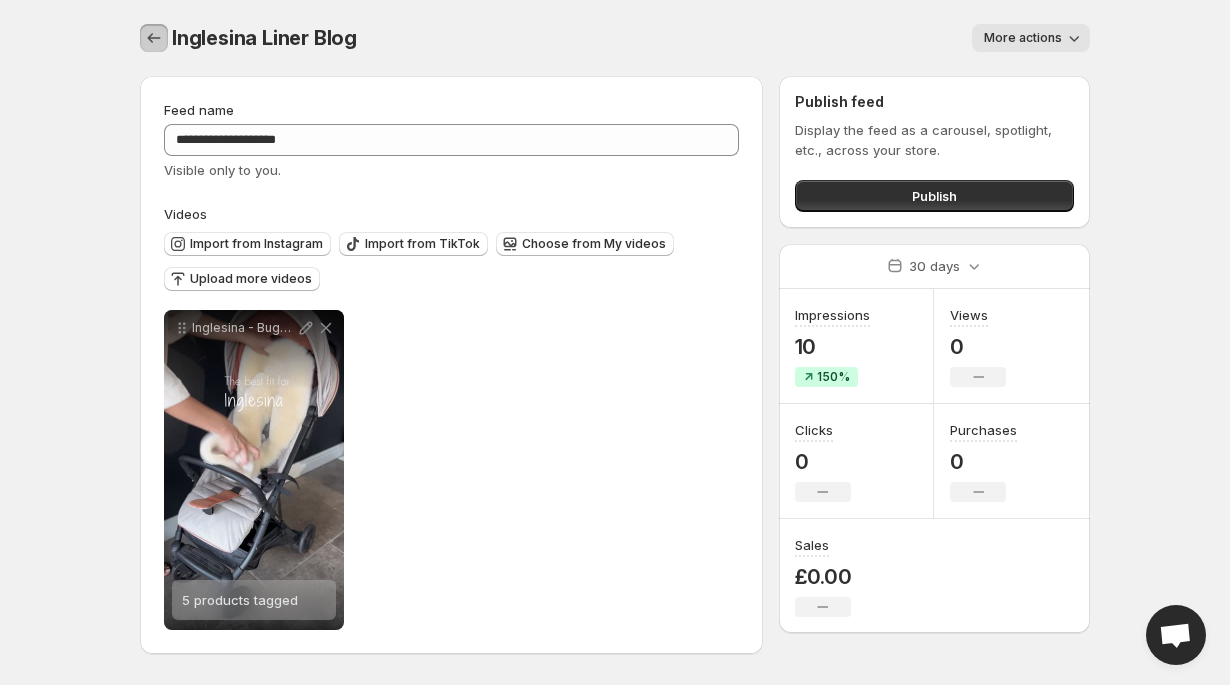 click 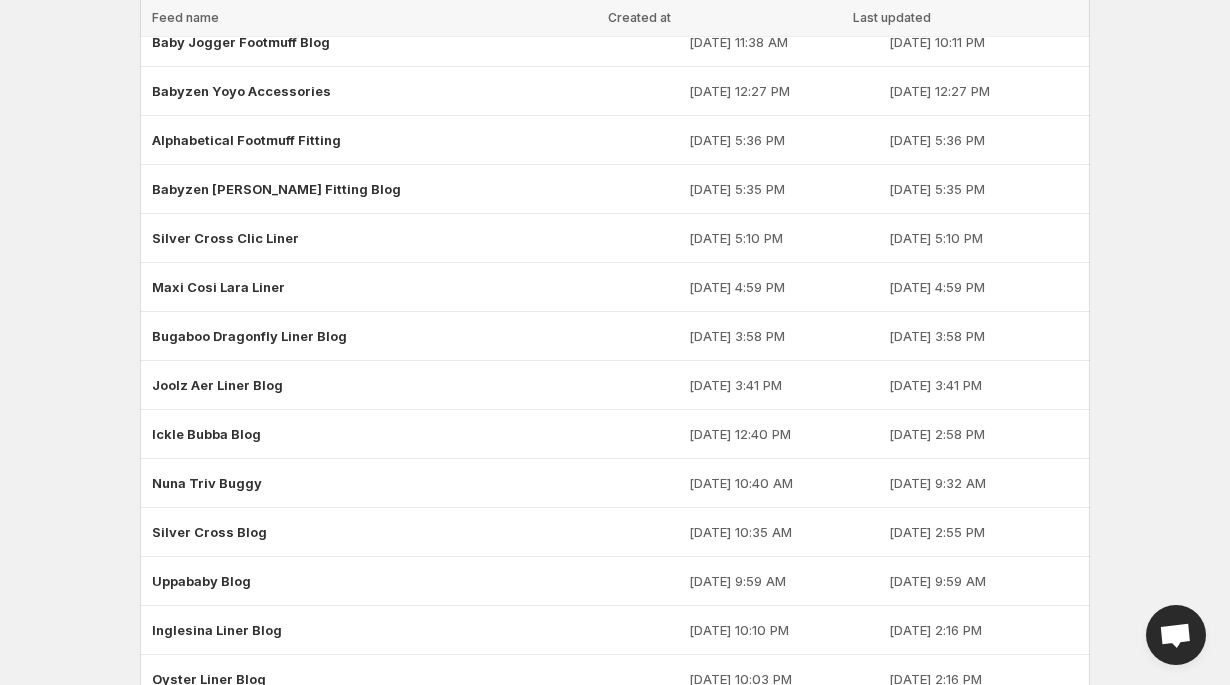 scroll, scrollTop: 1161, scrollLeft: 0, axis: vertical 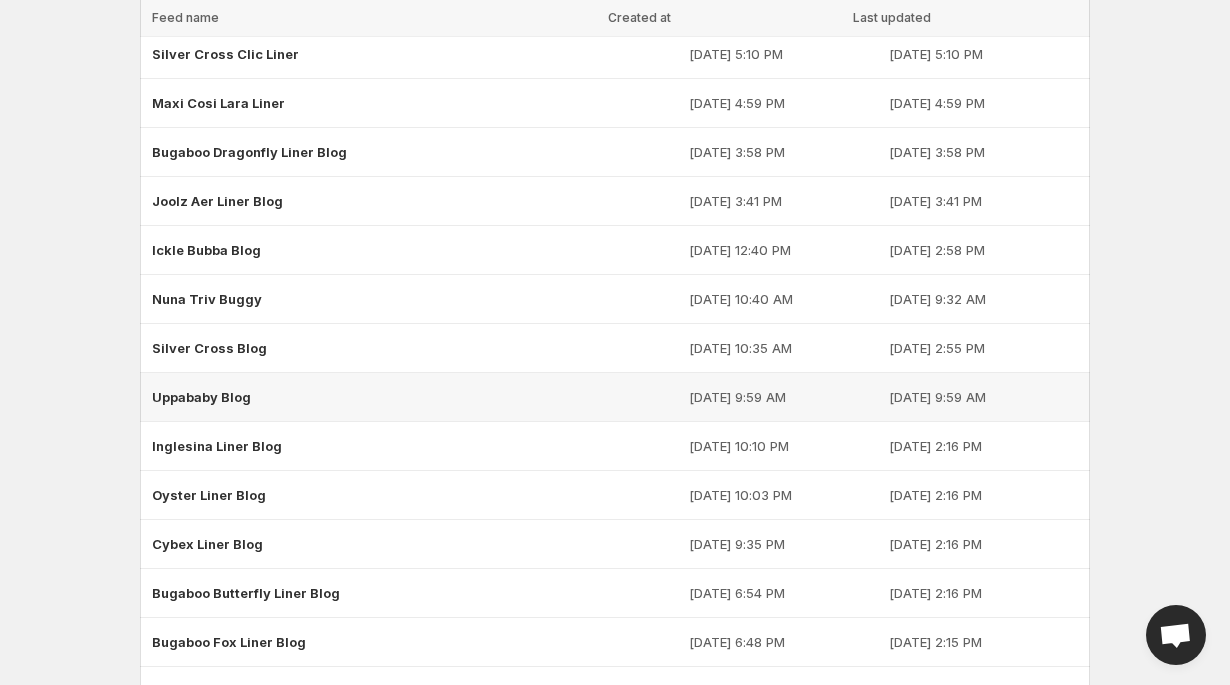 click on "Uppababy Blog" at bounding box center [201, 397] 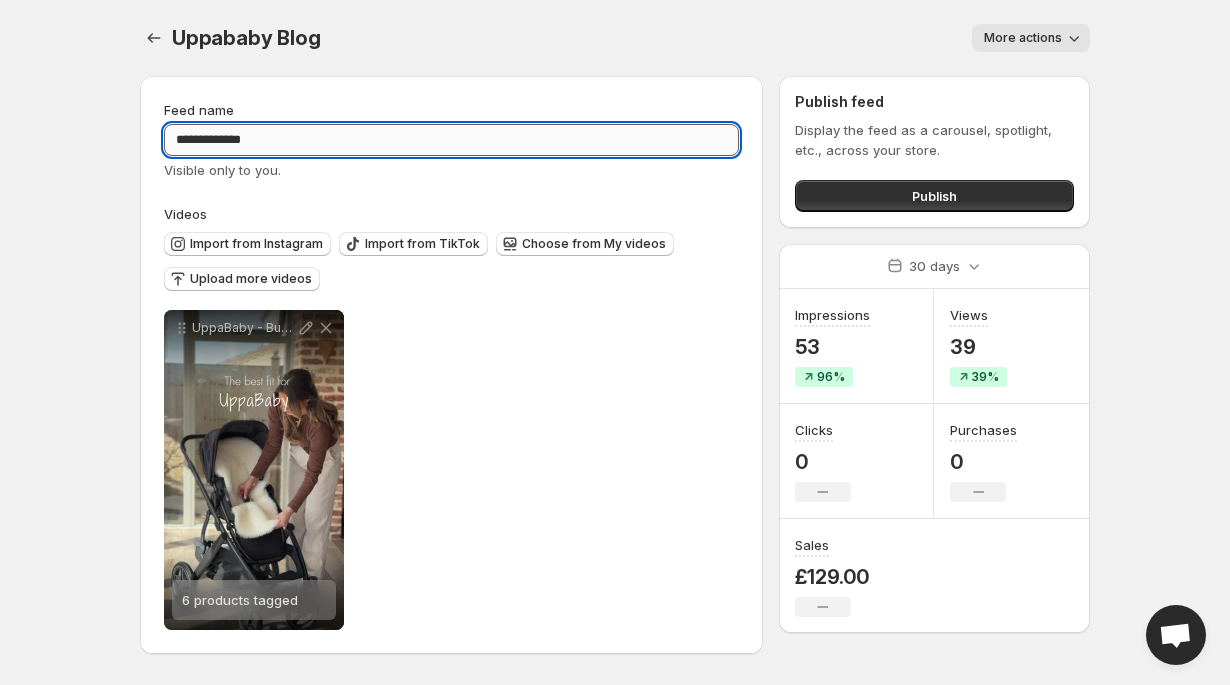 click on "**********" at bounding box center (451, 140) 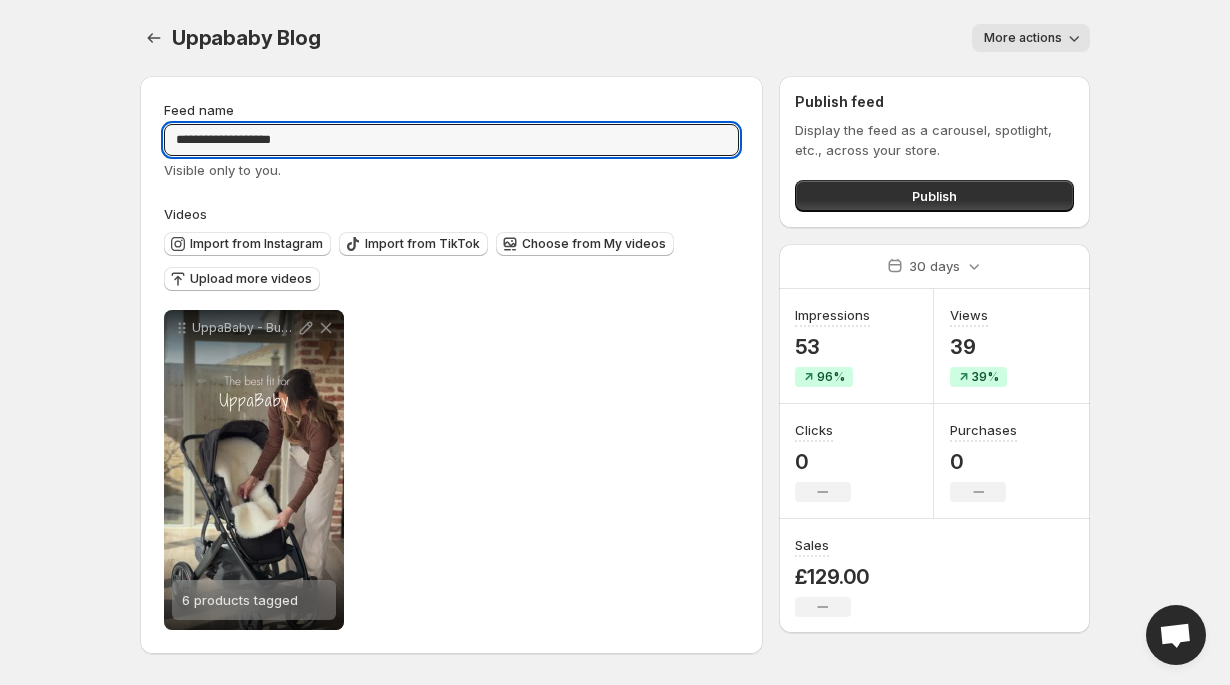 type on "**********" 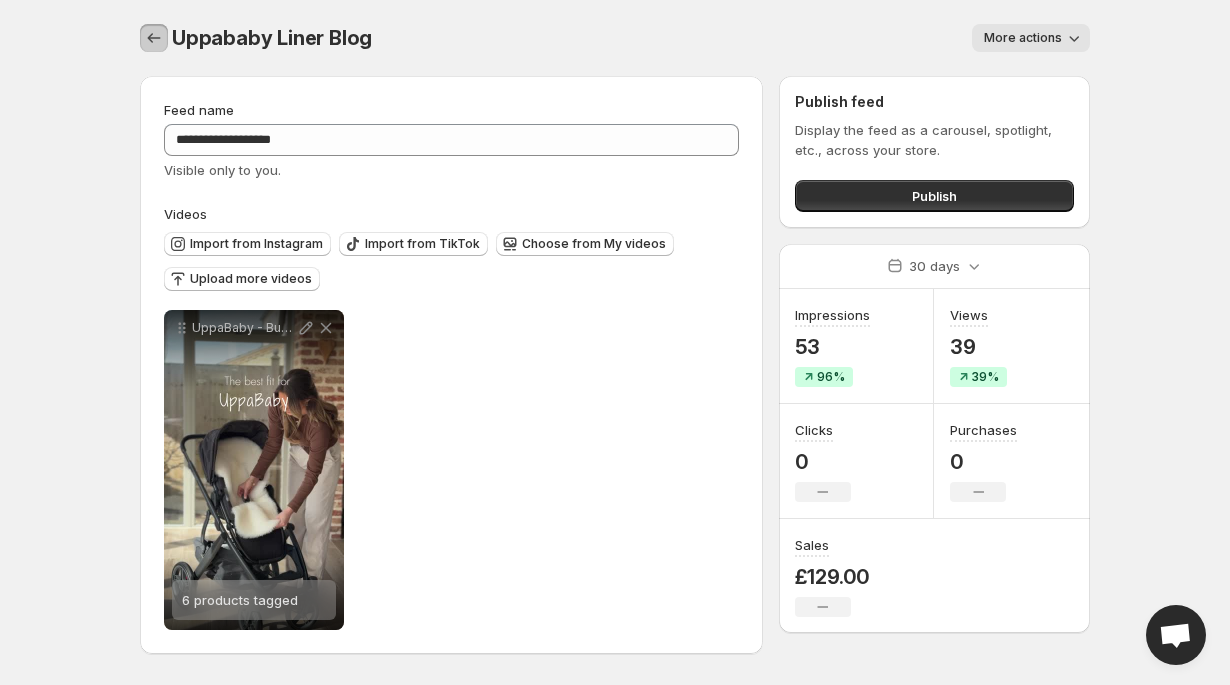 click 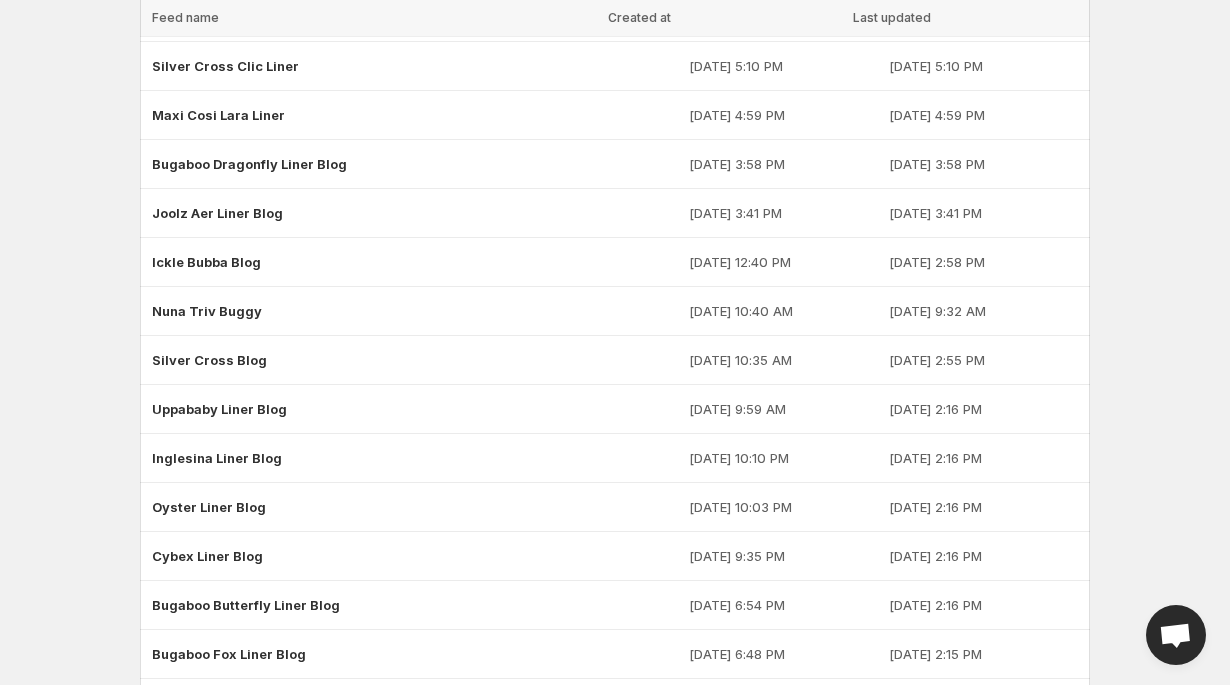 scroll, scrollTop: 1239, scrollLeft: 0, axis: vertical 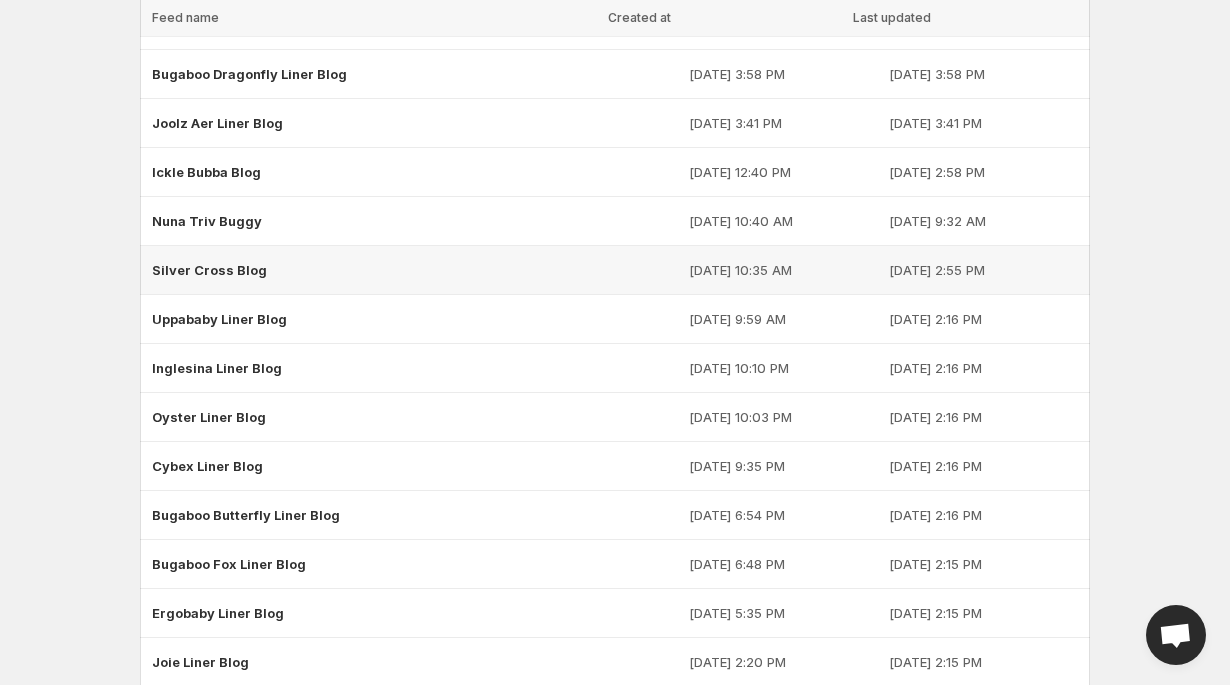 click on "Silver Cross Blog" at bounding box center [209, 270] 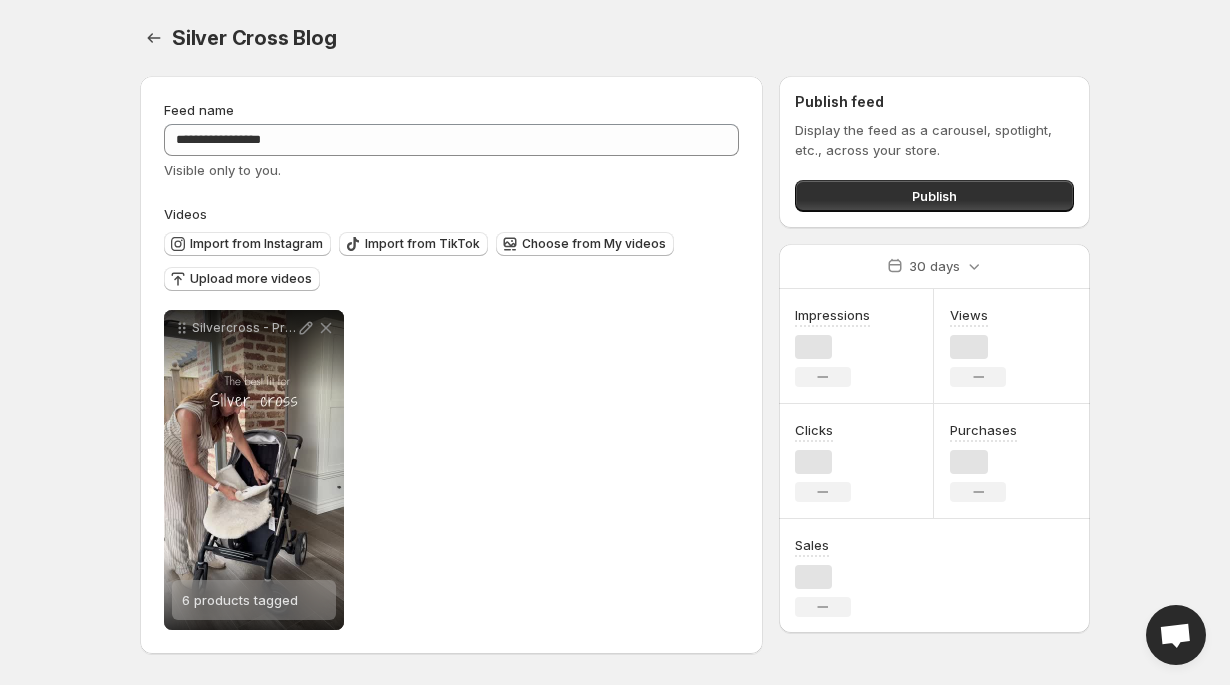 scroll, scrollTop: 0, scrollLeft: 0, axis: both 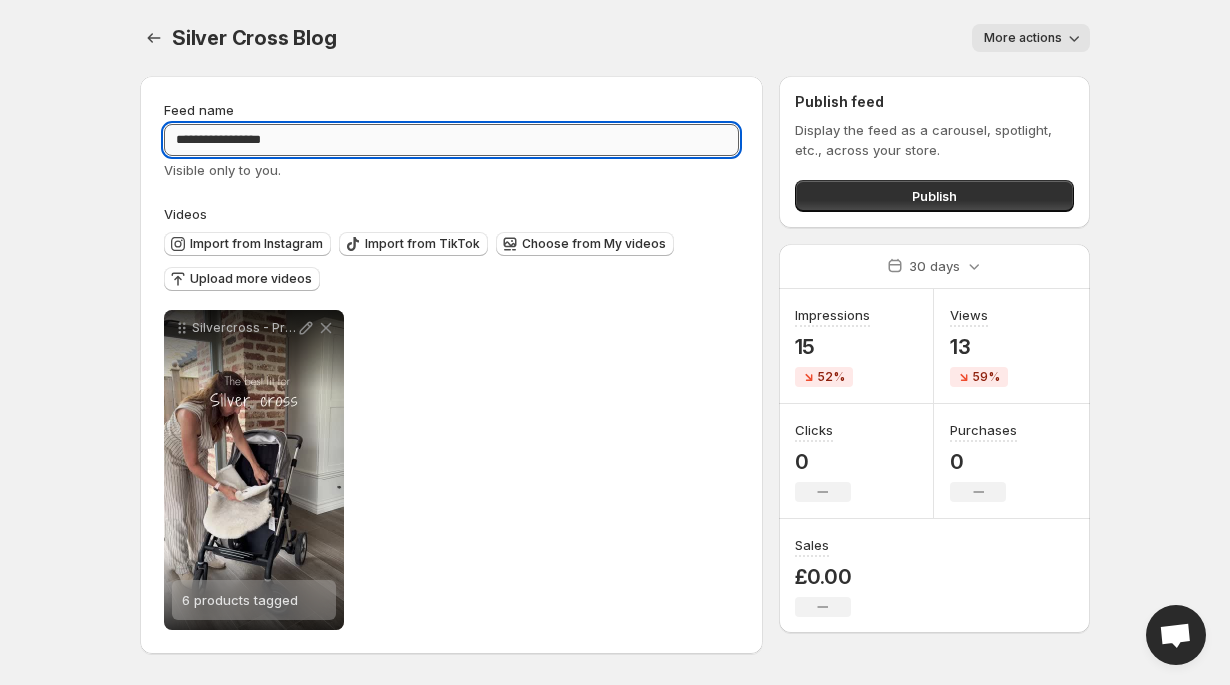 click on "**********" at bounding box center [451, 140] 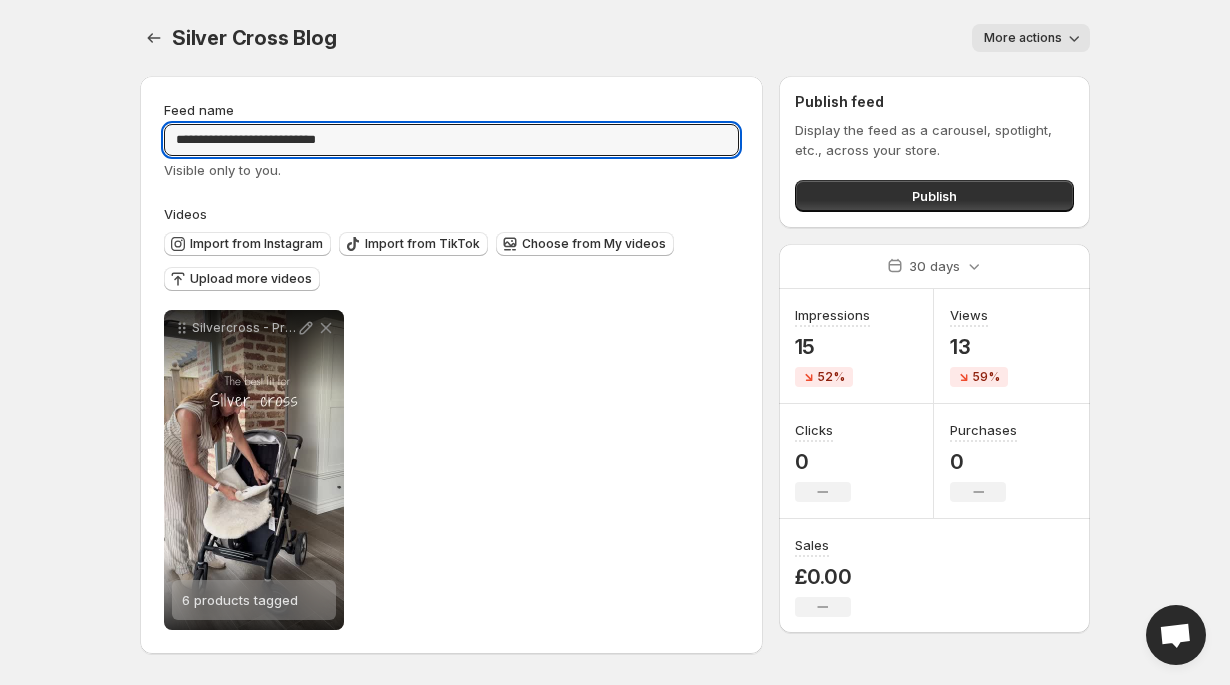 type on "**********" 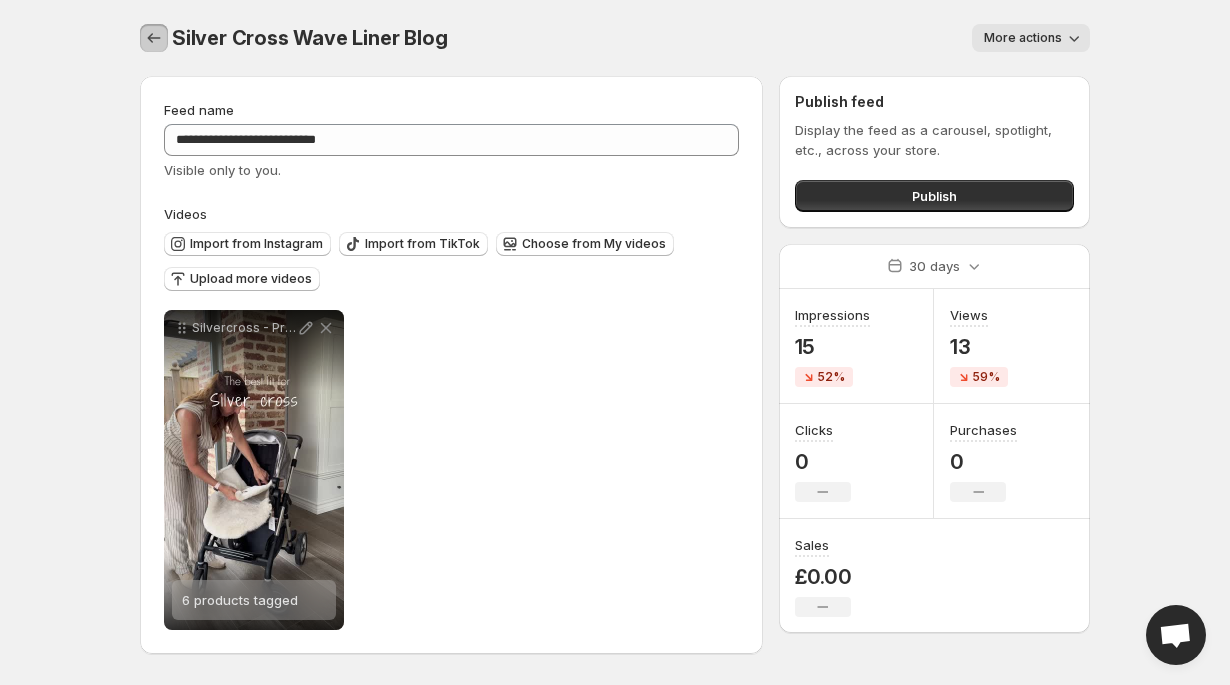 click 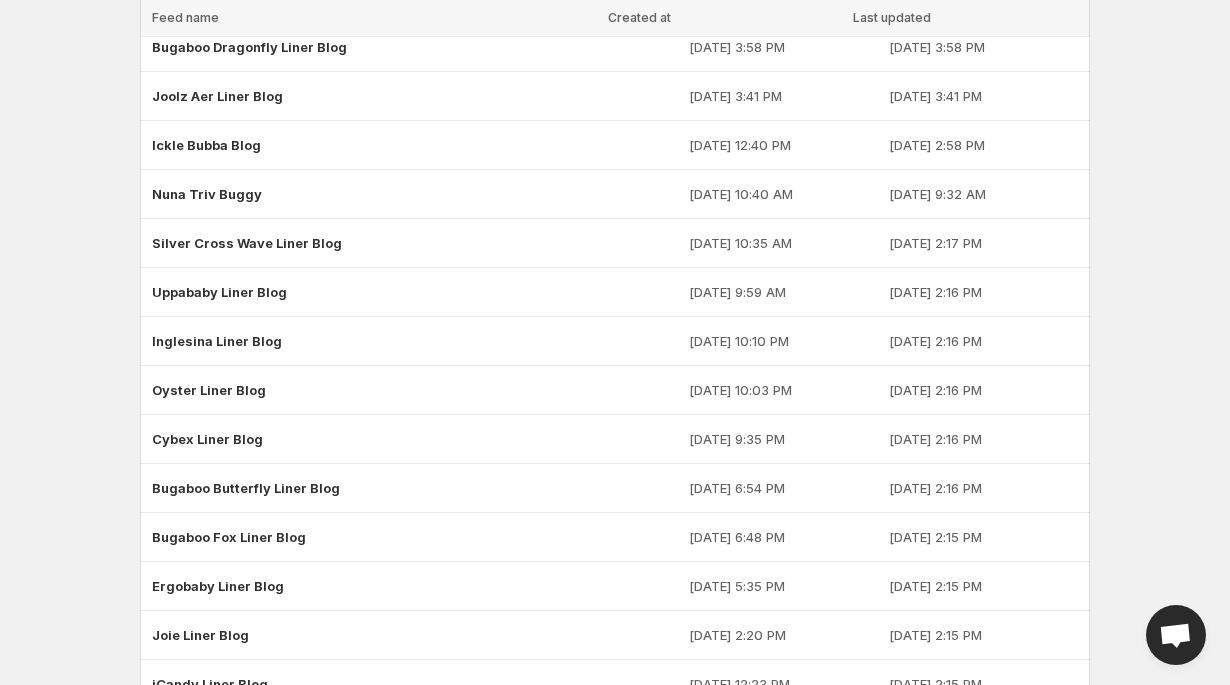 scroll, scrollTop: 1257, scrollLeft: 0, axis: vertical 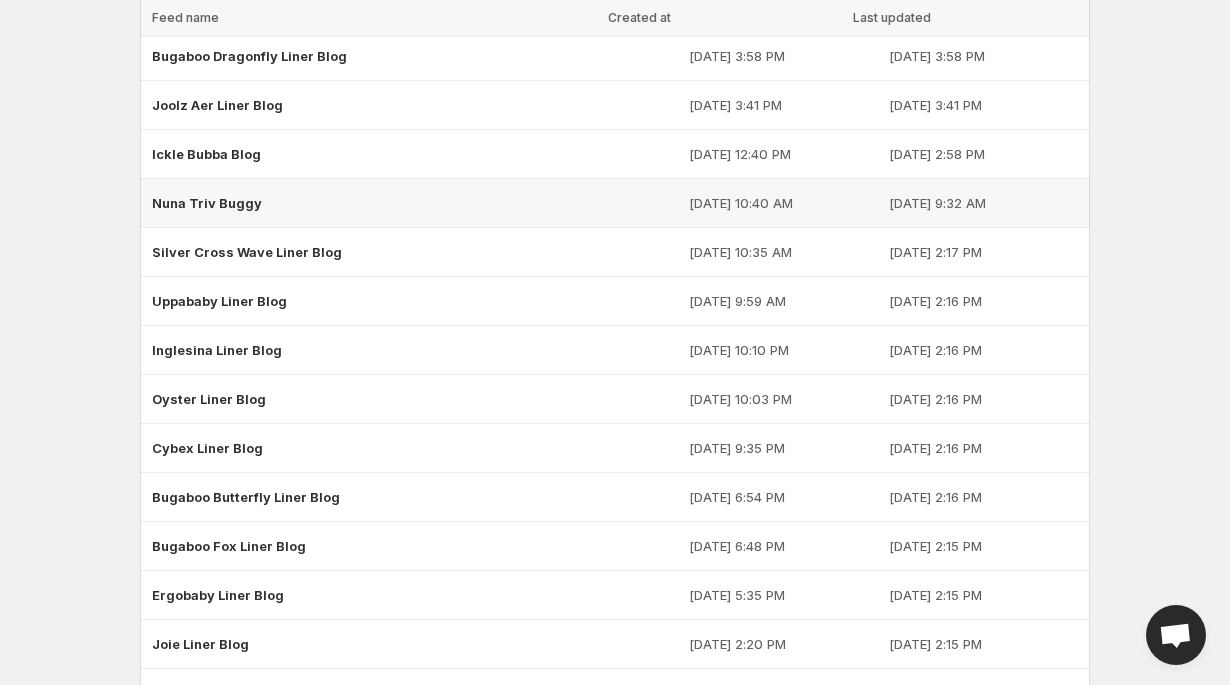 click on "Nuna Triv Buggy" at bounding box center (207, 203) 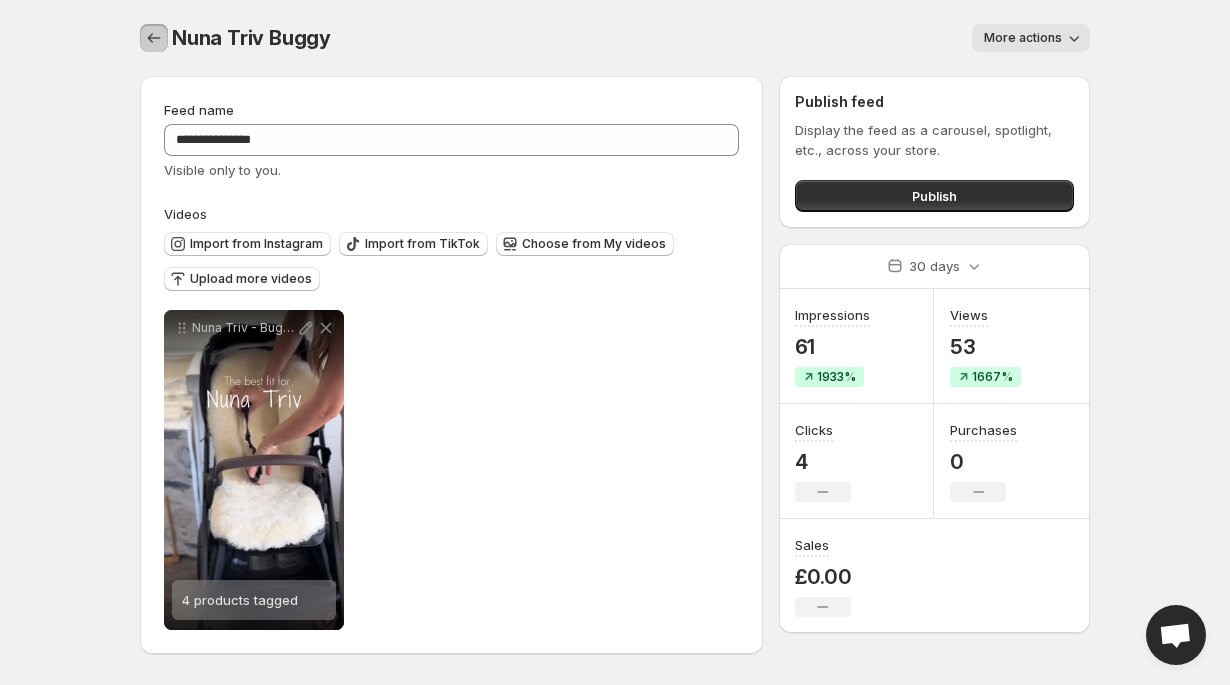 click 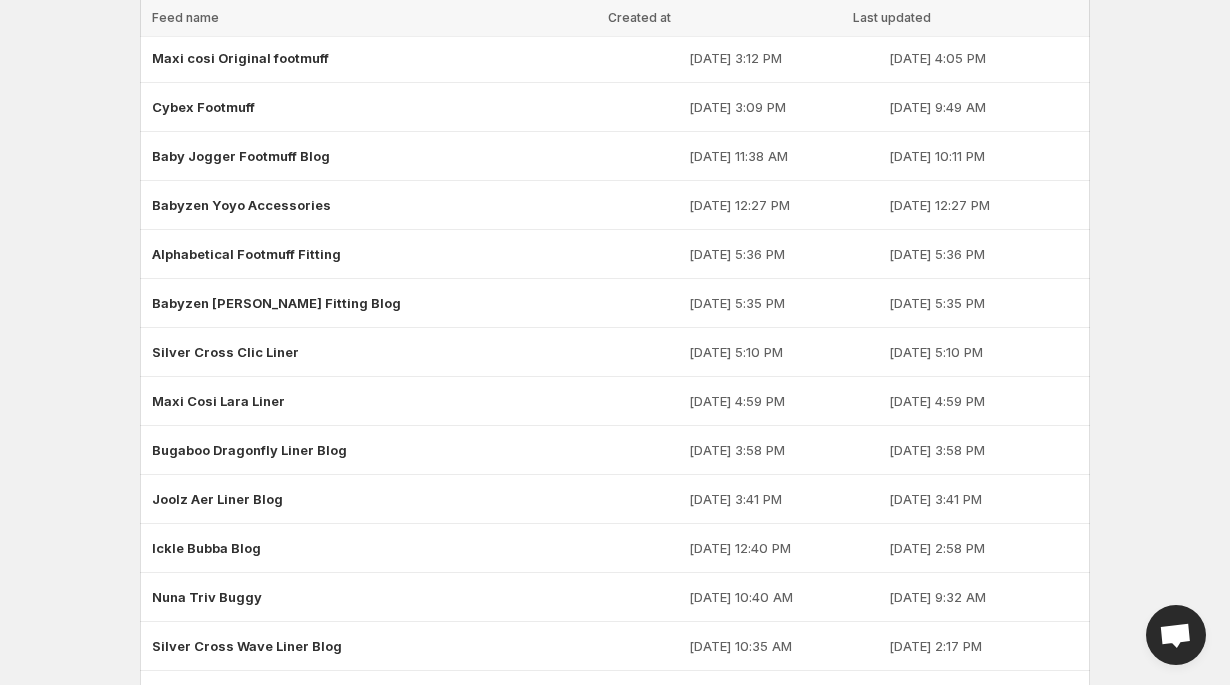 scroll, scrollTop: 825, scrollLeft: 0, axis: vertical 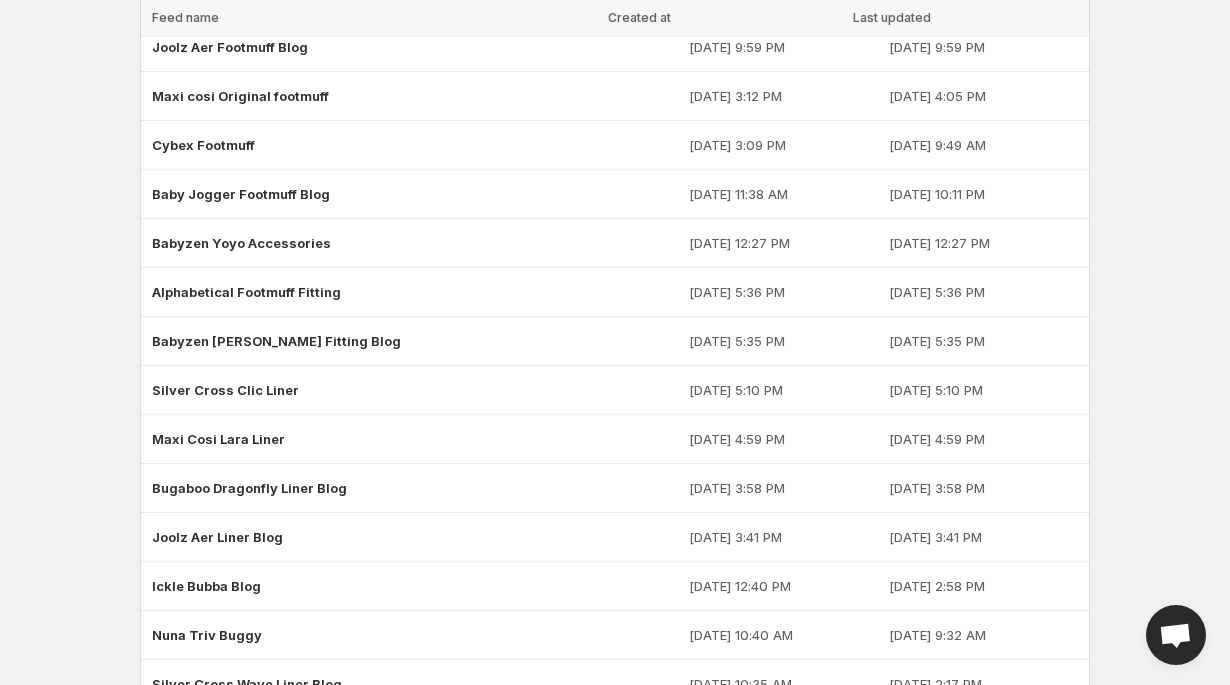 click on "Babyzen [PERSON_NAME] Fitting Blog" at bounding box center [411, 341] 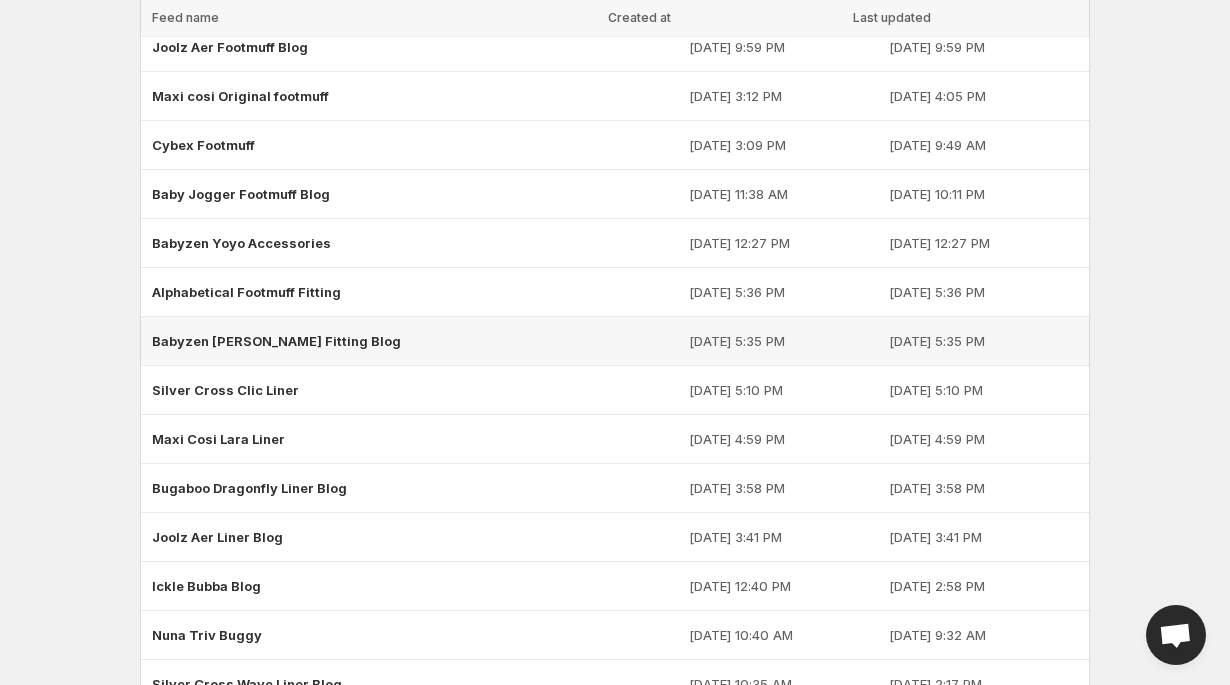 scroll, scrollTop: 0, scrollLeft: 0, axis: both 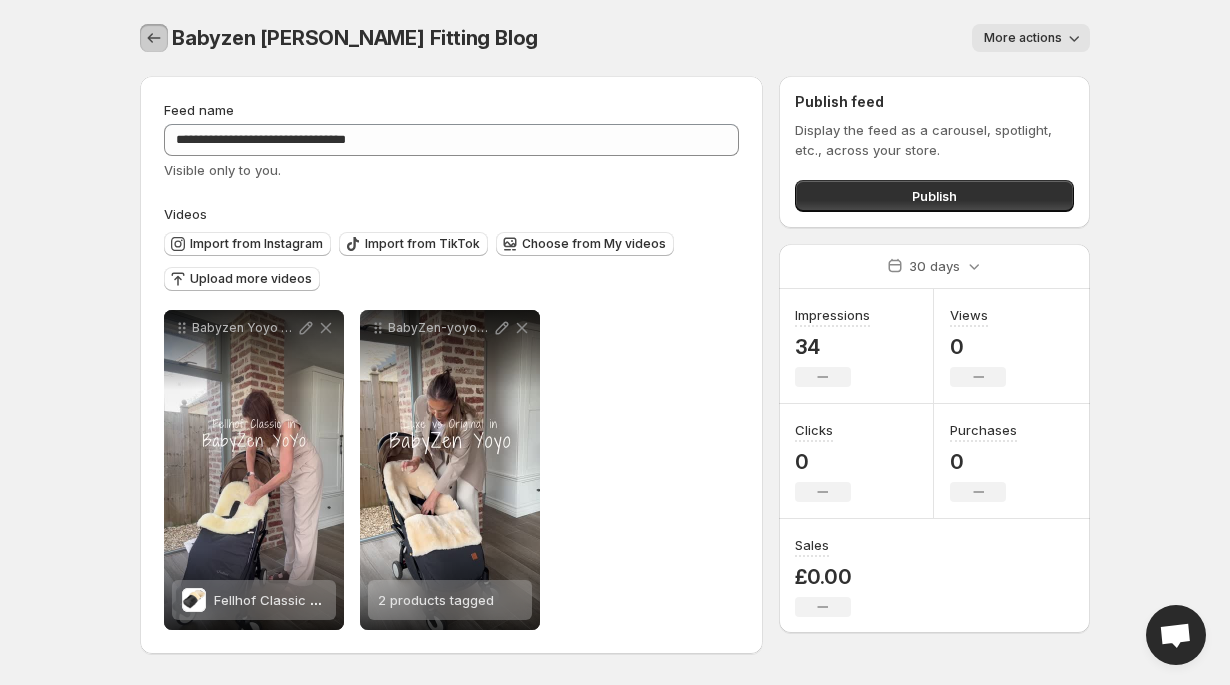 click 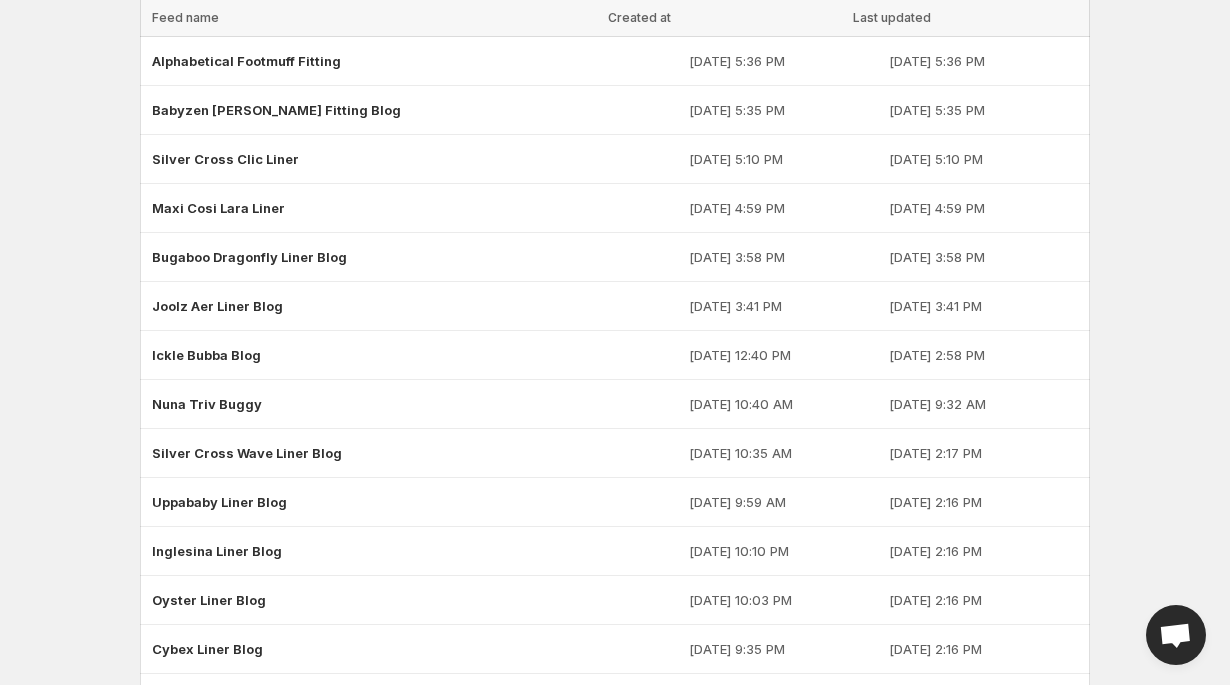 scroll, scrollTop: 1062, scrollLeft: 0, axis: vertical 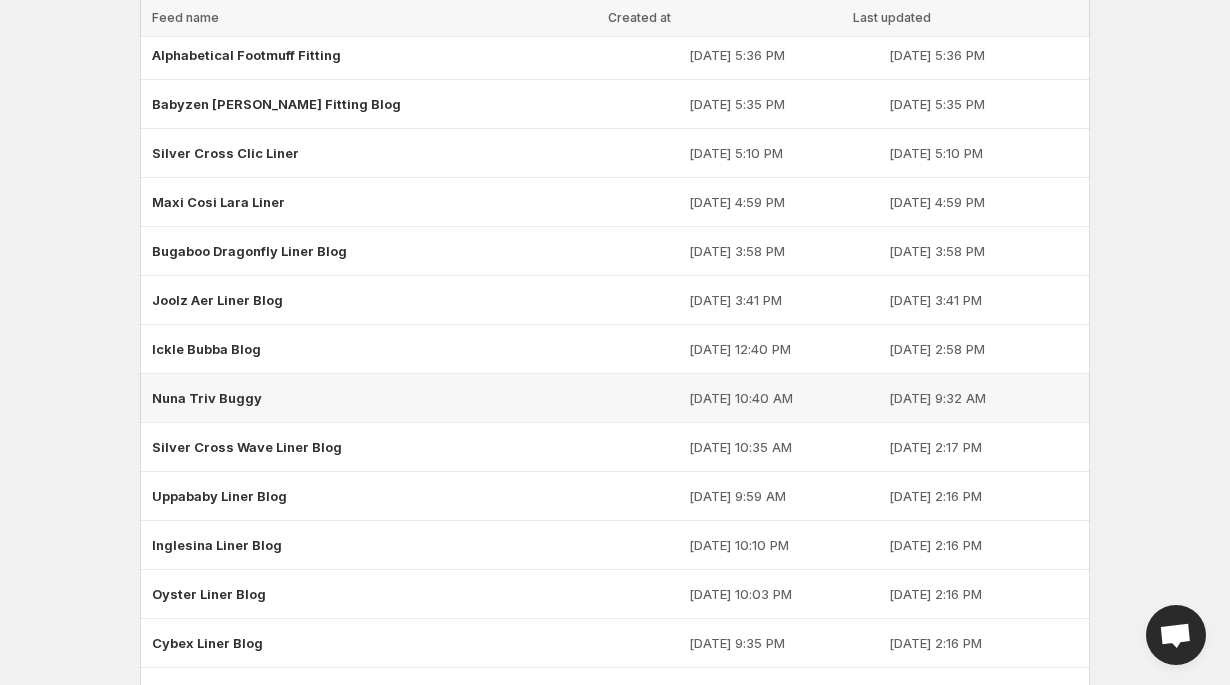 click on "Nuna Triv Buggy" at bounding box center [207, 398] 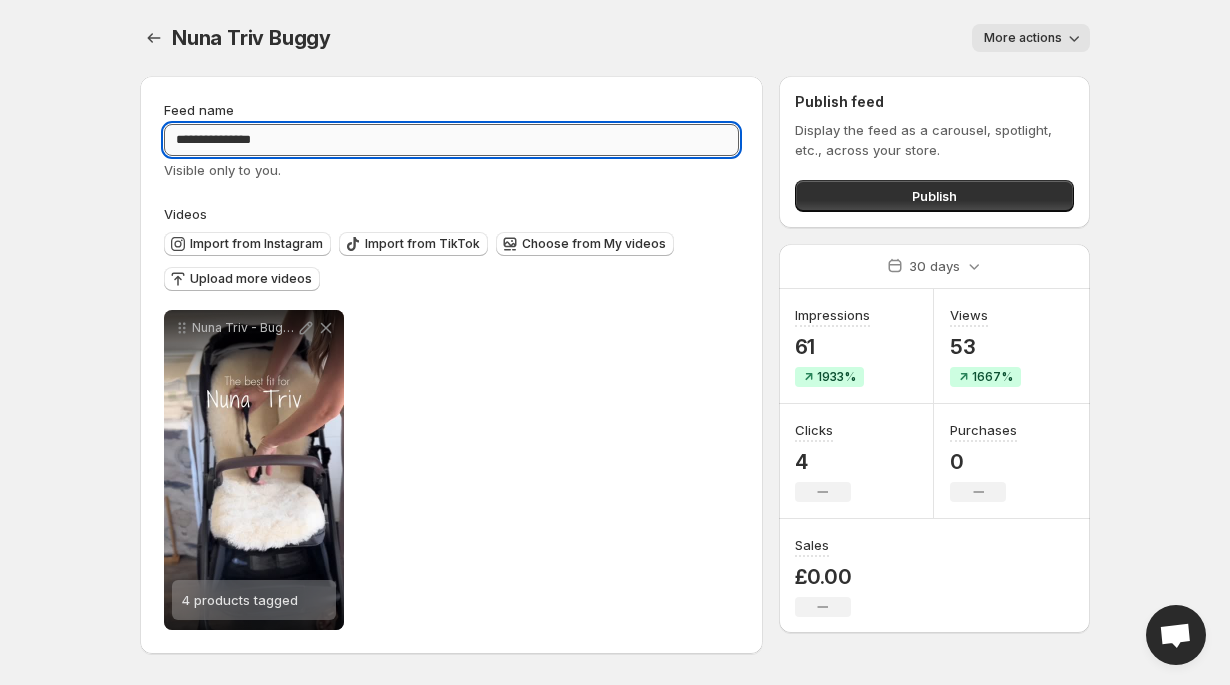 click on "**********" at bounding box center [451, 140] 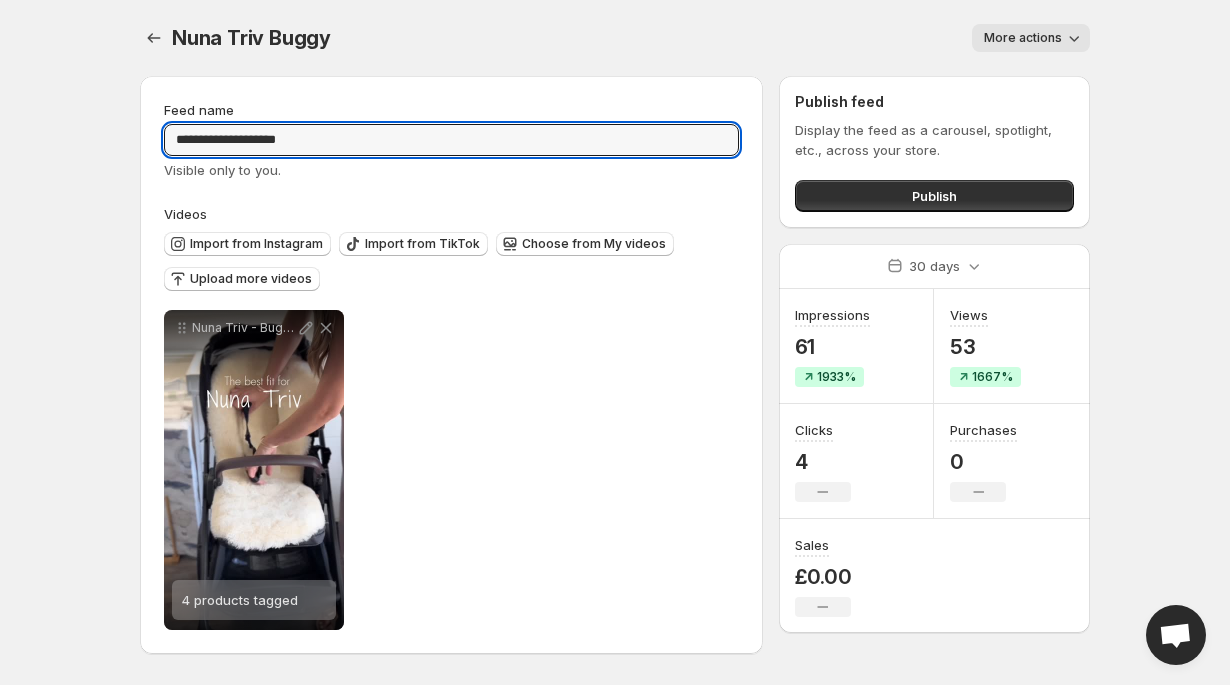 type on "**********" 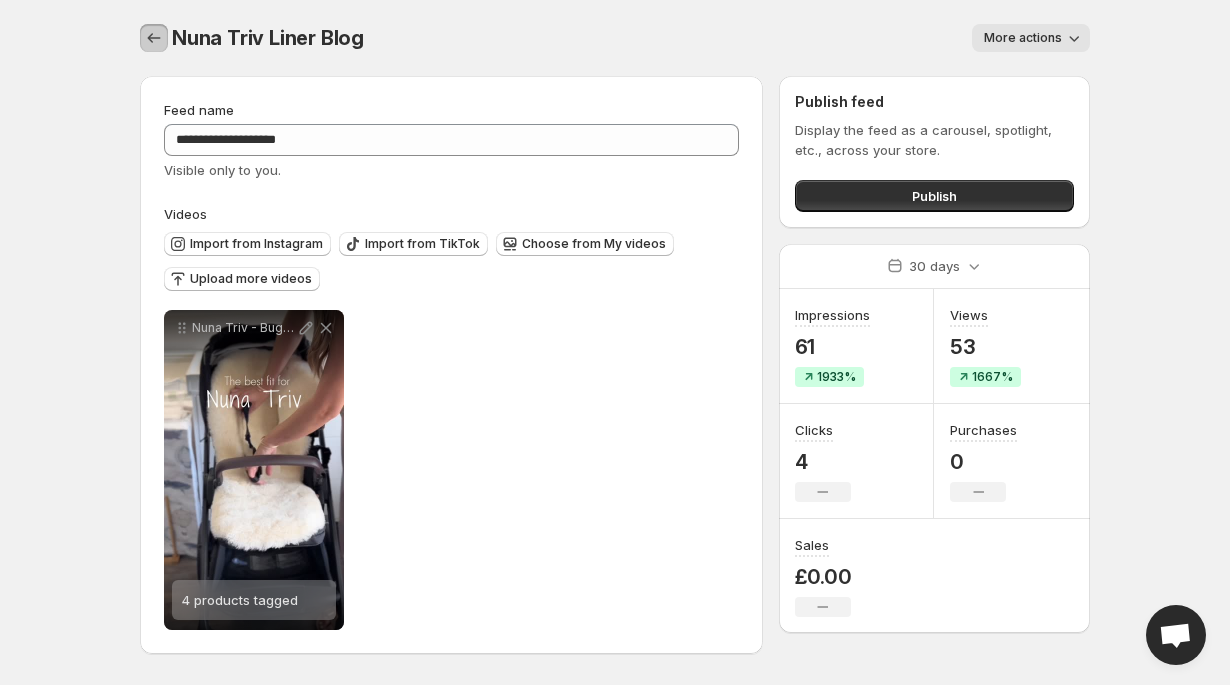 click 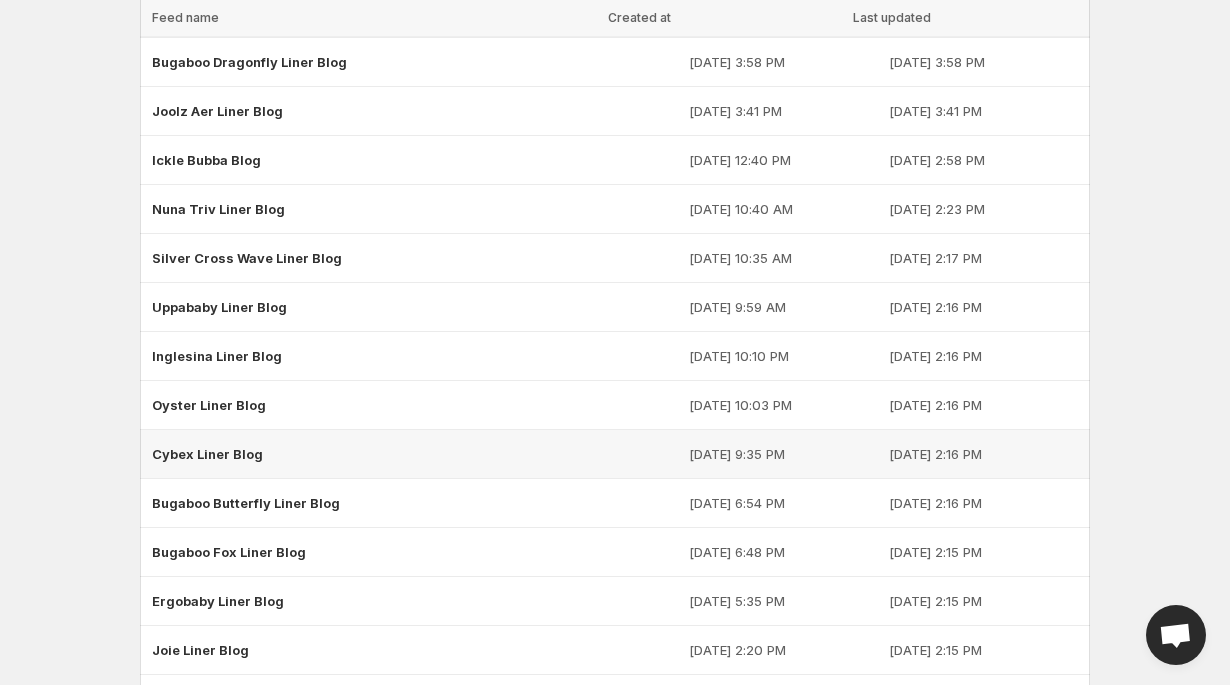 scroll, scrollTop: 1142, scrollLeft: 0, axis: vertical 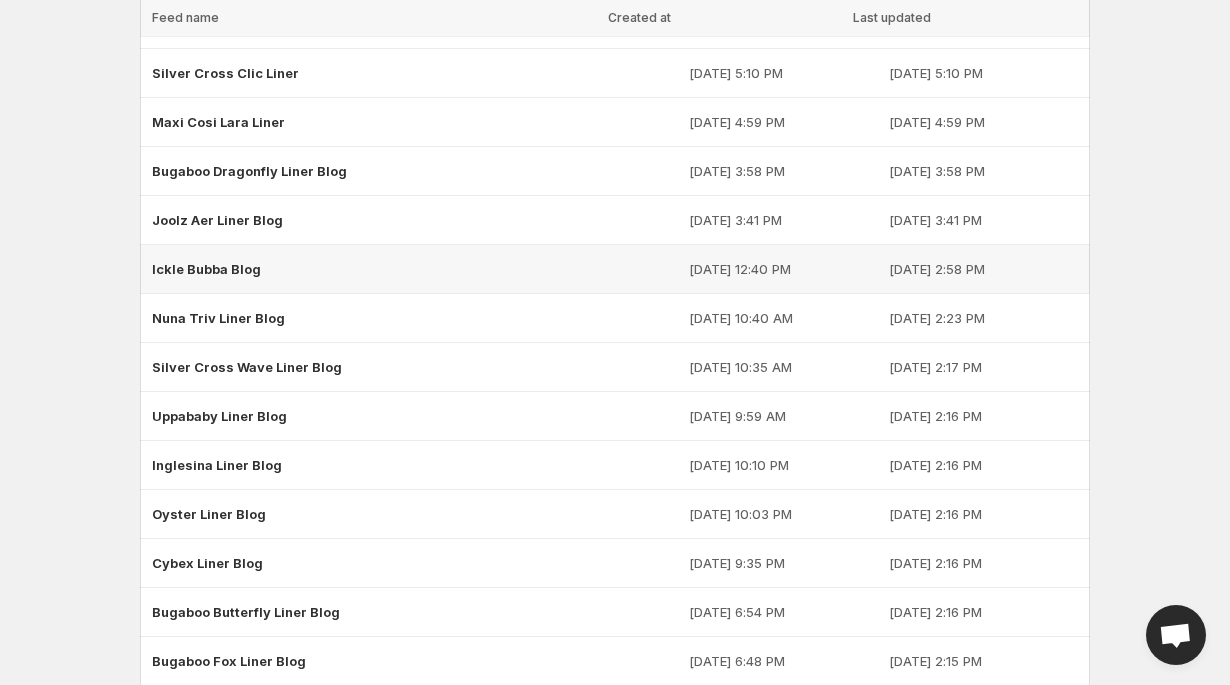 click on "Ickle Bubba Blog" at bounding box center (206, 269) 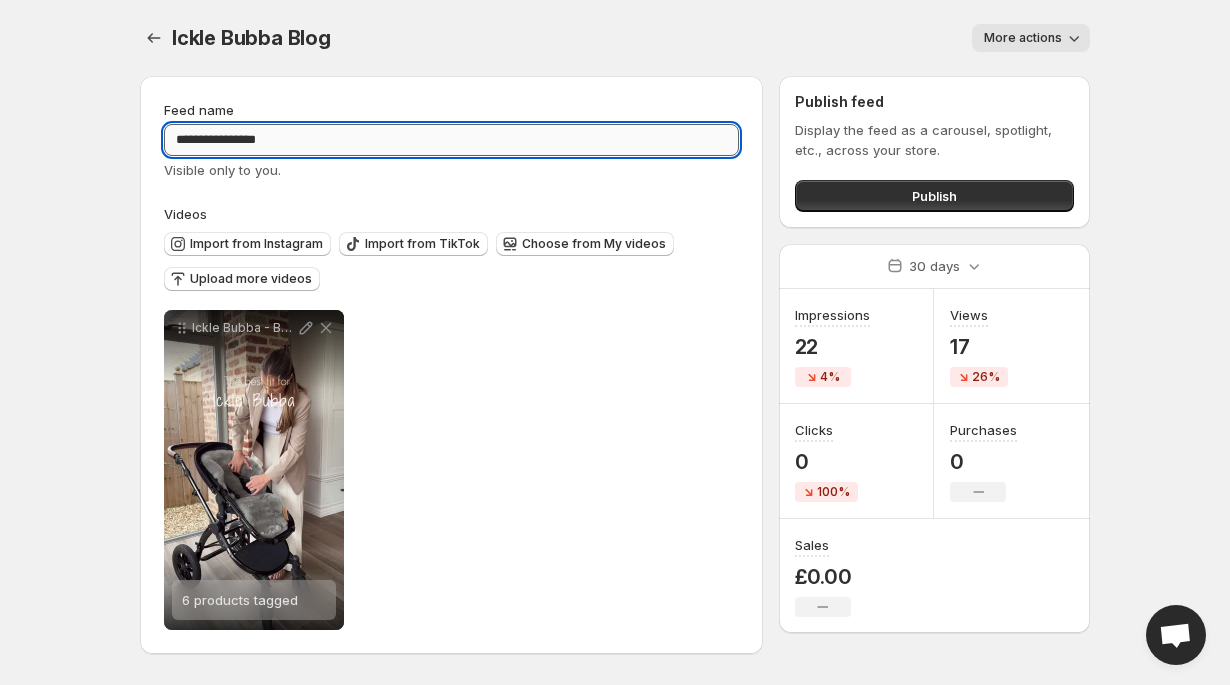 click on "**********" at bounding box center (451, 140) 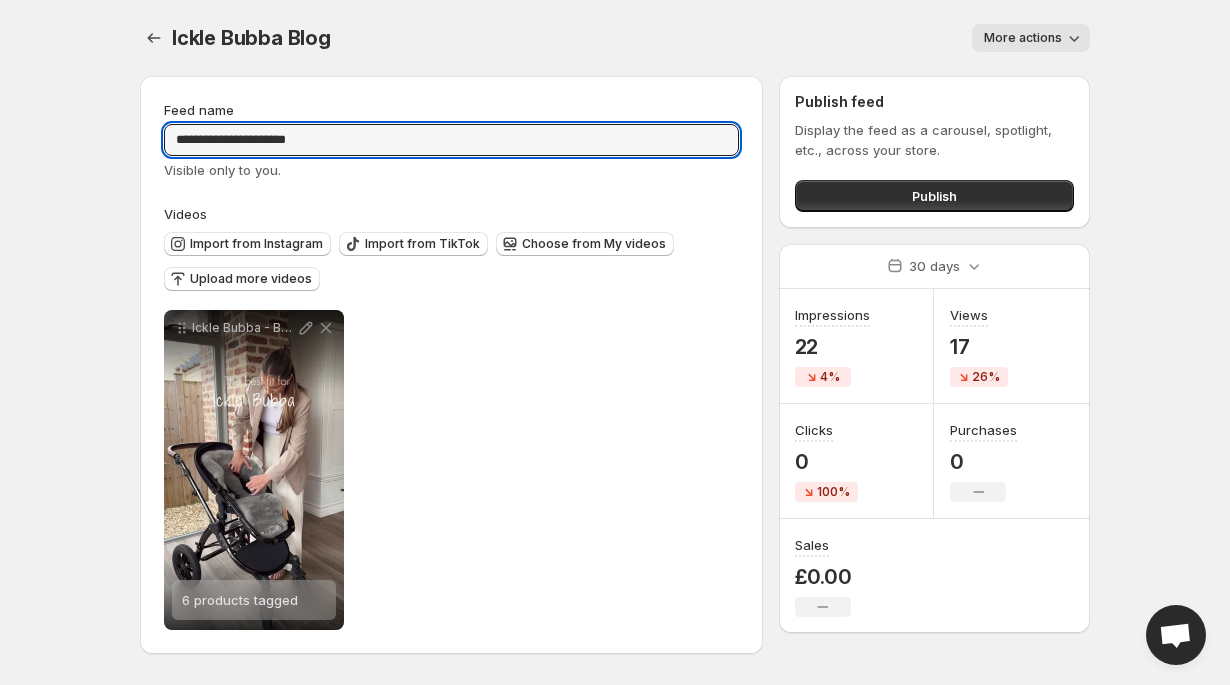 type on "**********" 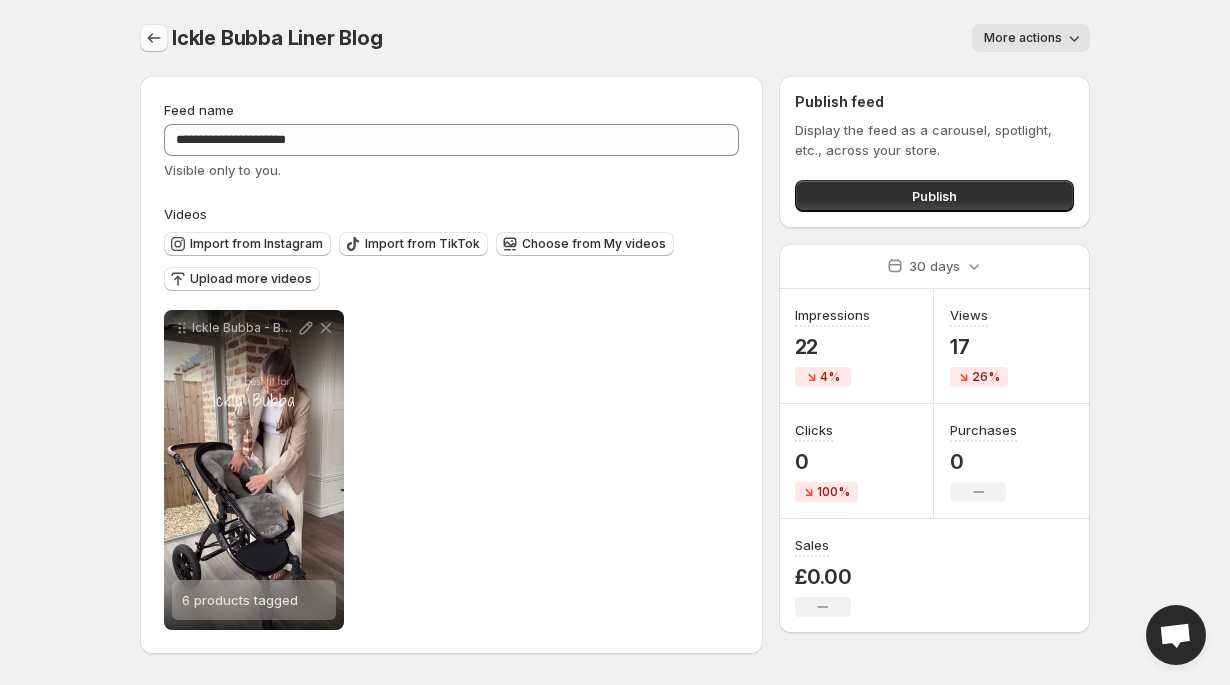 click 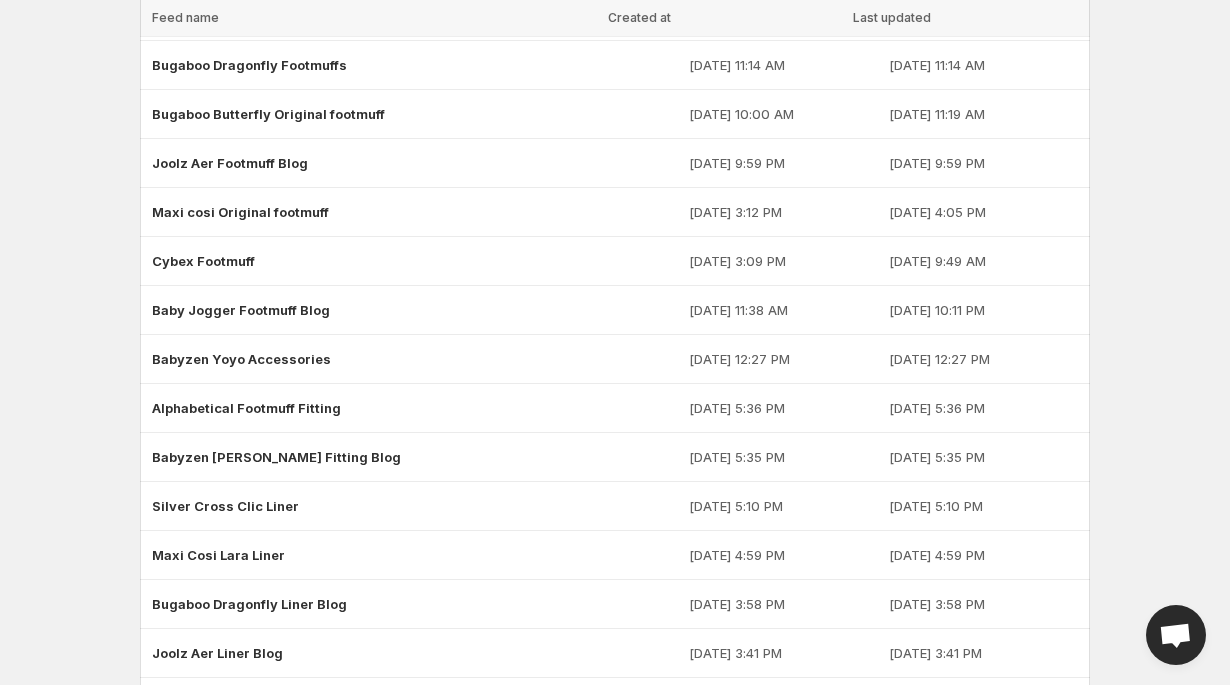 scroll, scrollTop: 861, scrollLeft: 0, axis: vertical 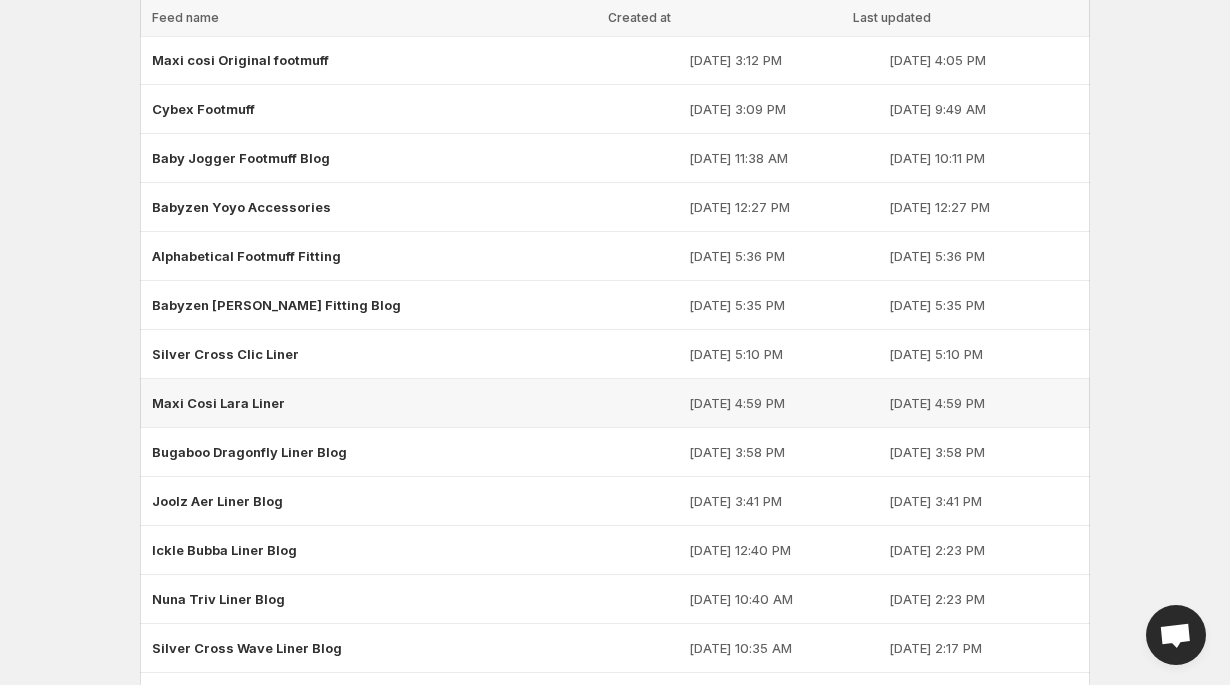 click on "Maxi Cosi Lara Liner" at bounding box center [218, 403] 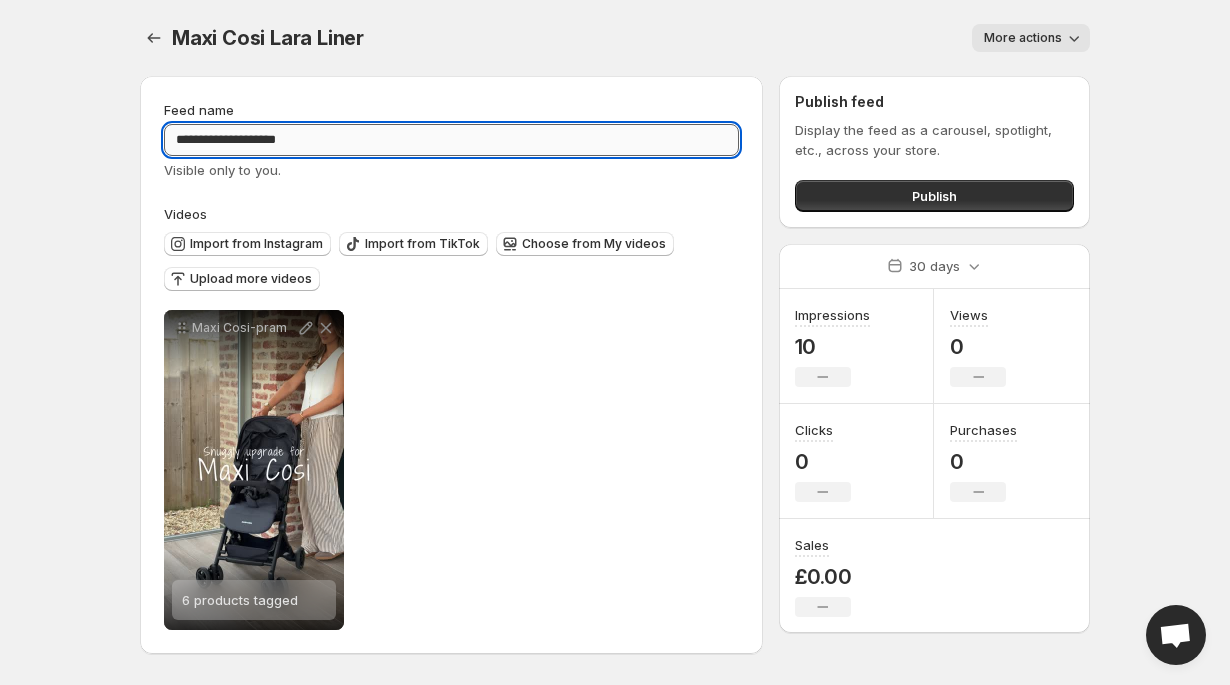 click on "**********" at bounding box center [451, 140] 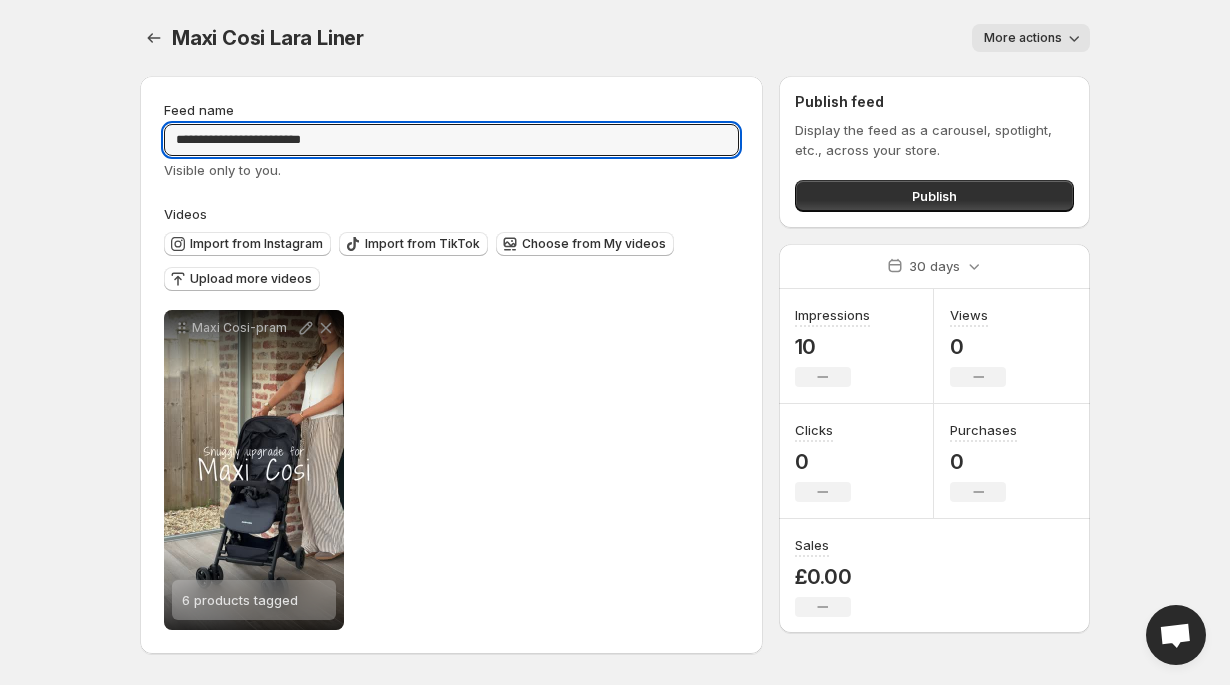 type on "**********" 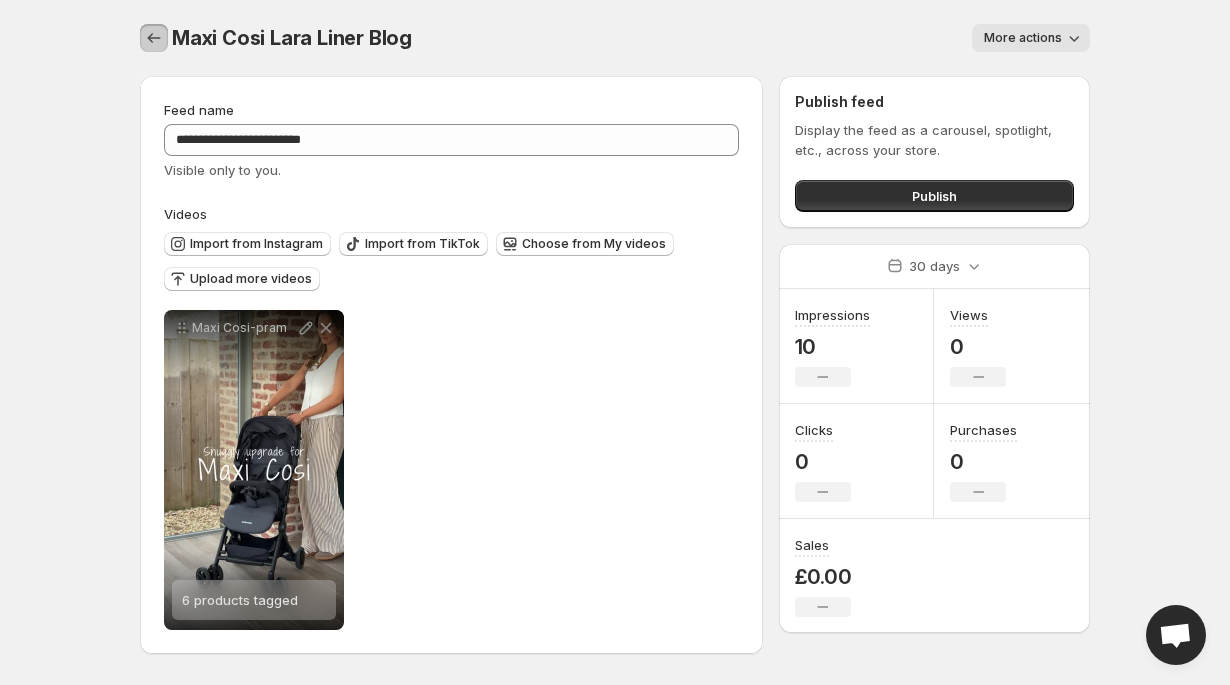 click 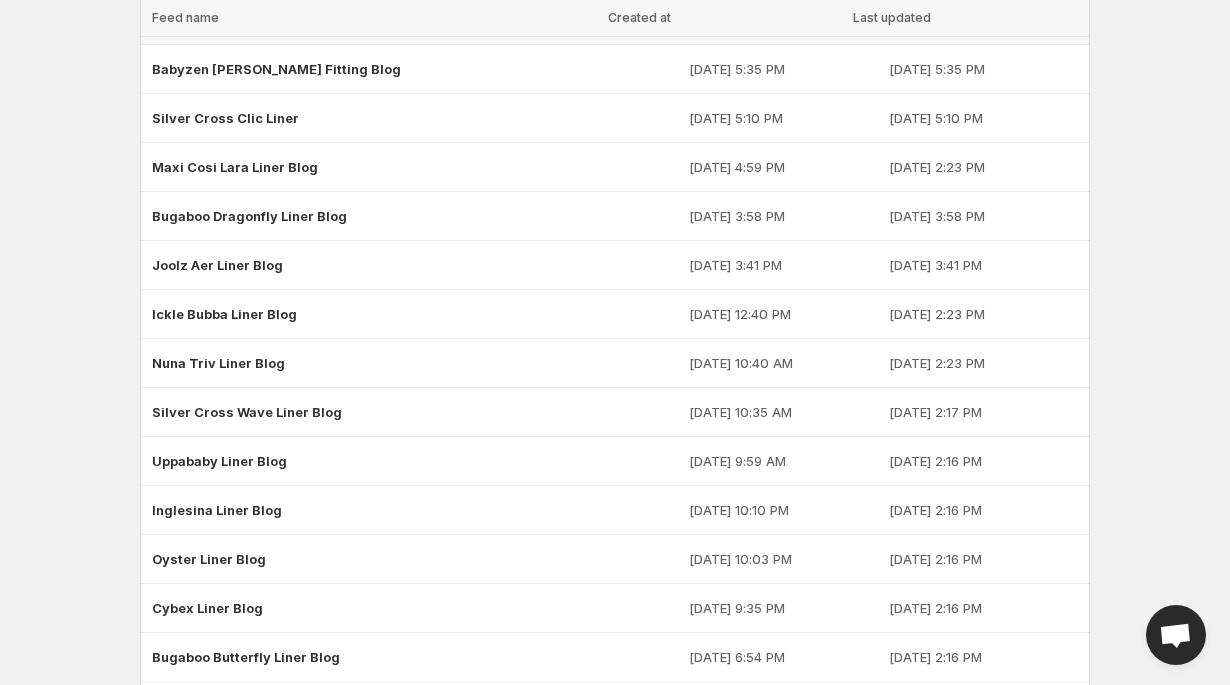 scroll, scrollTop: 997, scrollLeft: 0, axis: vertical 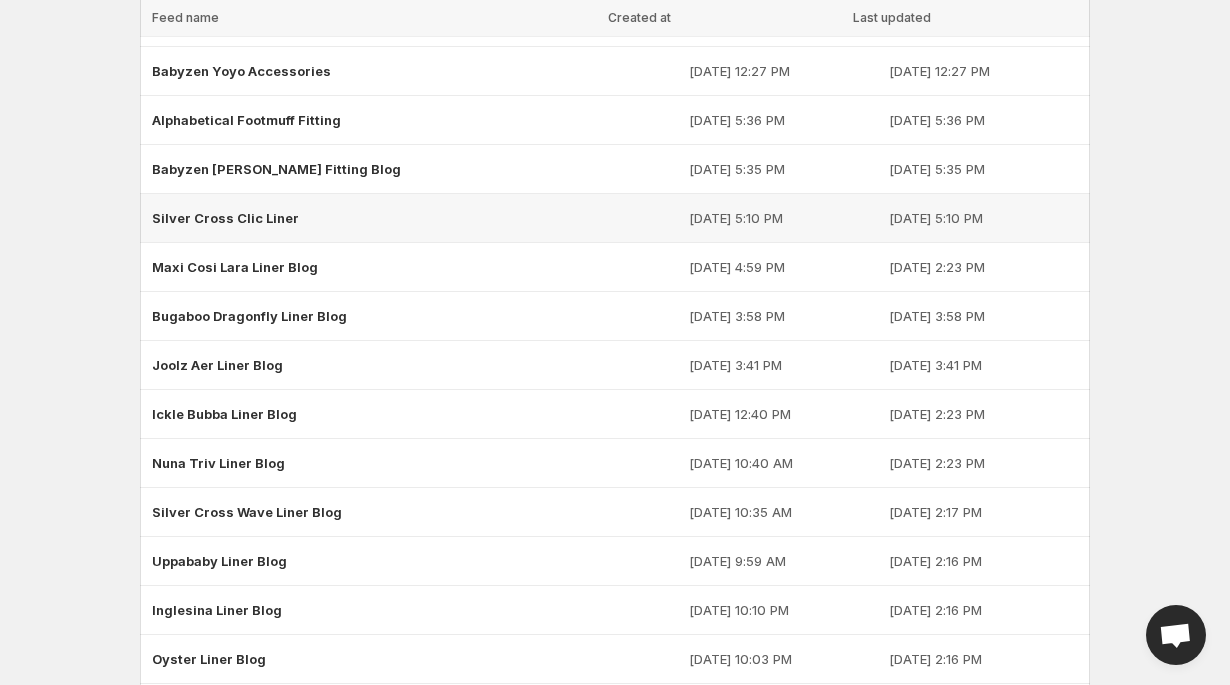 click on "Silver Cross Clic Liner" at bounding box center (225, 218) 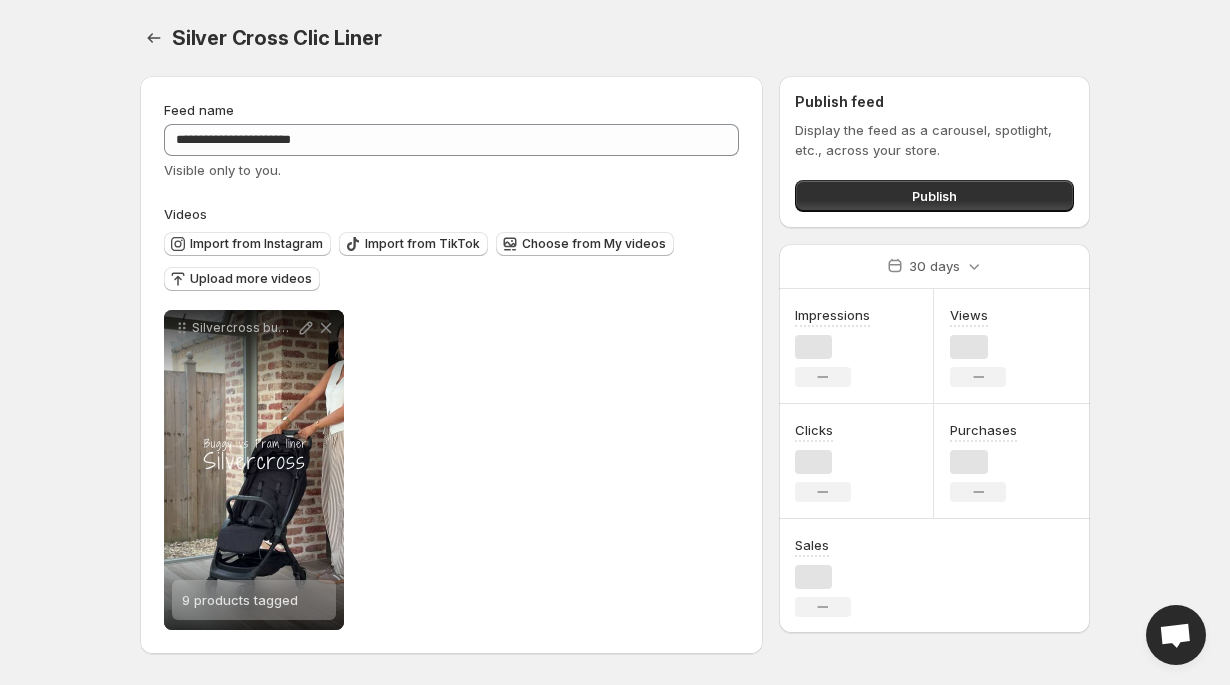 scroll, scrollTop: 0, scrollLeft: 0, axis: both 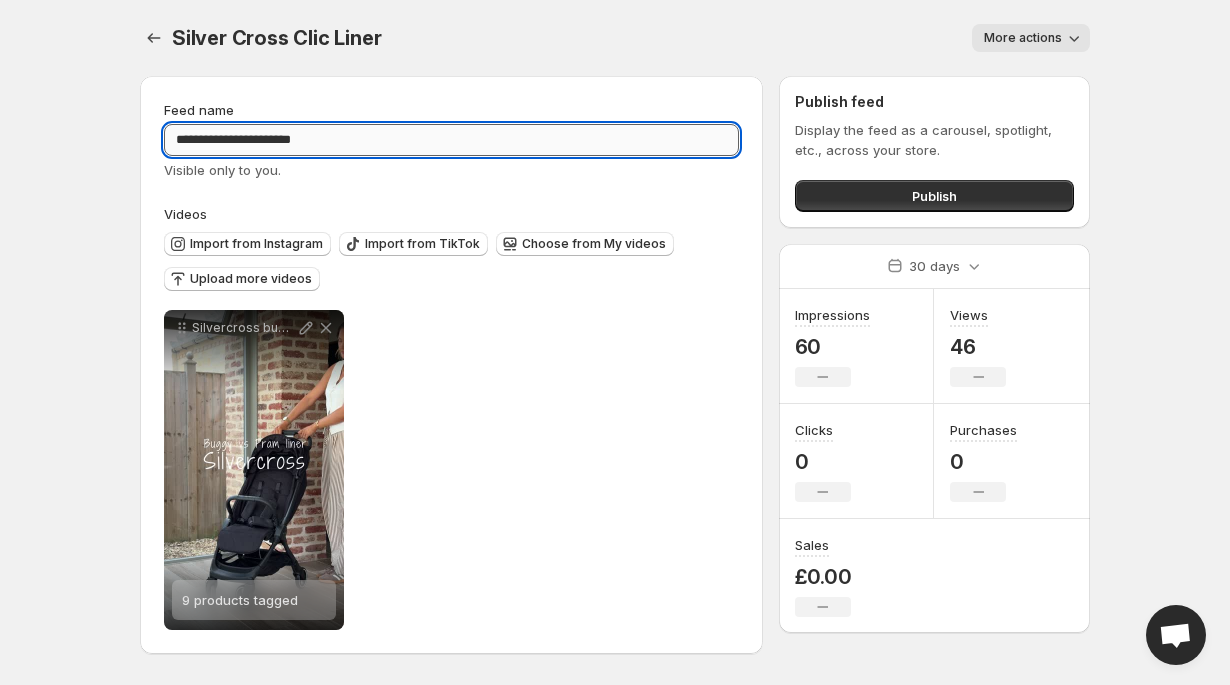 click on "**********" at bounding box center (451, 140) 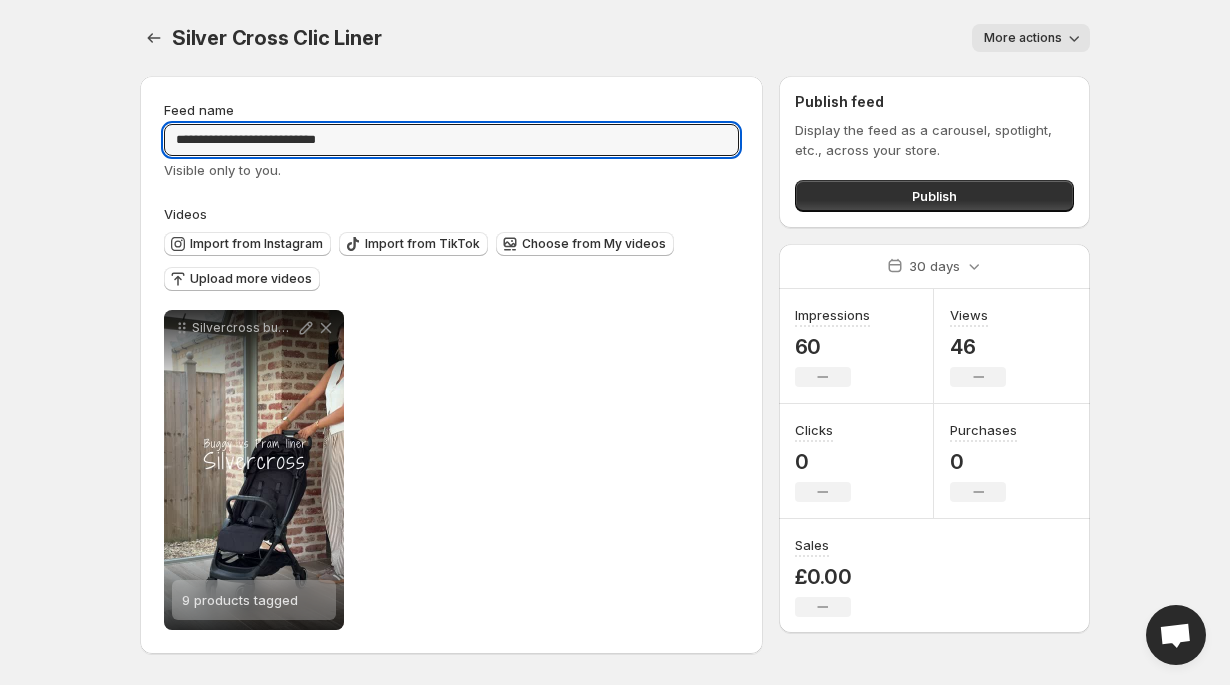 type on "**********" 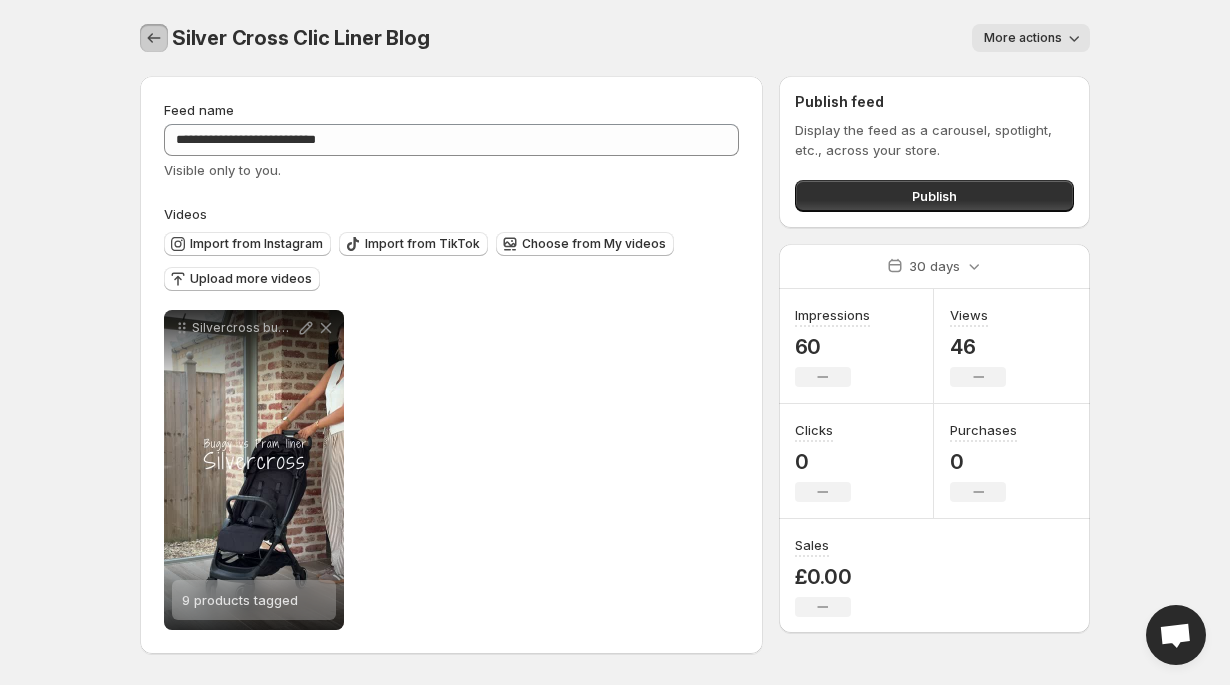click 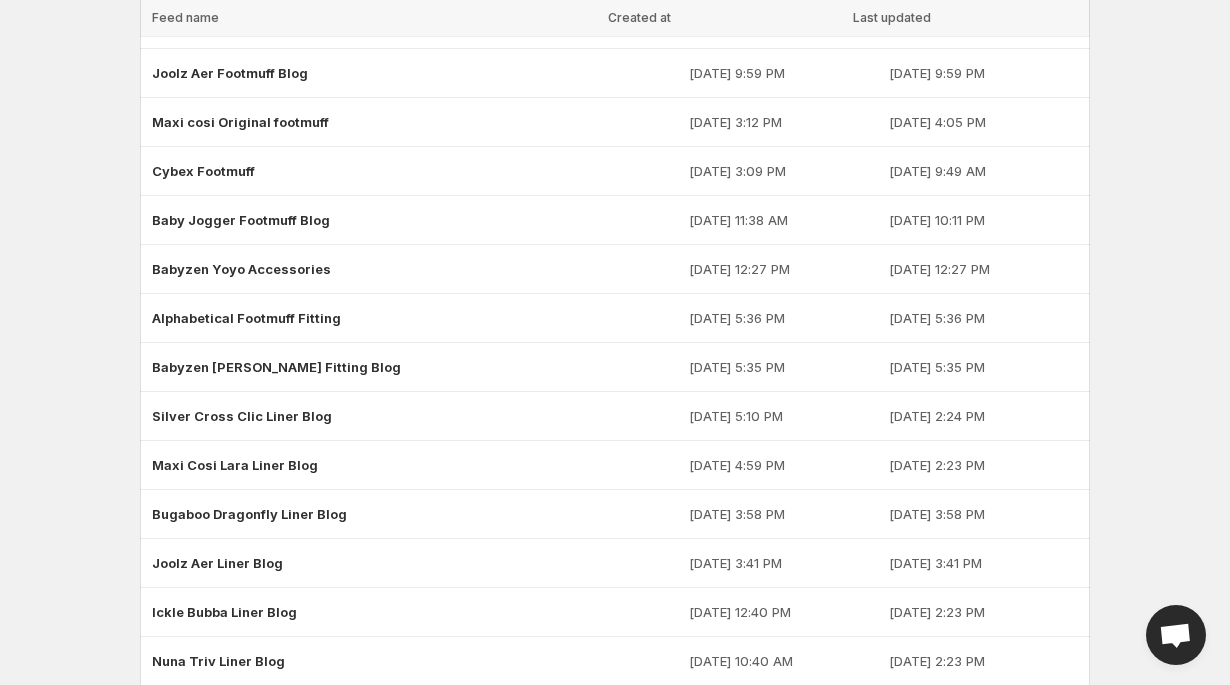 scroll, scrollTop: 863, scrollLeft: 0, axis: vertical 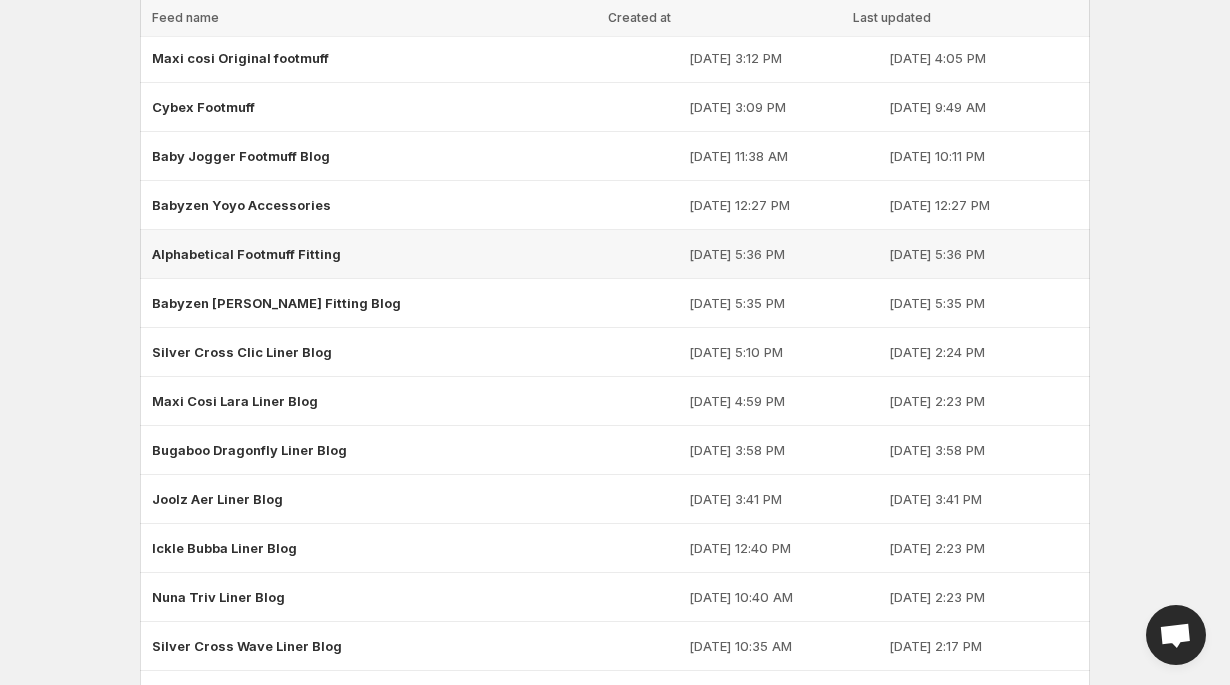 click on "Alphabetical Footmuff Fitting" at bounding box center [246, 254] 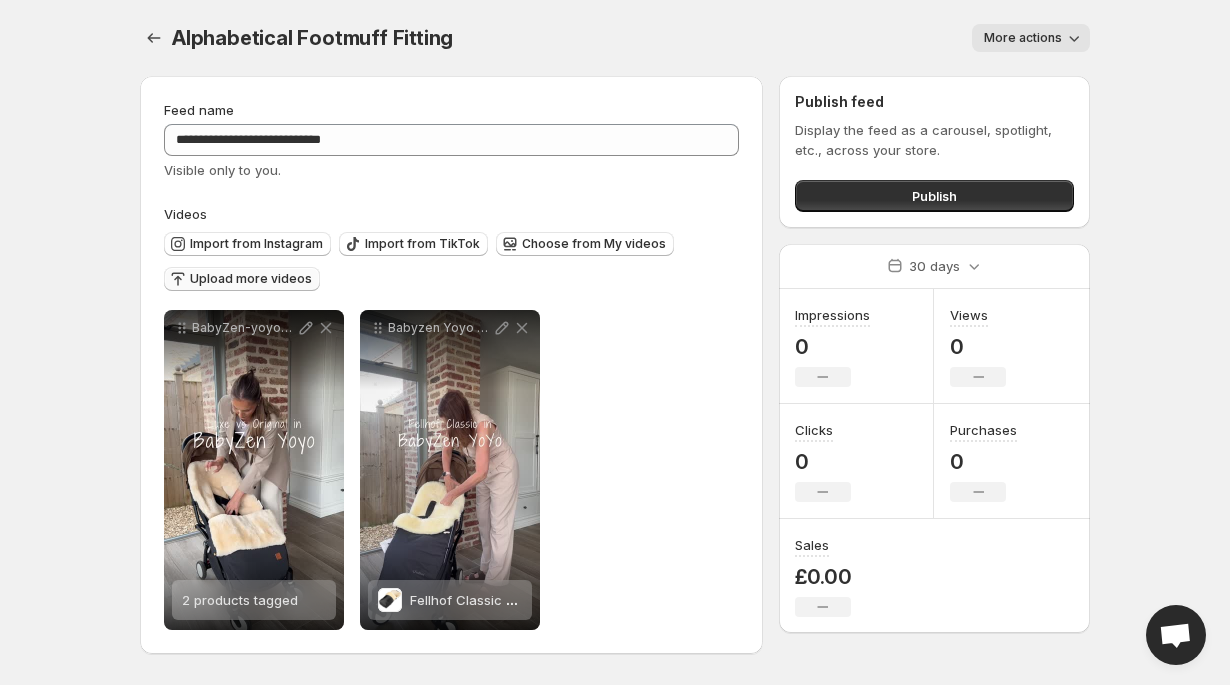 click on "Upload more videos" at bounding box center (251, 279) 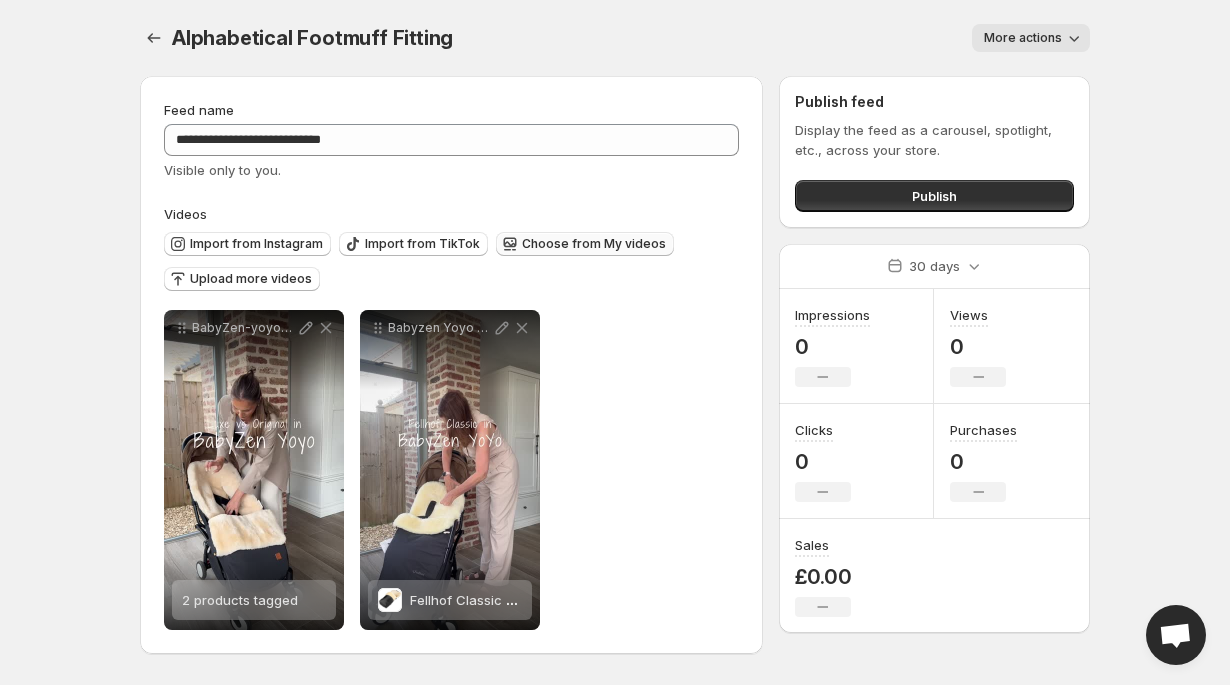 click on "Choose from My videos" at bounding box center (594, 244) 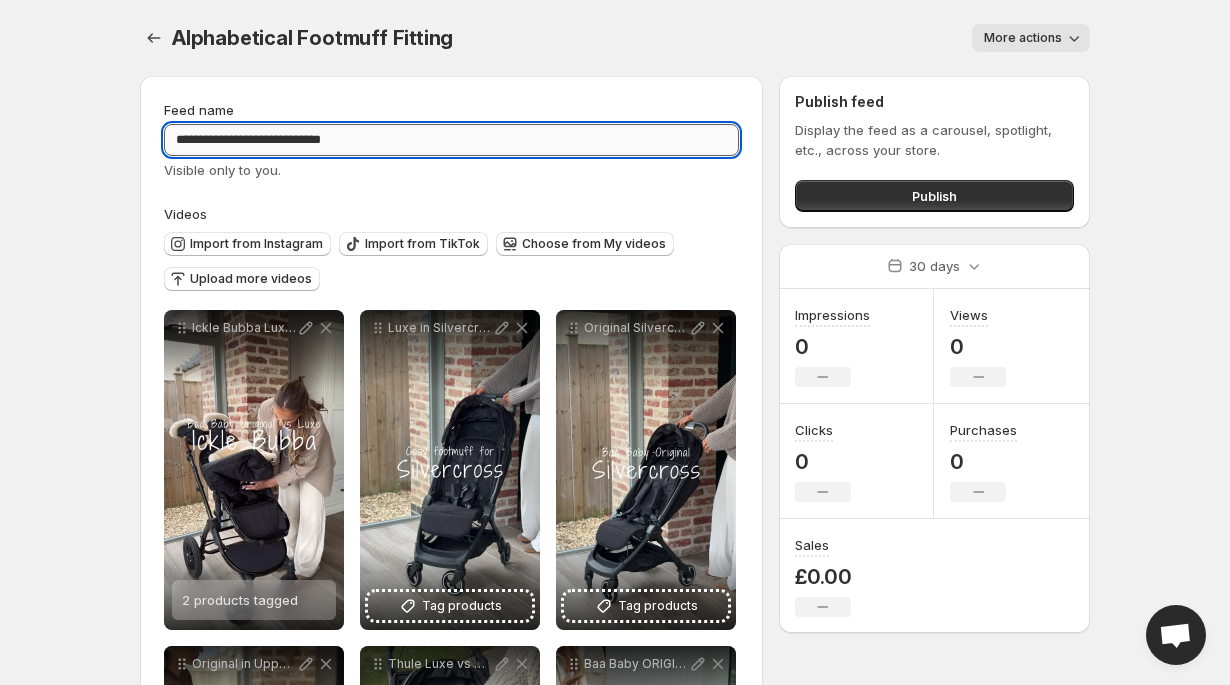 click on "**********" at bounding box center [451, 140] 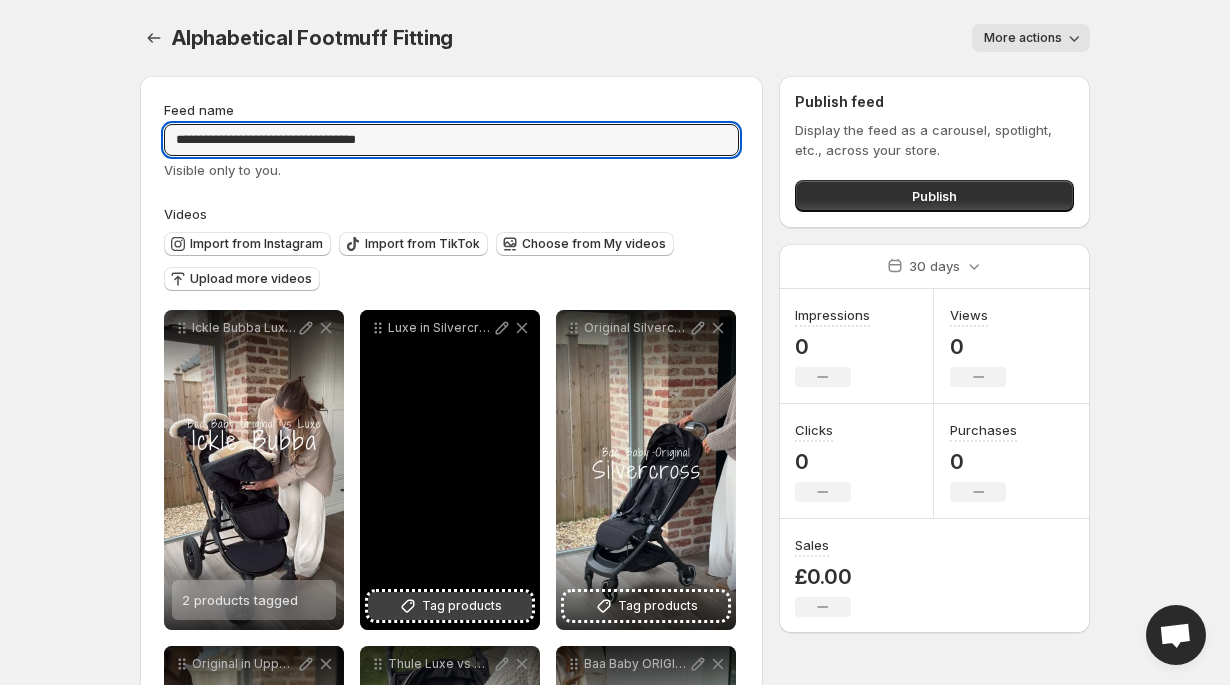 type on "**********" 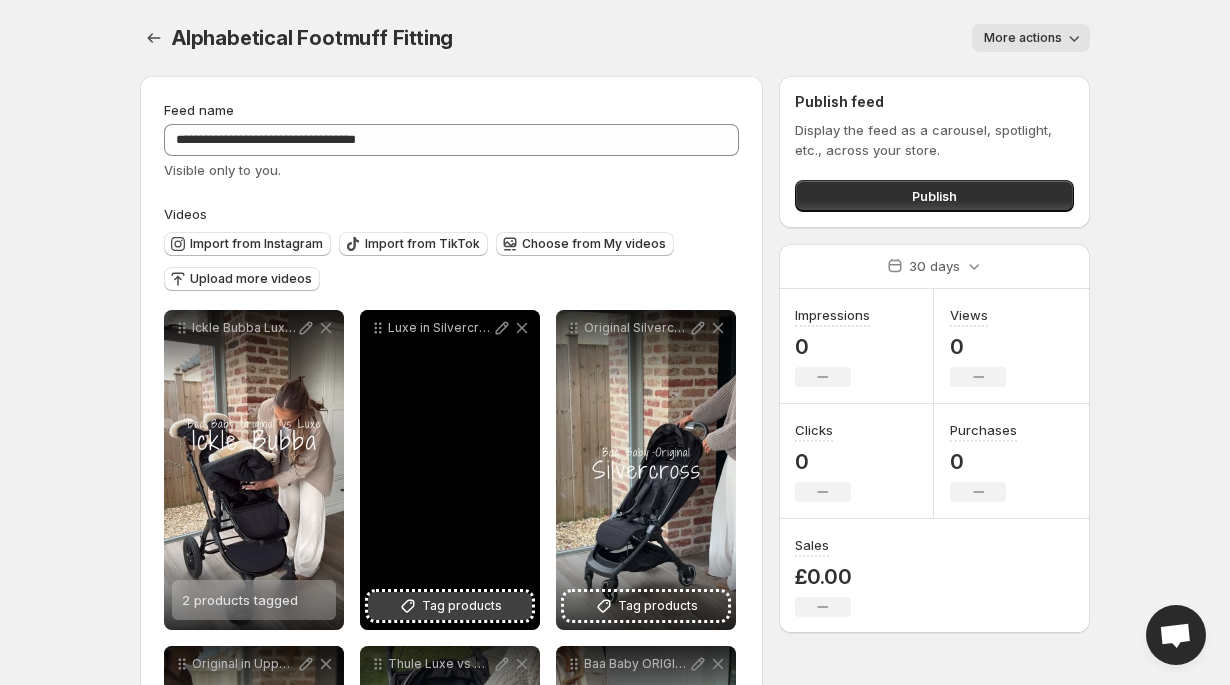 click on "Tag products" at bounding box center [450, 606] 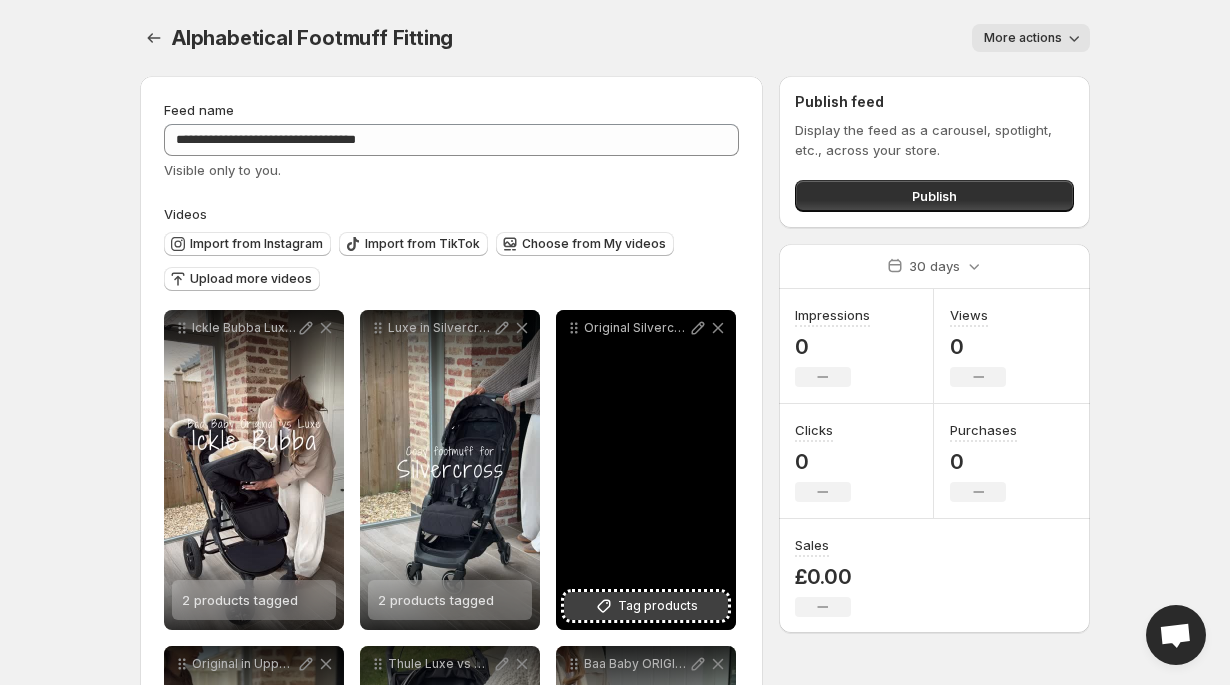 click on "Tag products" at bounding box center [658, 606] 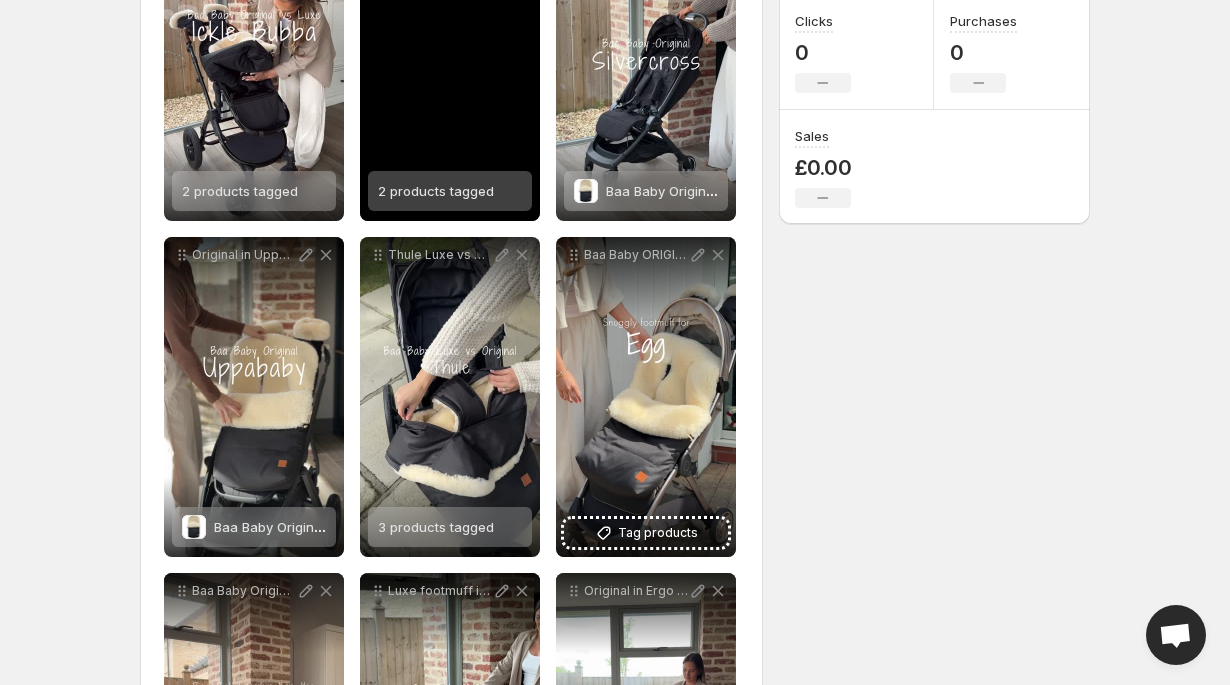 scroll, scrollTop: 410, scrollLeft: 0, axis: vertical 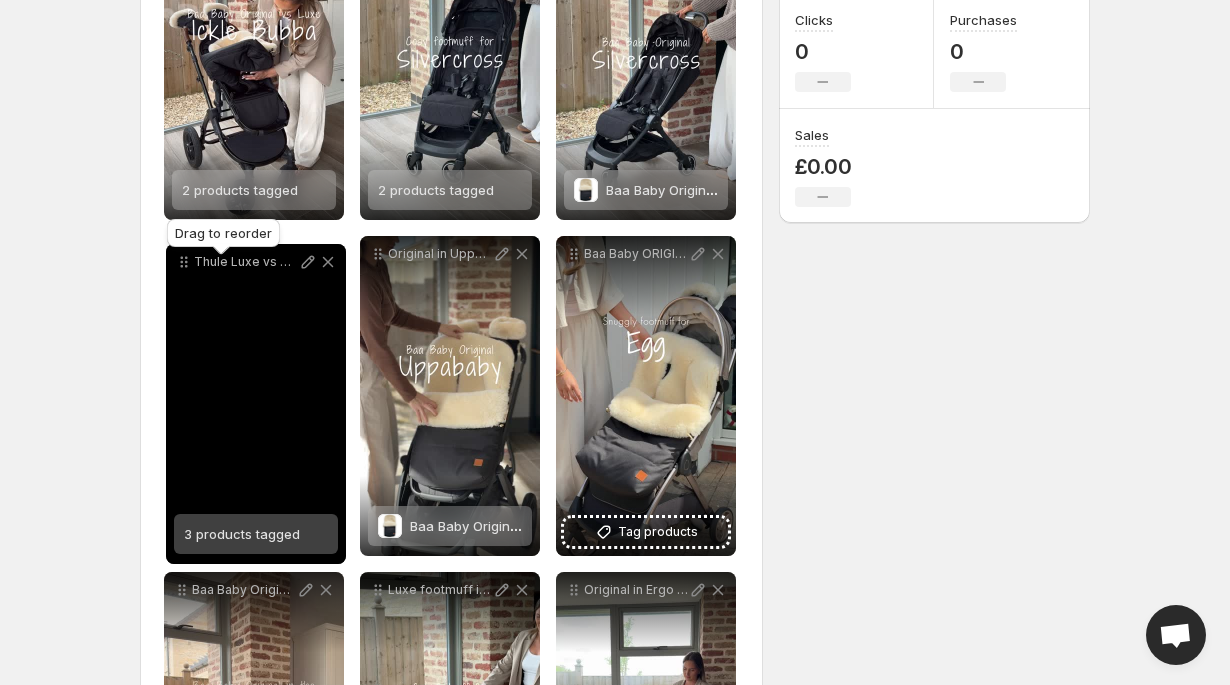 drag, startPoint x: 376, startPoint y: 254, endPoint x: 183, endPoint y: 262, distance: 193.16573 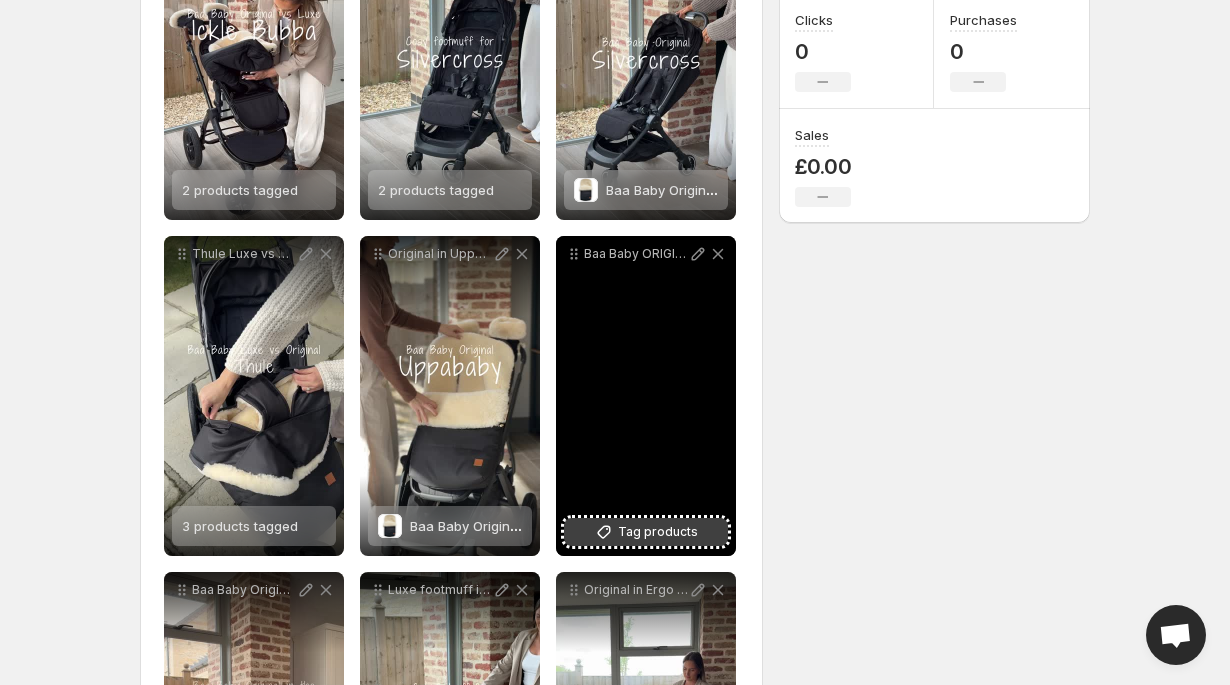 click on "Tag products" at bounding box center (658, 532) 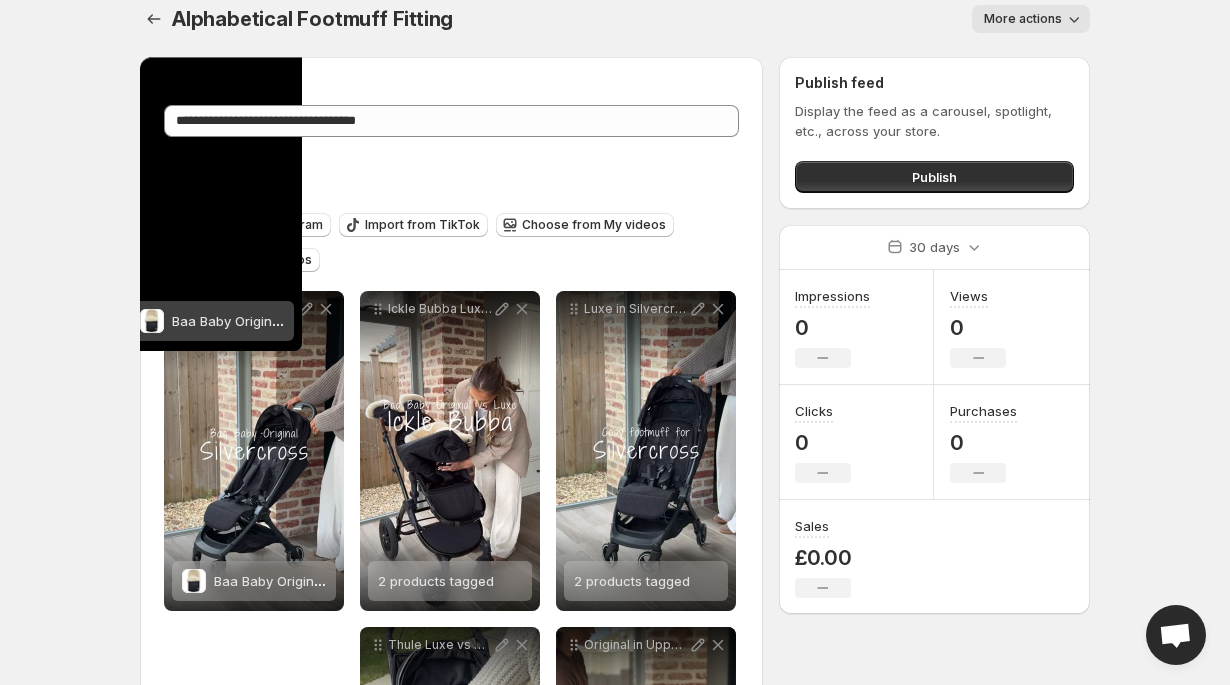 scroll, scrollTop: 0, scrollLeft: 0, axis: both 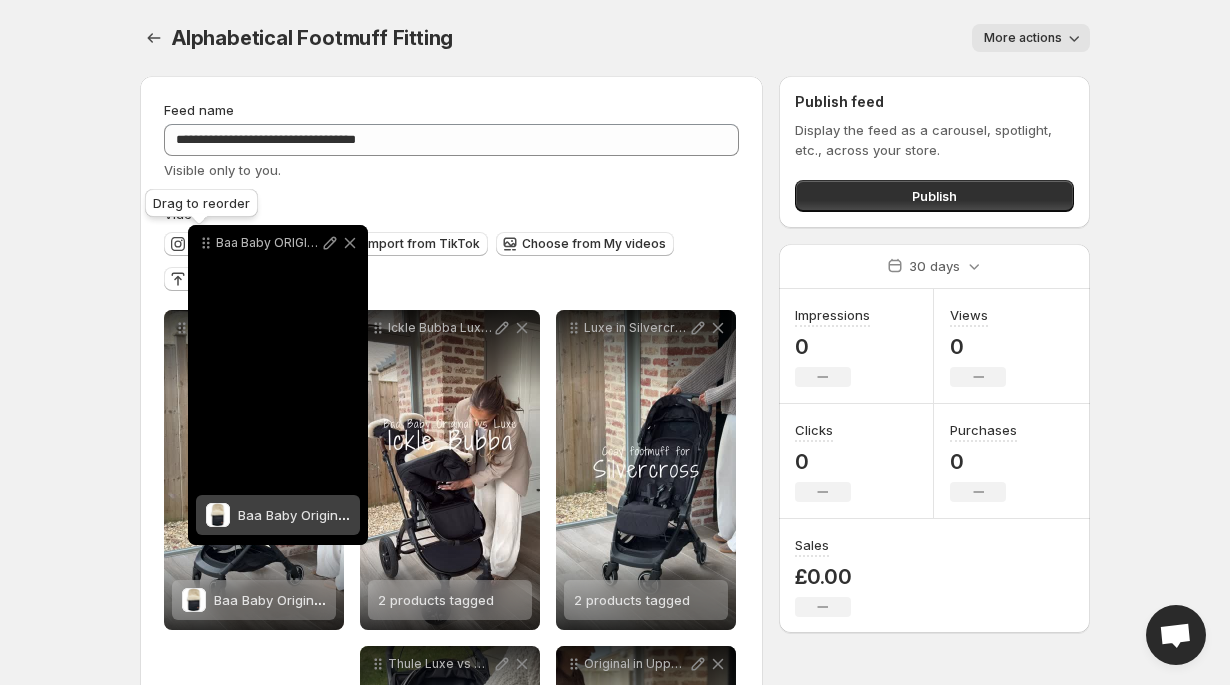 drag, startPoint x: 574, startPoint y: 262, endPoint x: 206, endPoint y: 250, distance: 368.1956 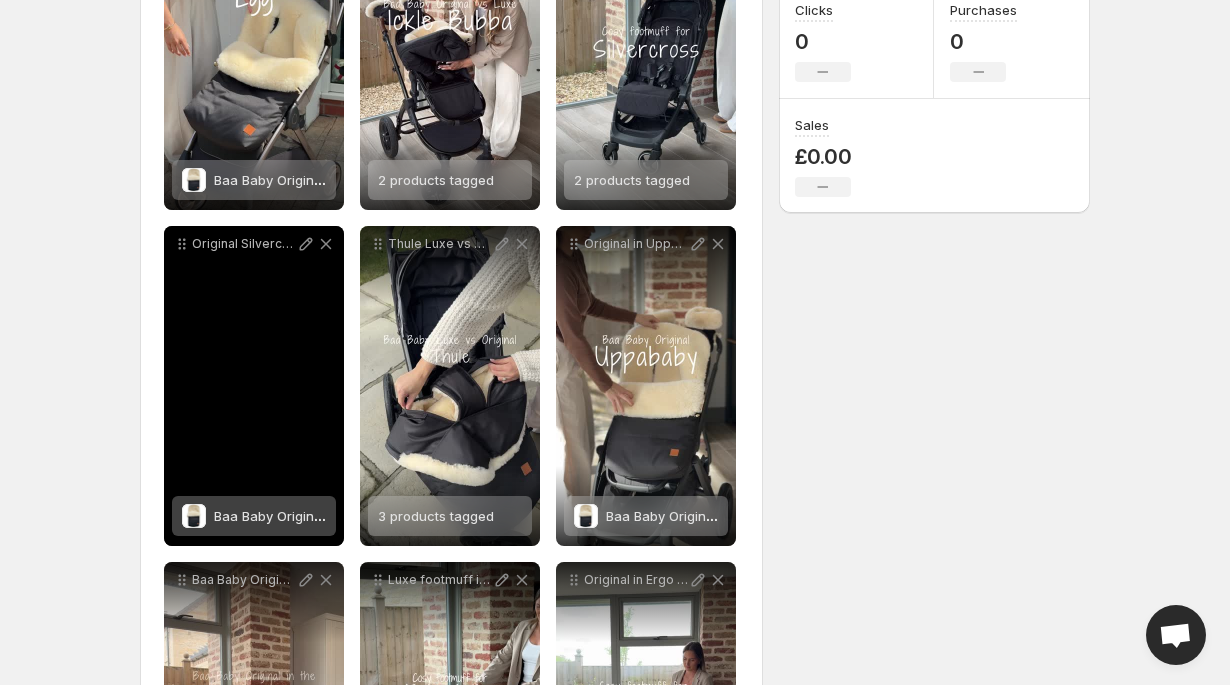 scroll, scrollTop: 462, scrollLeft: 0, axis: vertical 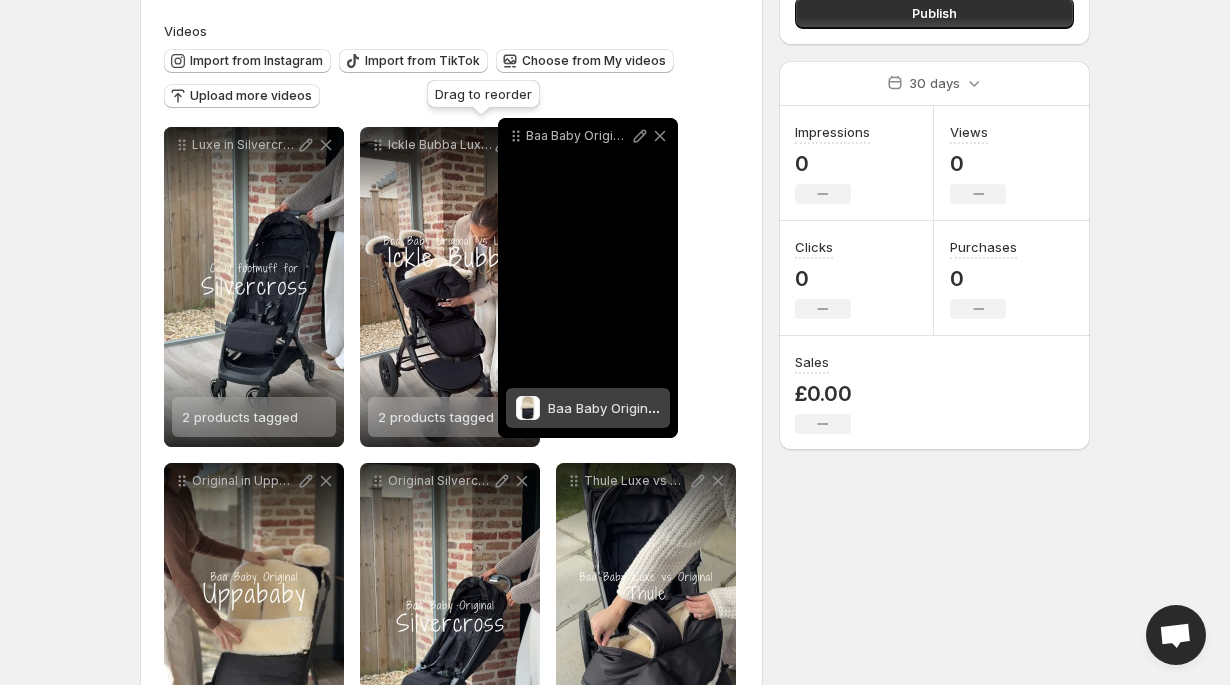 drag, startPoint x: 180, startPoint y: 543, endPoint x: 514, endPoint y: 141, distance: 522.6471 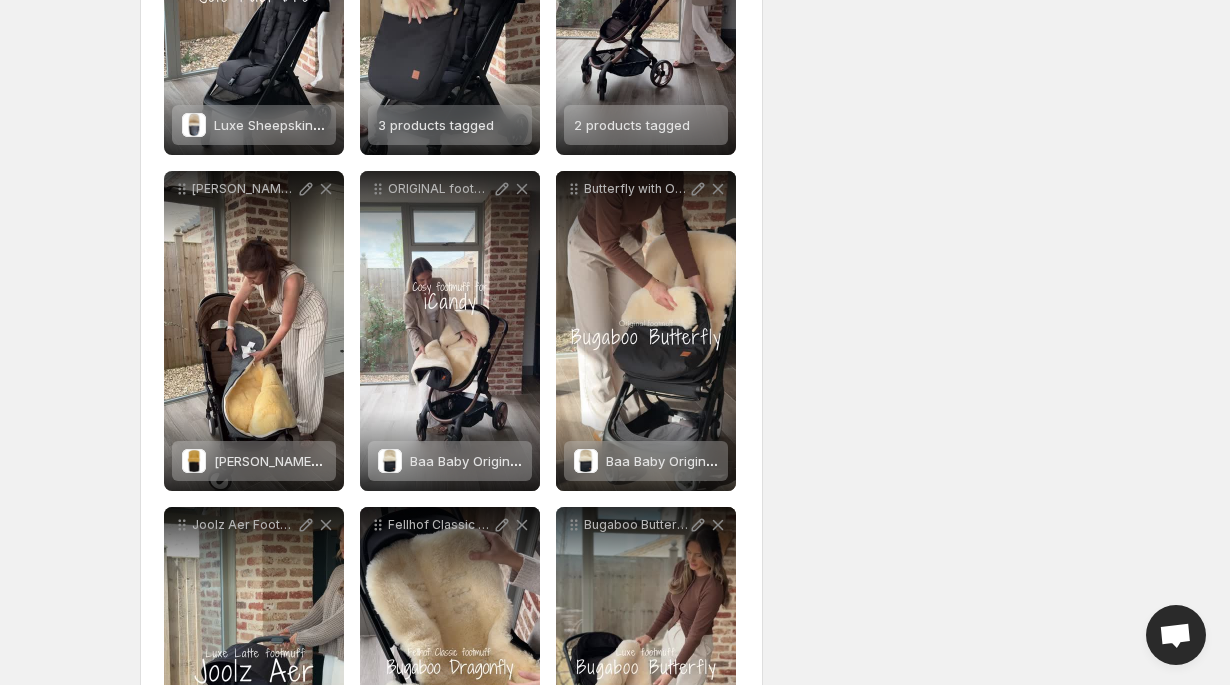 scroll, scrollTop: 1486, scrollLeft: 0, axis: vertical 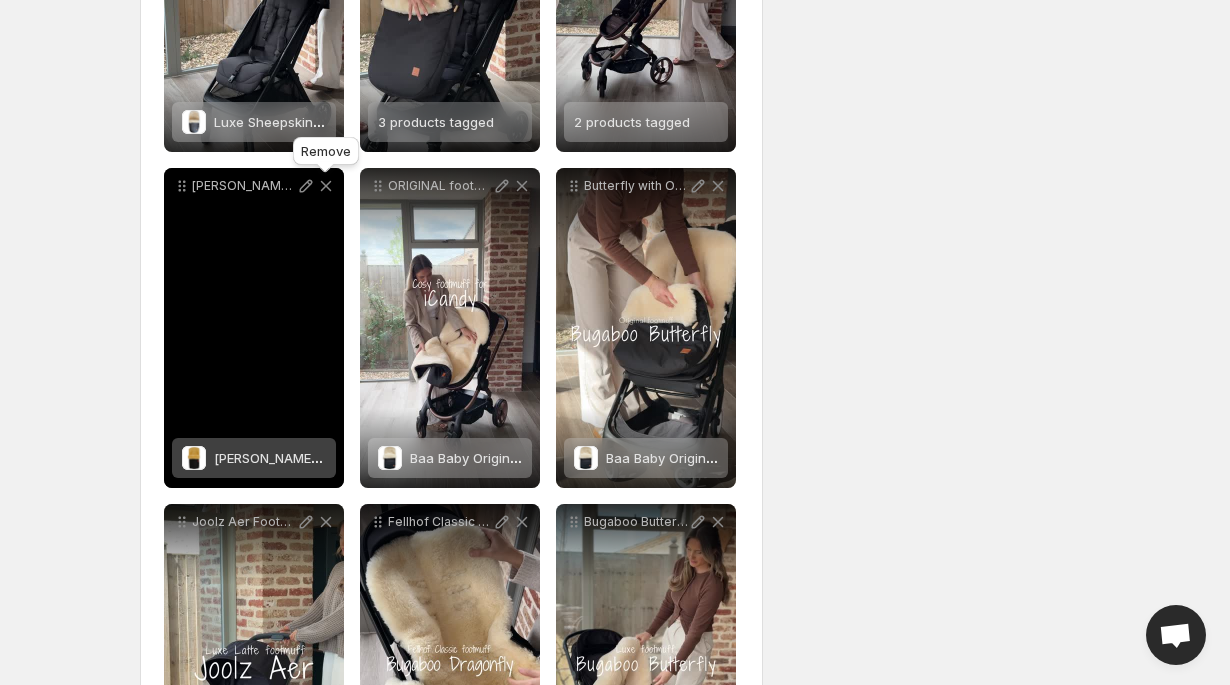 click 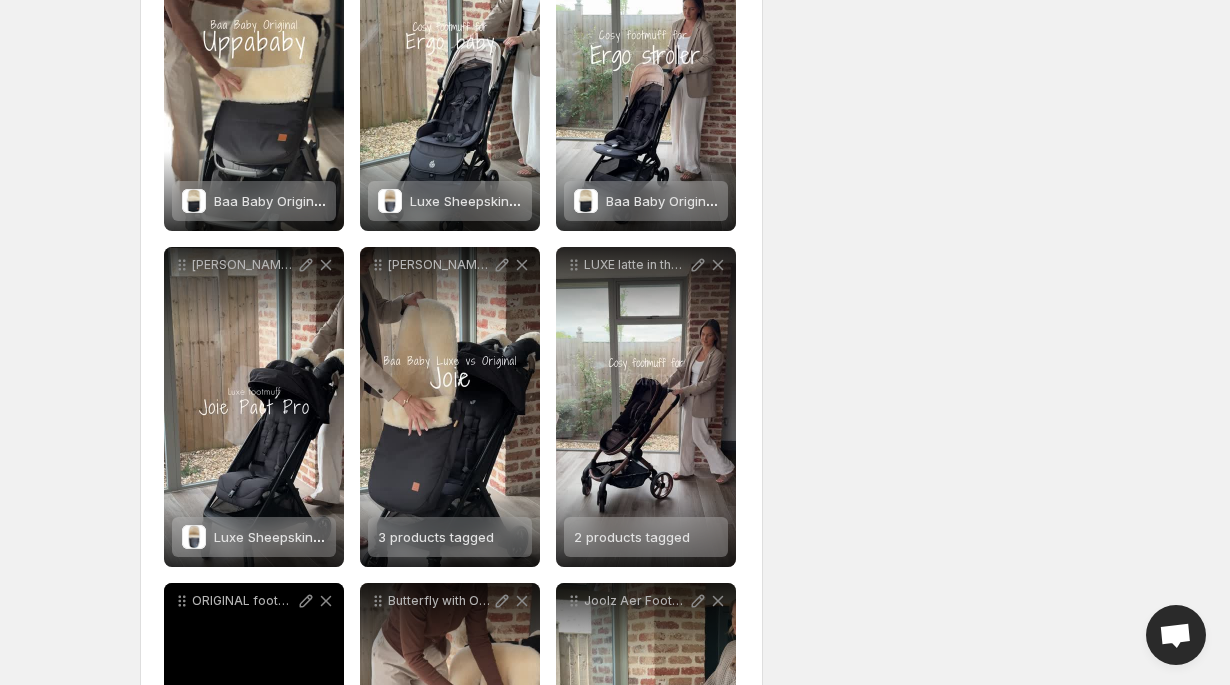 scroll, scrollTop: 1106, scrollLeft: 0, axis: vertical 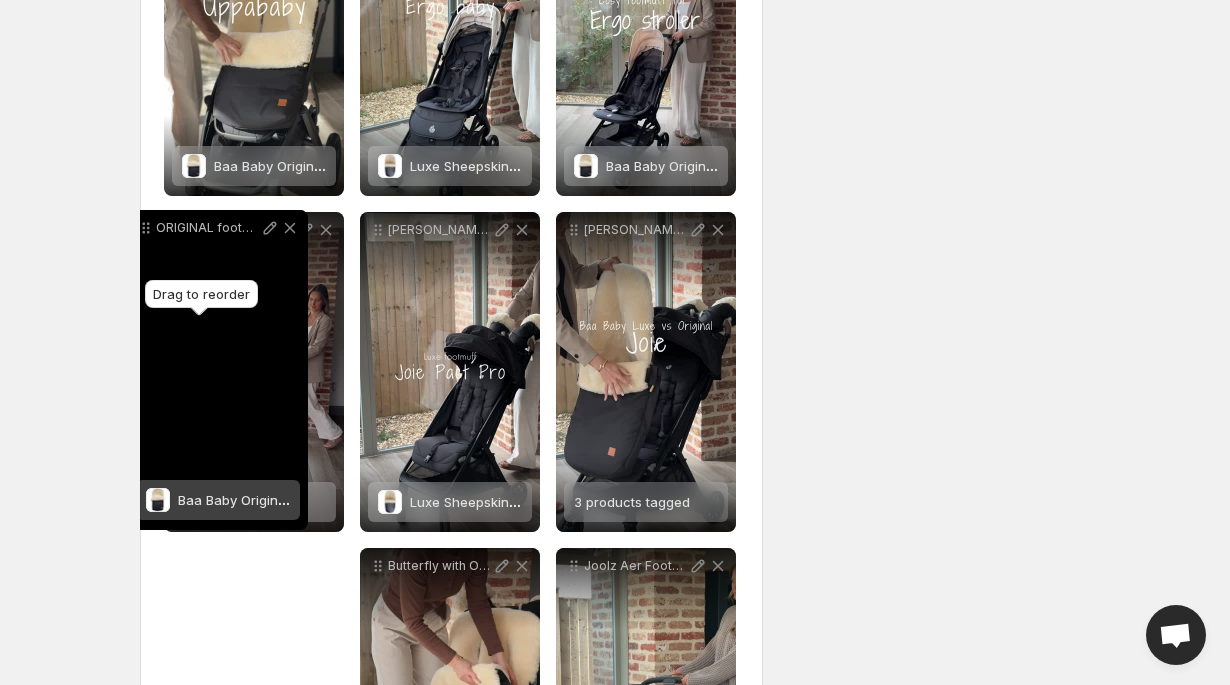 drag, startPoint x: 180, startPoint y: 565, endPoint x: 144, endPoint y: 227, distance: 339.91174 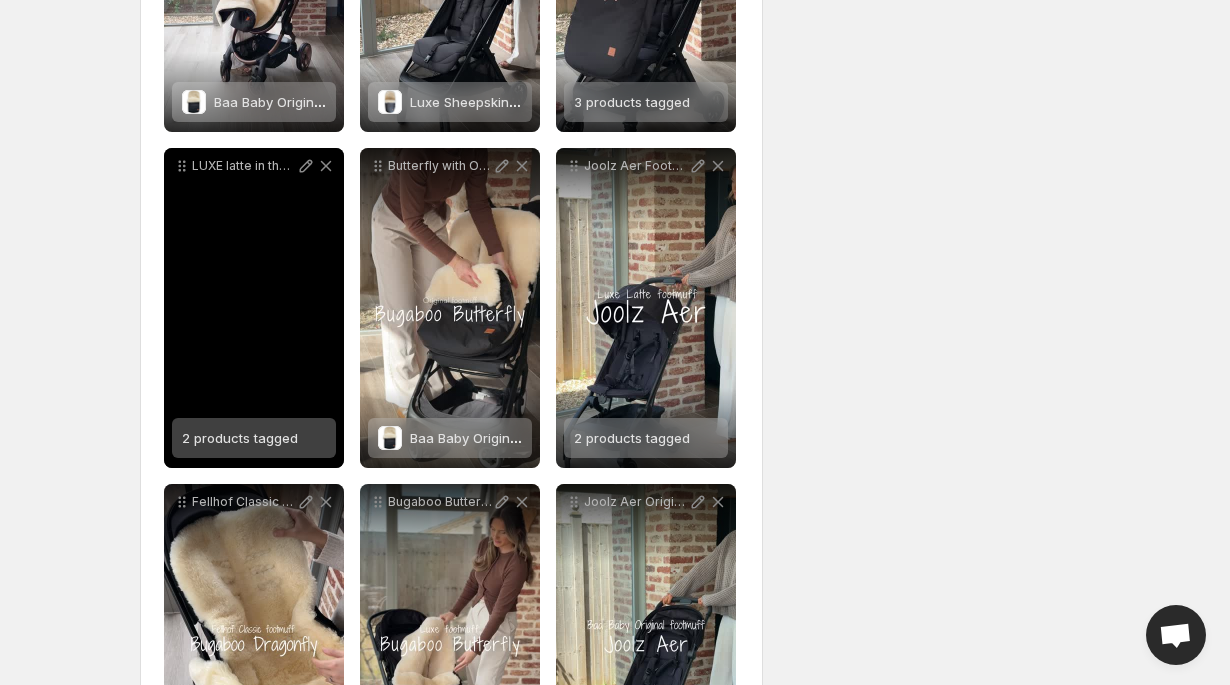 scroll, scrollTop: 1509, scrollLeft: 0, axis: vertical 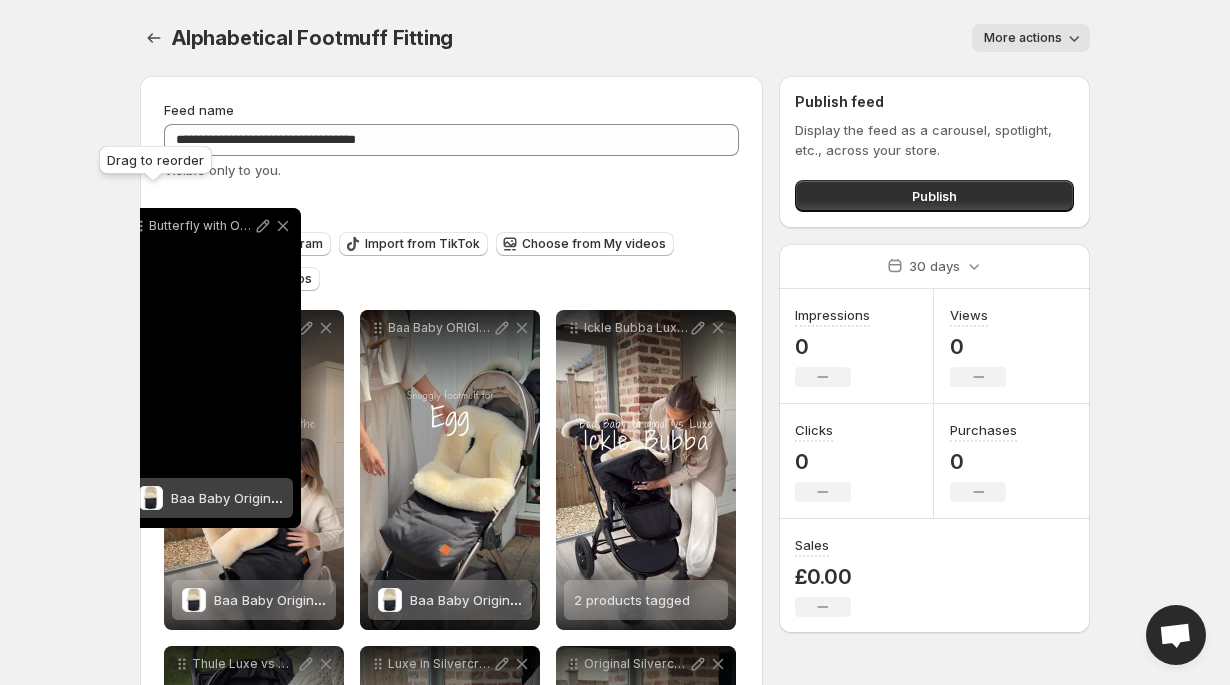 drag, startPoint x: 378, startPoint y: 164, endPoint x: 139, endPoint y: 228, distance: 247.4207 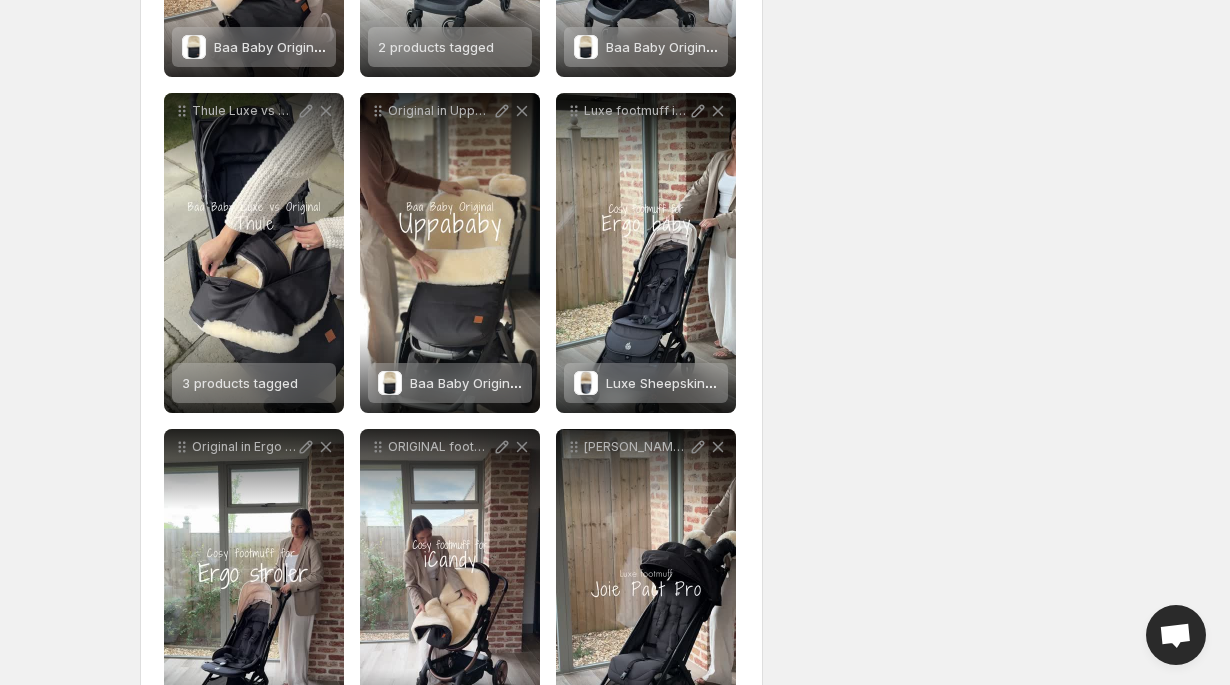 scroll, scrollTop: 891, scrollLeft: 0, axis: vertical 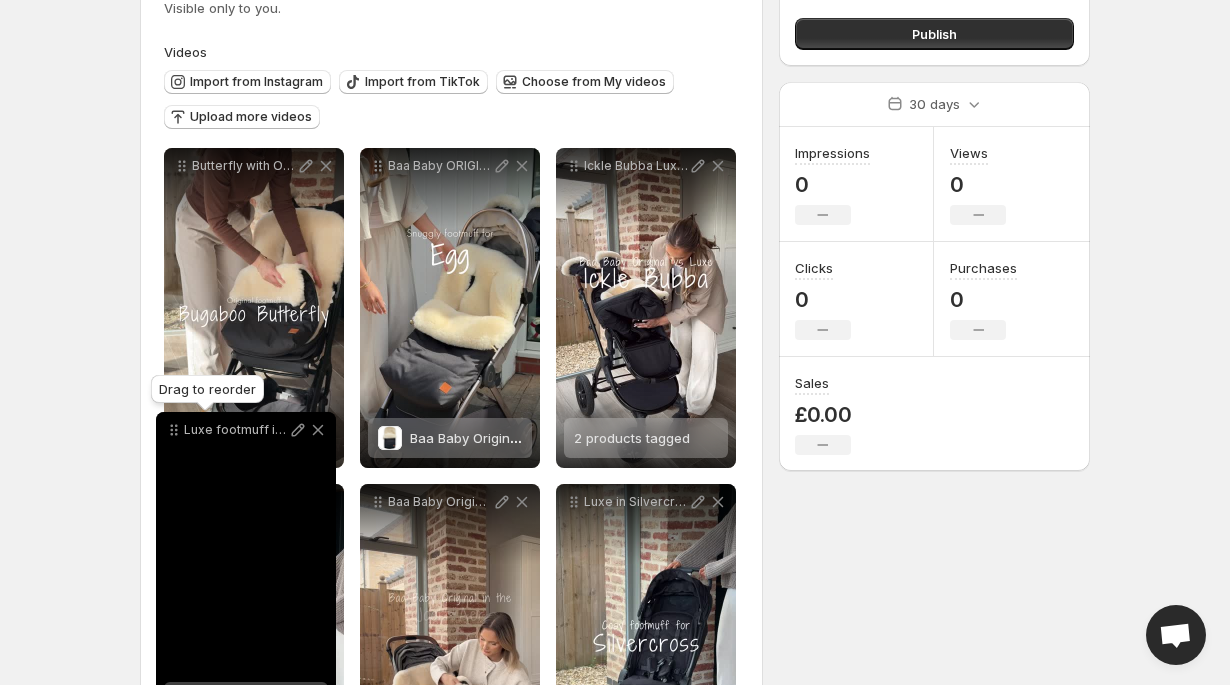 drag, startPoint x: 578, startPoint y: 114, endPoint x: 178, endPoint y: 435, distance: 512.87524 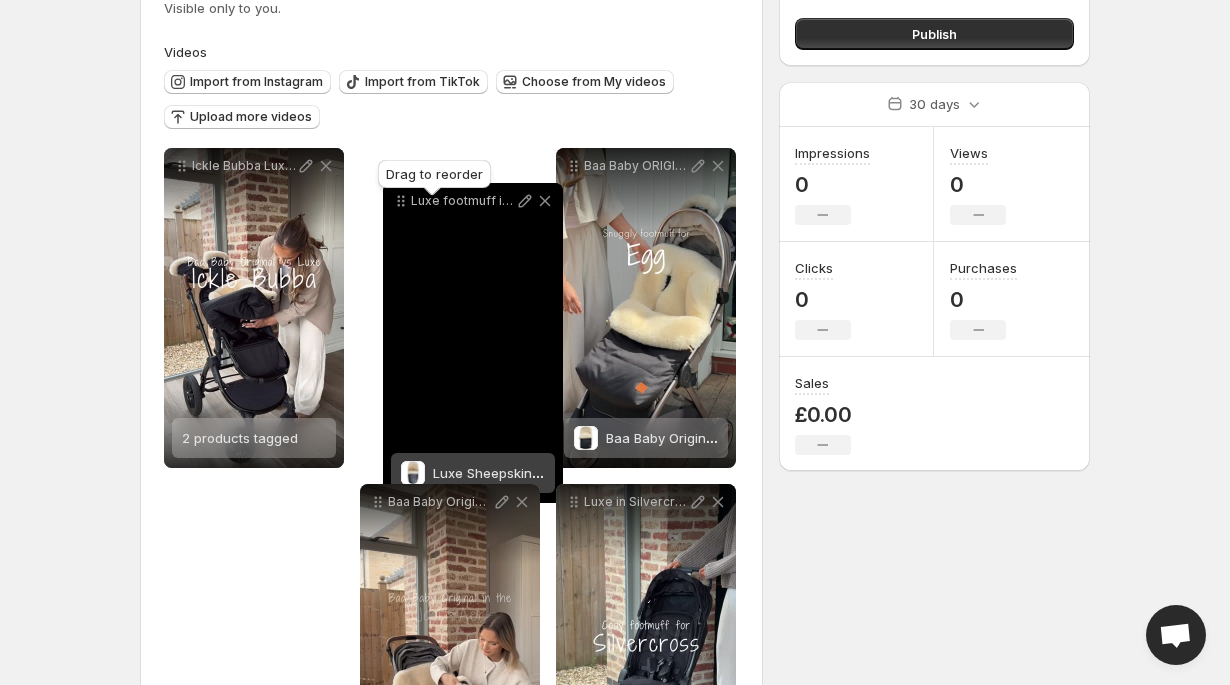drag, startPoint x: 185, startPoint y: 505, endPoint x: 399, endPoint y: 202, distance: 370.95148 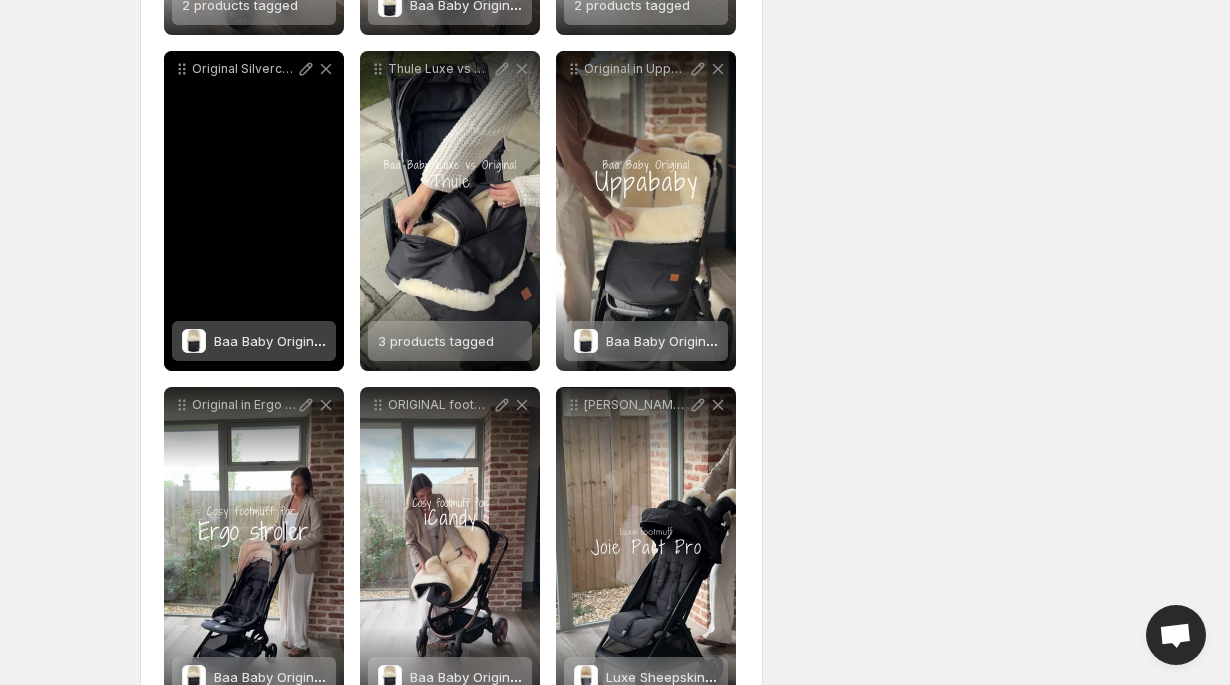 scroll, scrollTop: 1093, scrollLeft: 0, axis: vertical 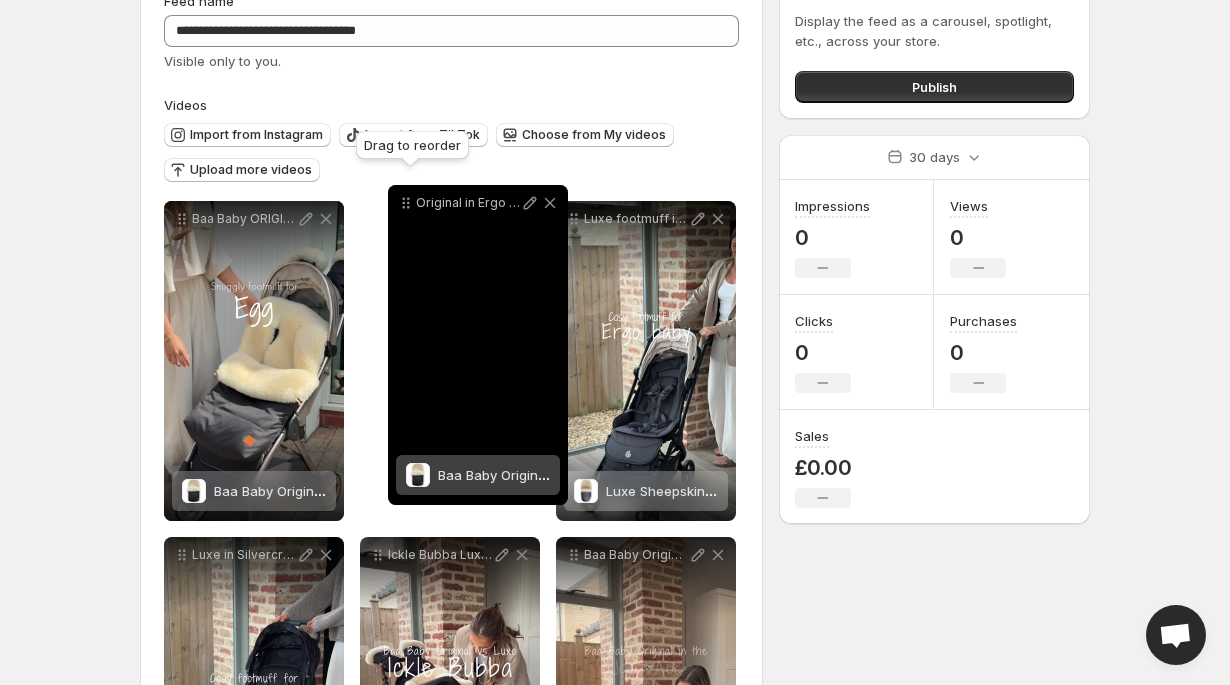 drag, startPoint x: 185, startPoint y: 246, endPoint x: 409, endPoint y: 206, distance: 227.5434 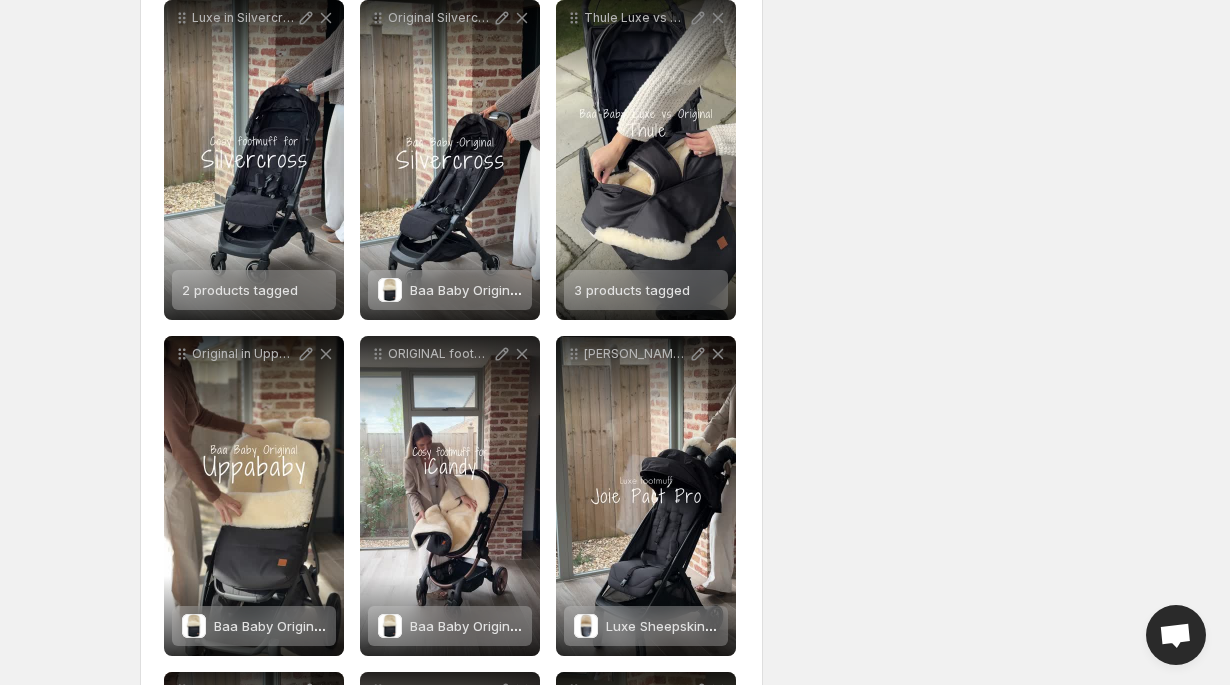 scroll, scrollTop: 998, scrollLeft: 0, axis: vertical 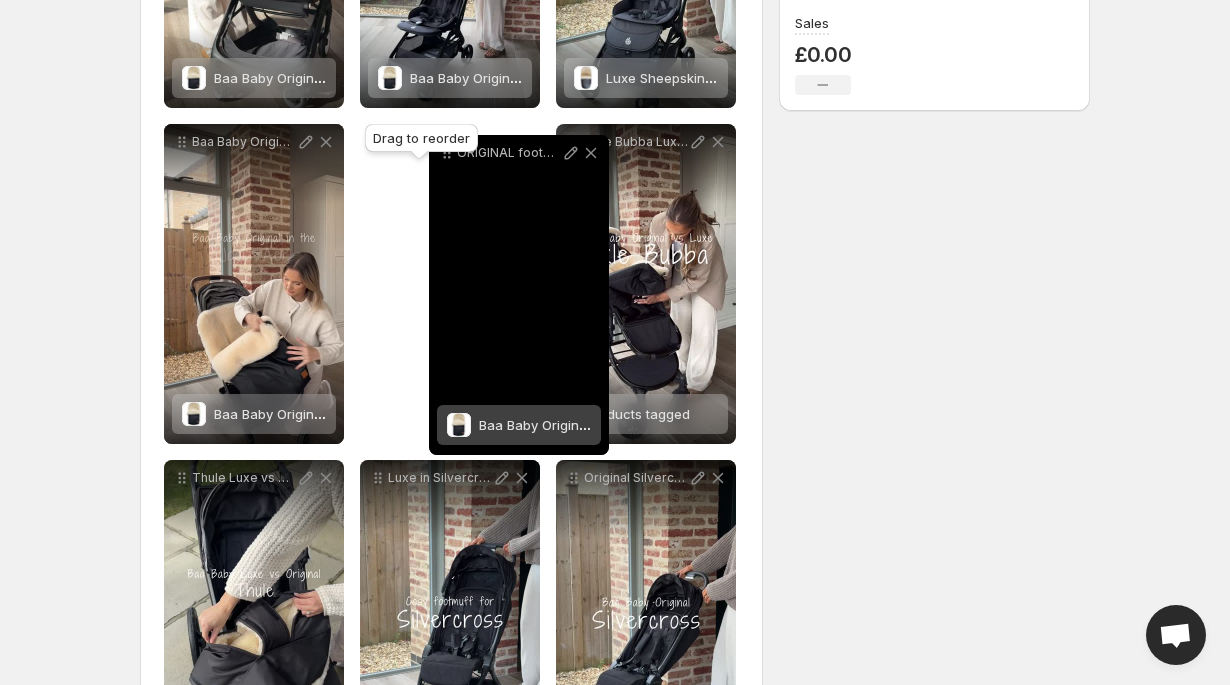 drag, startPoint x: 377, startPoint y: 341, endPoint x: 446, endPoint y: 156, distance: 197.44873 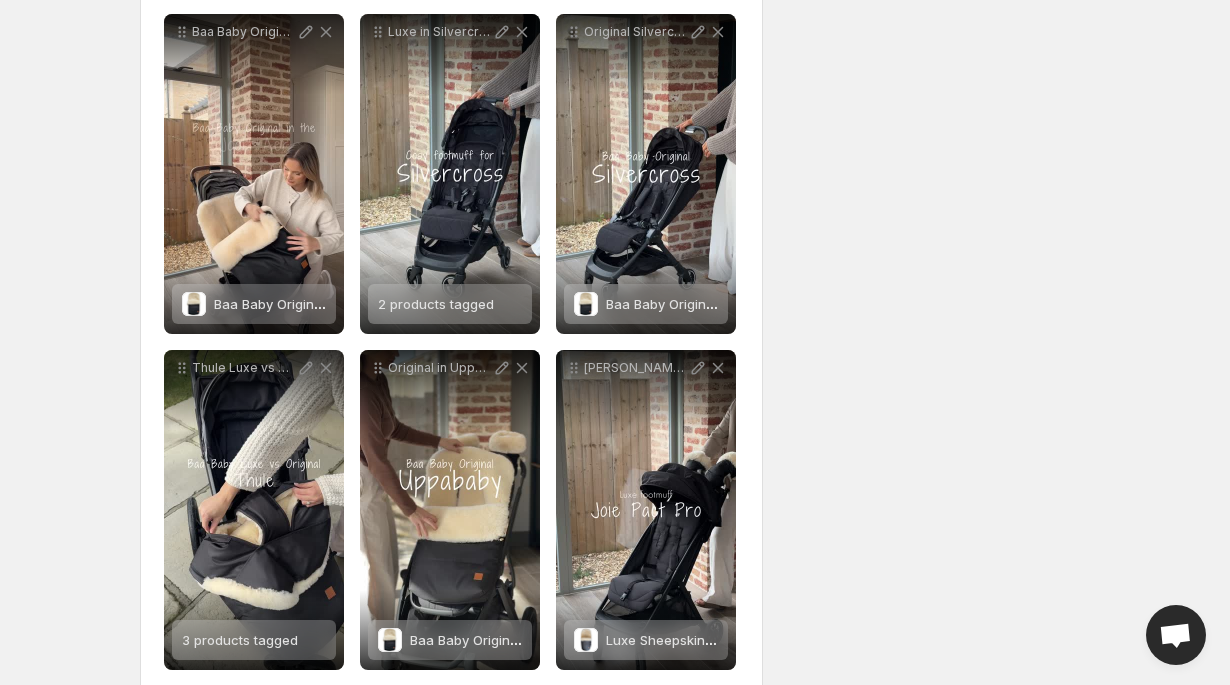 scroll, scrollTop: 1005, scrollLeft: 0, axis: vertical 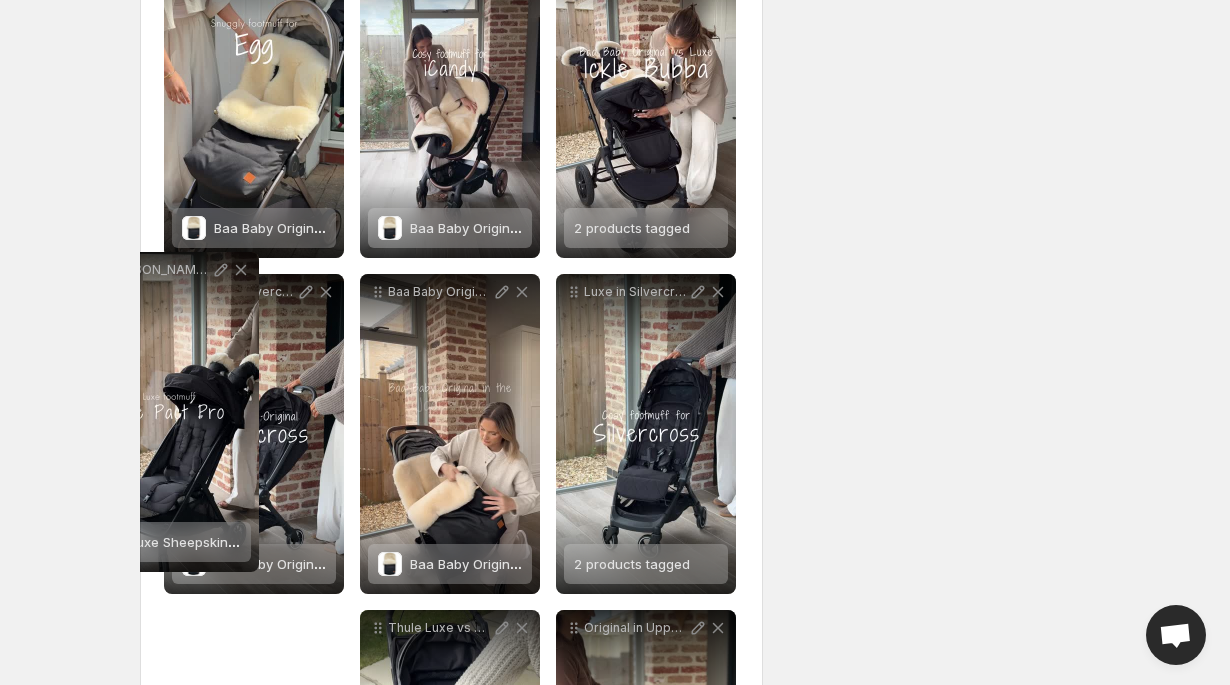 drag, startPoint x: 572, startPoint y: 340, endPoint x: 96, endPoint y: 279, distance: 479.8927 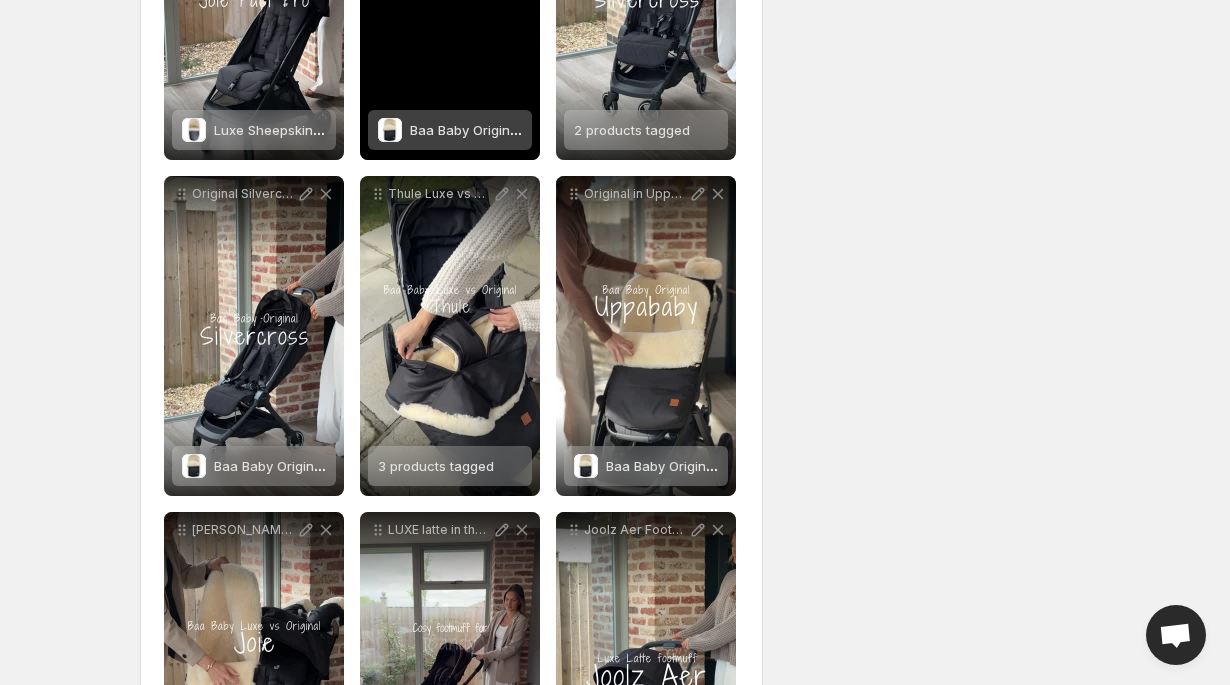 scroll, scrollTop: 1236, scrollLeft: 0, axis: vertical 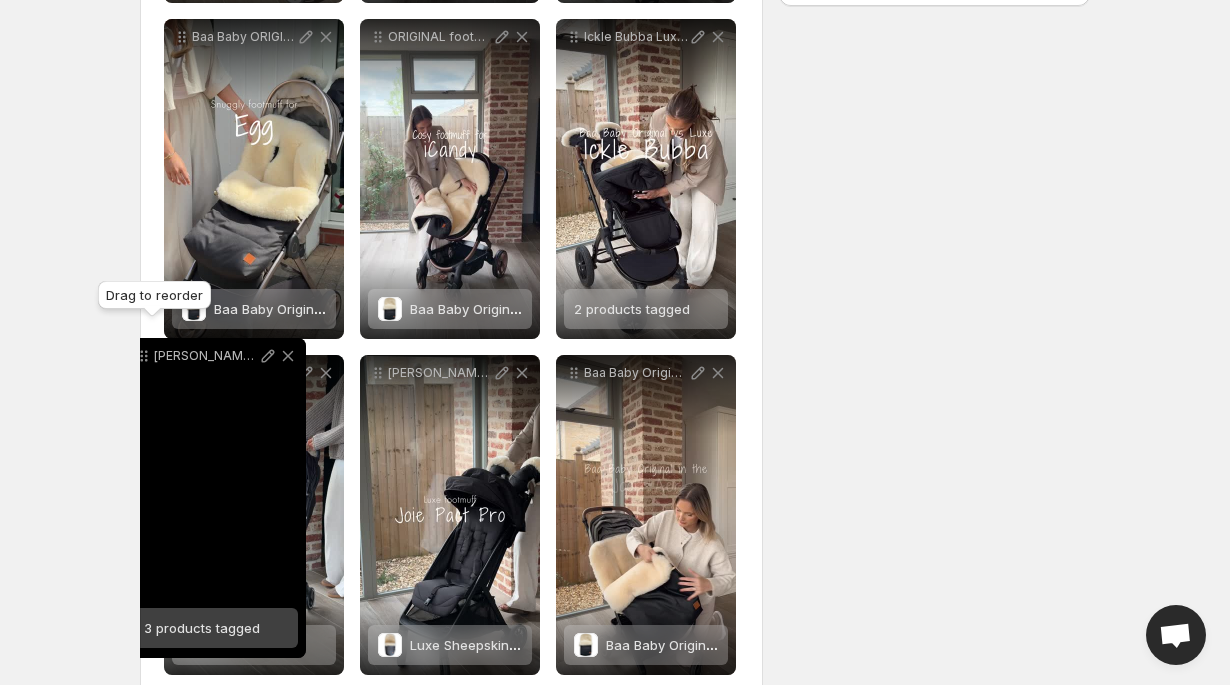 drag, startPoint x: 182, startPoint y: 440, endPoint x: 140, endPoint y: 363, distance: 87.70975 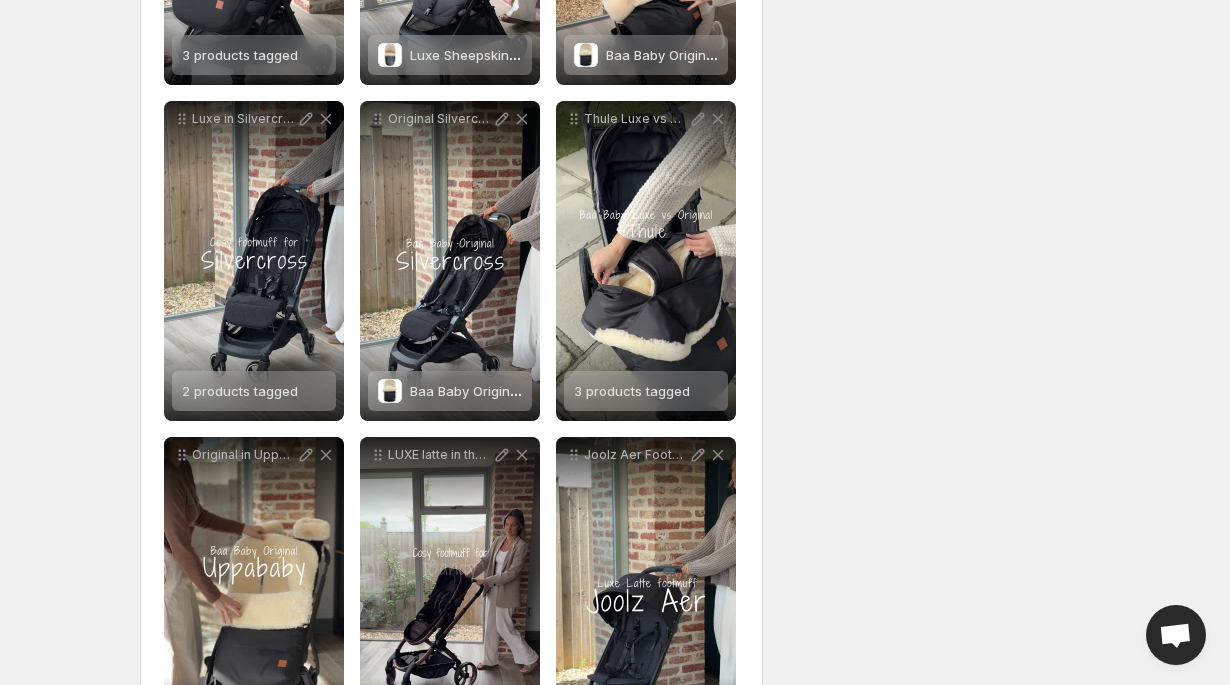 scroll, scrollTop: 1225, scrollLeft: 0, axis: vertical 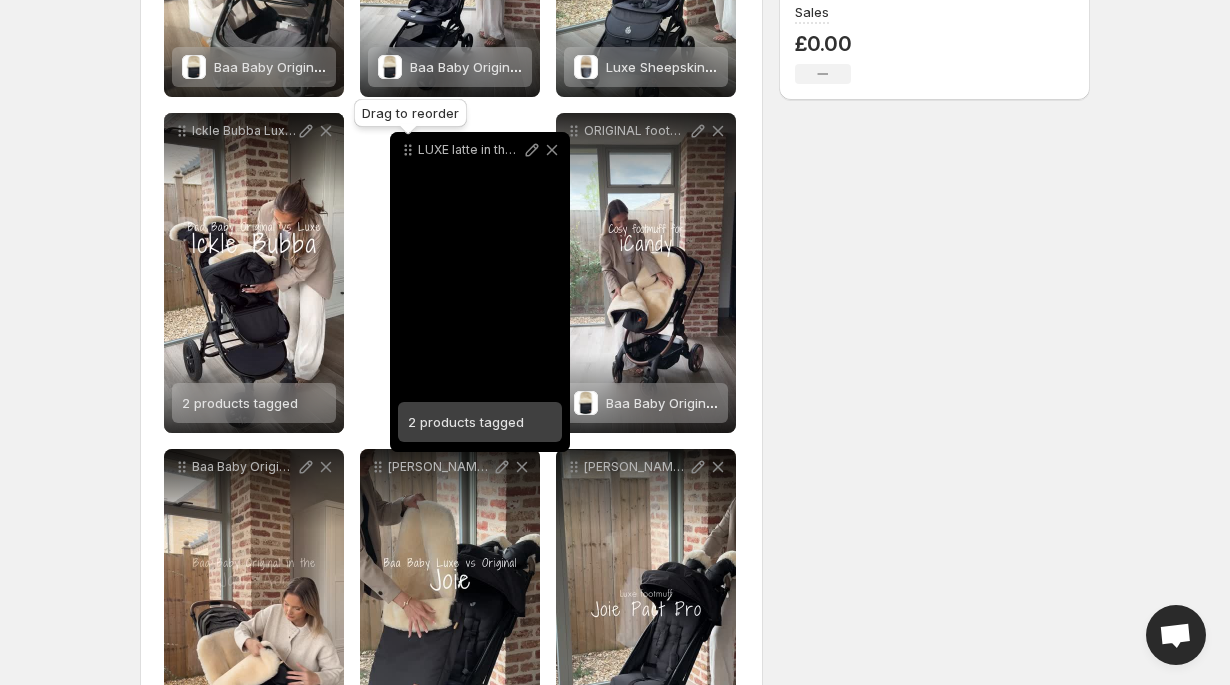 drag, startPoint x: 381, startPoint y: 456, endPoint x: 410, endPoint y: 157, distance: 300.40308 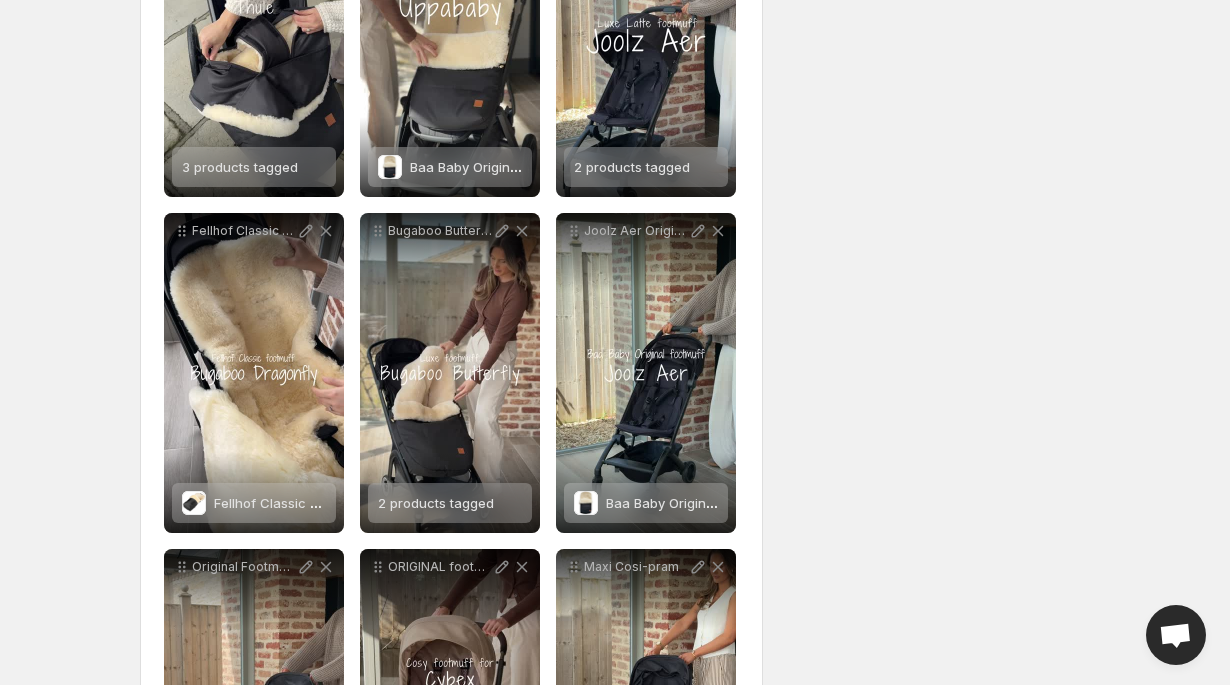 scroll, scrollTop: 1877, scrollLeft: 0, axis: vertical 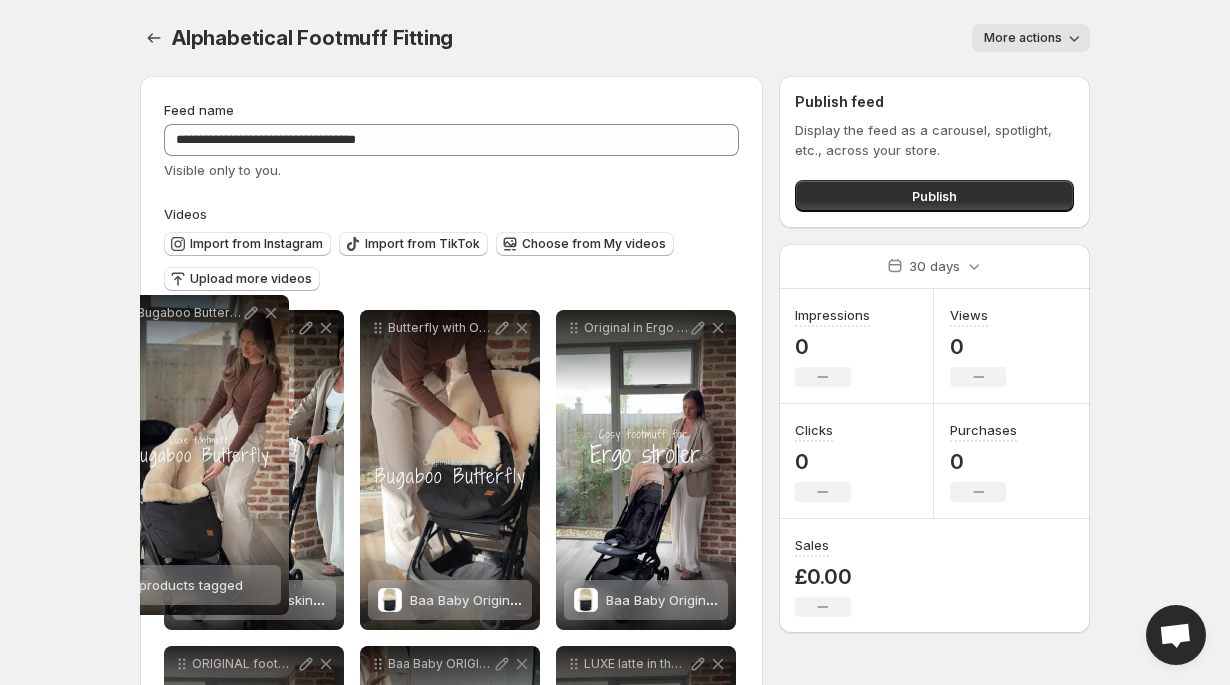 drag, startPoint x: 380, startPoint y: 132, endPoint x: 129, endPoint y: 314, distance: 310.0403 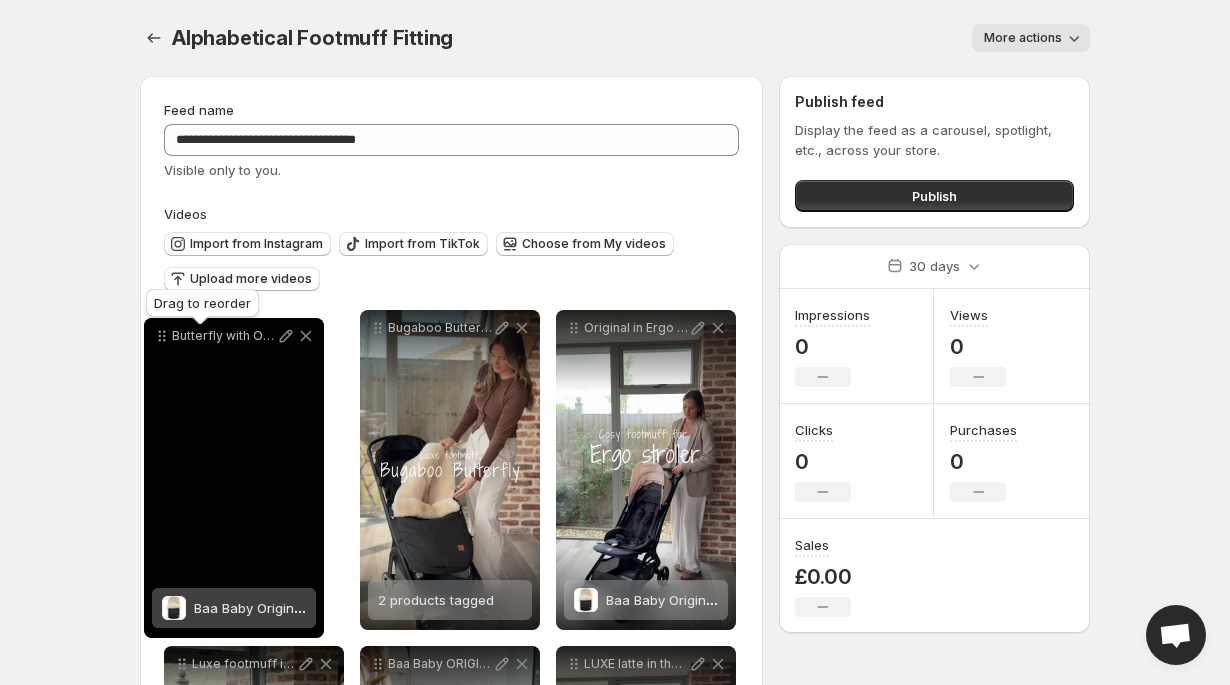 drag, startPoint x: 378, startPoint y: 334, endPoint x: 163, endPoint y: 342, distance: 215.14879 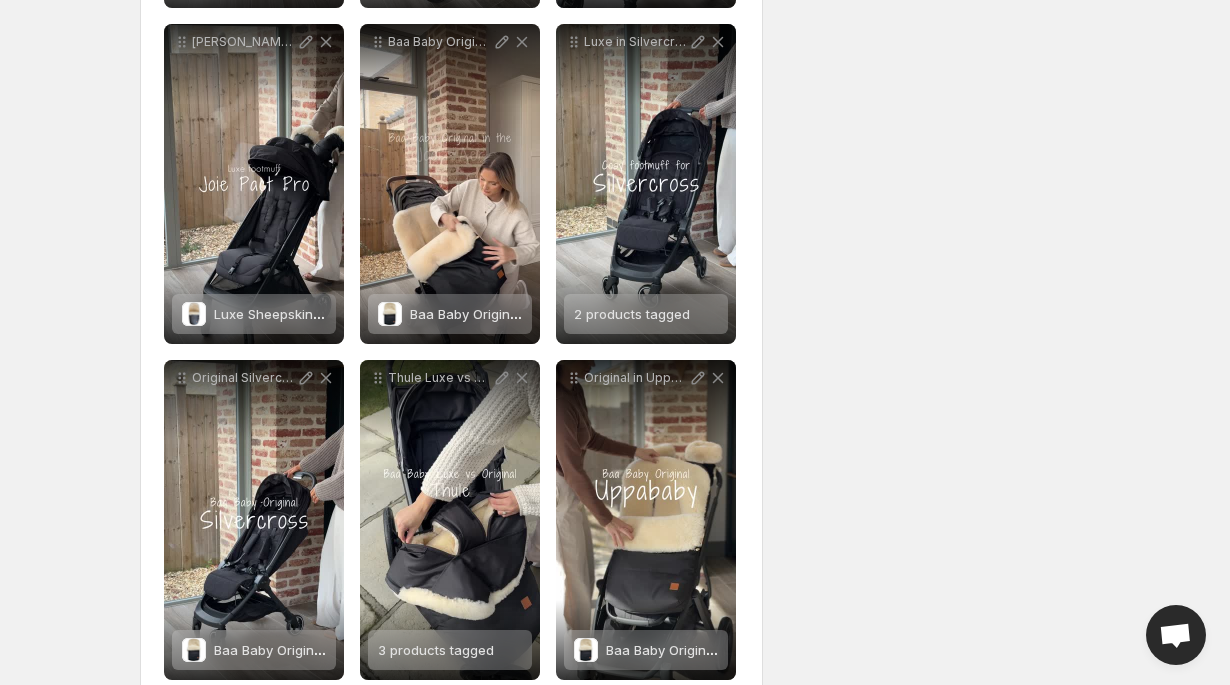 scroll, scrollTop: 1559, scrollLeft: 0, axis: vertical 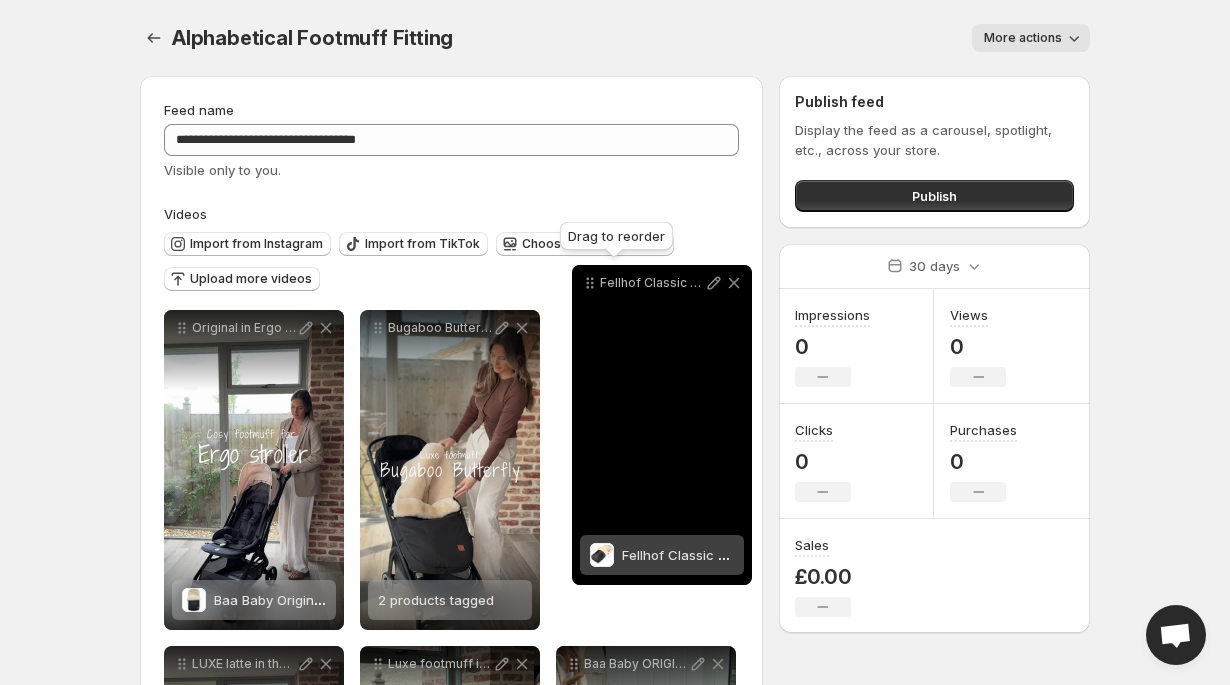 drag, startPoint x: 378, startPoint y: 454, endPoint x: 590, endPoint y: 287, distance: 269.8759 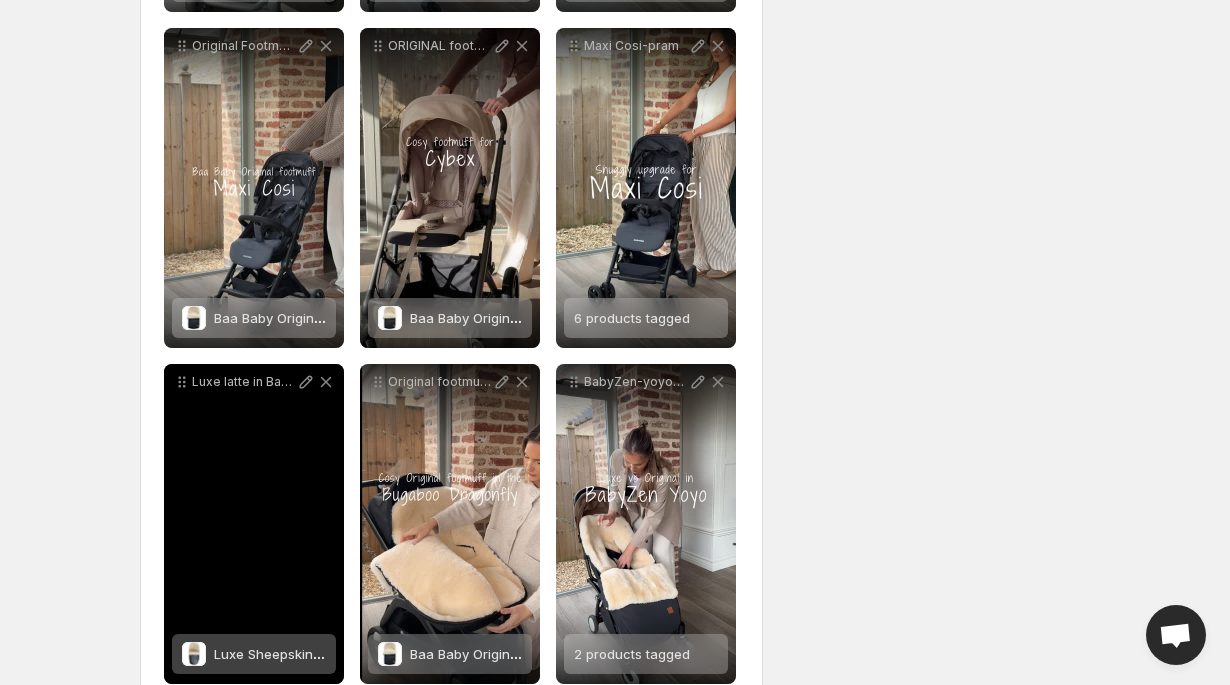 scroll, scrollTop: 2227, scrollLeft: 0, axis: vertical 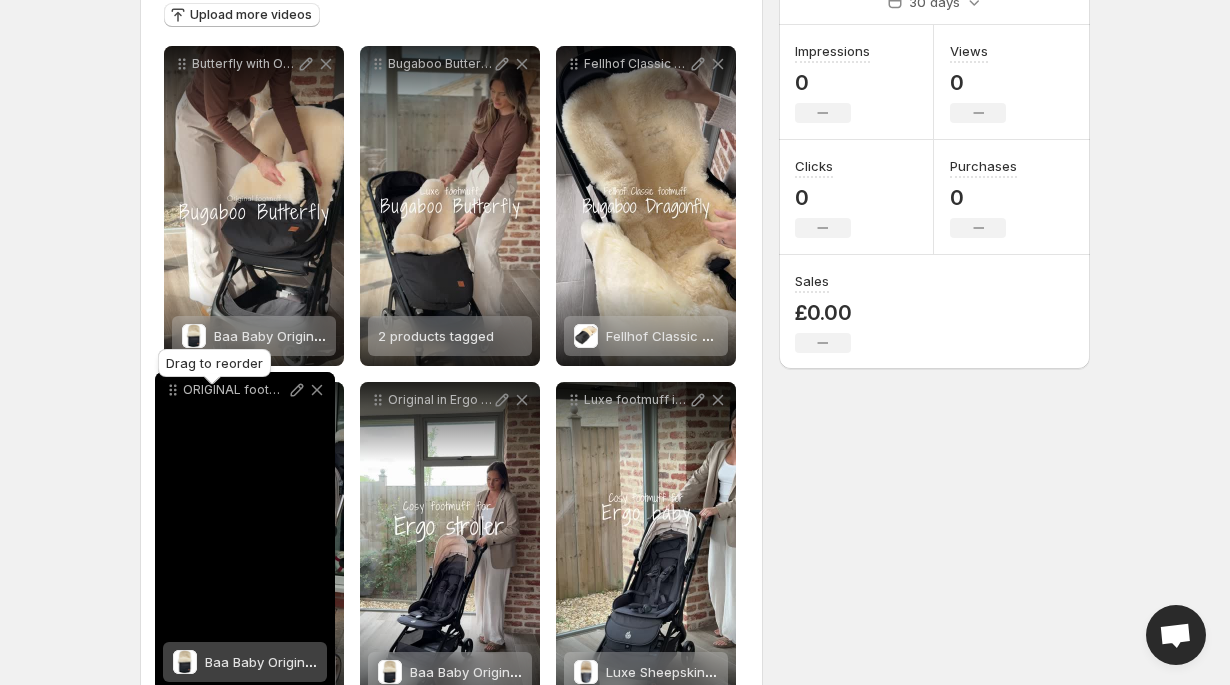 drag, startPoint x: 376, startPoint y: 121, endPoint x: 172, endPoint y: 394, distance: 340.80054 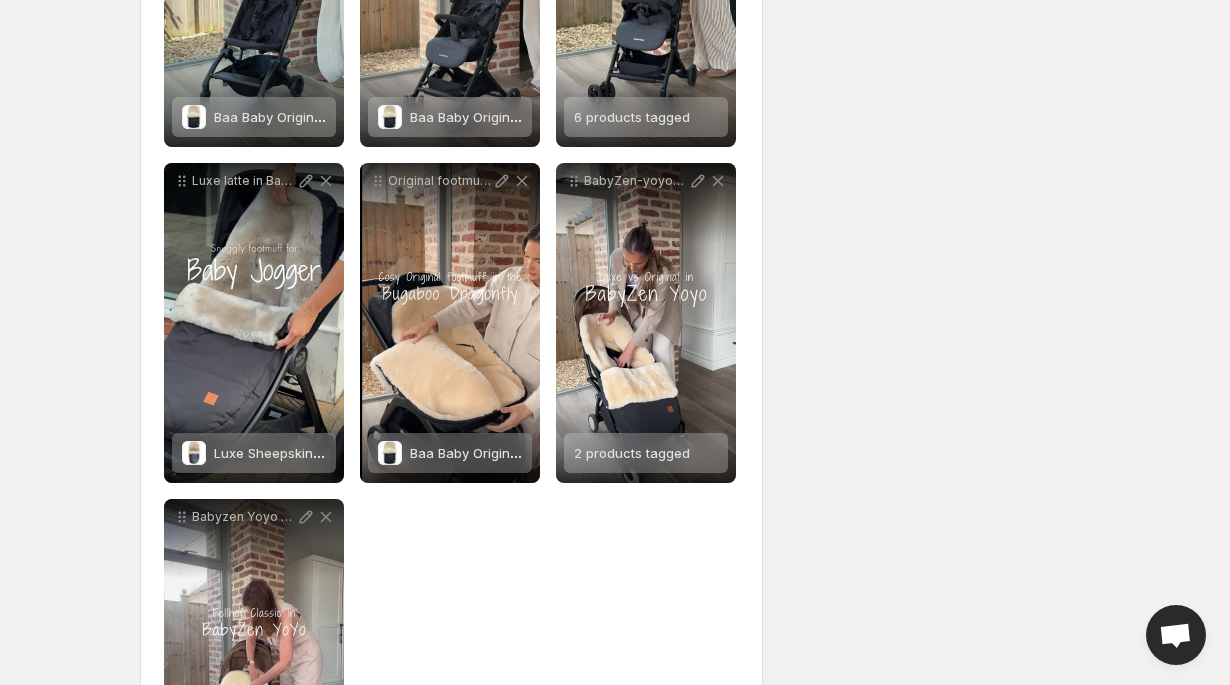 scroll, scrollTop: 2608, scrollLeft: 0, axis: vertical 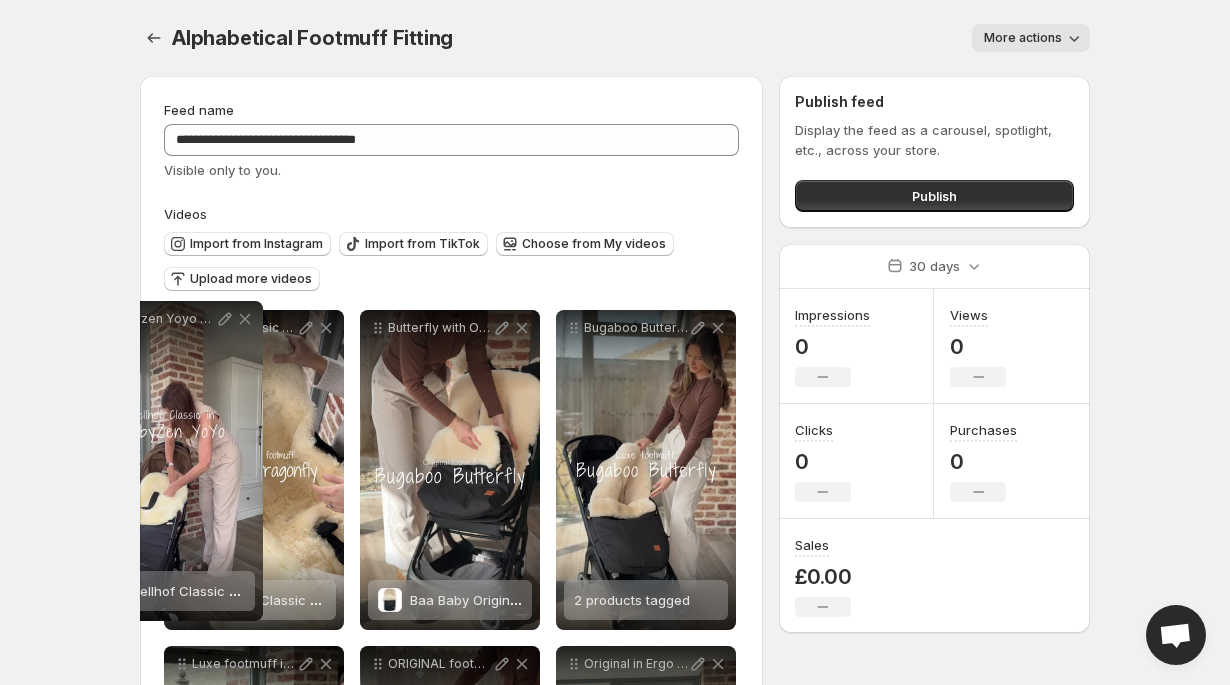drag, startPoint x: 180, startPoint y: 413, endPoint x: 99, endPoint y: 324, distance: 120.34118 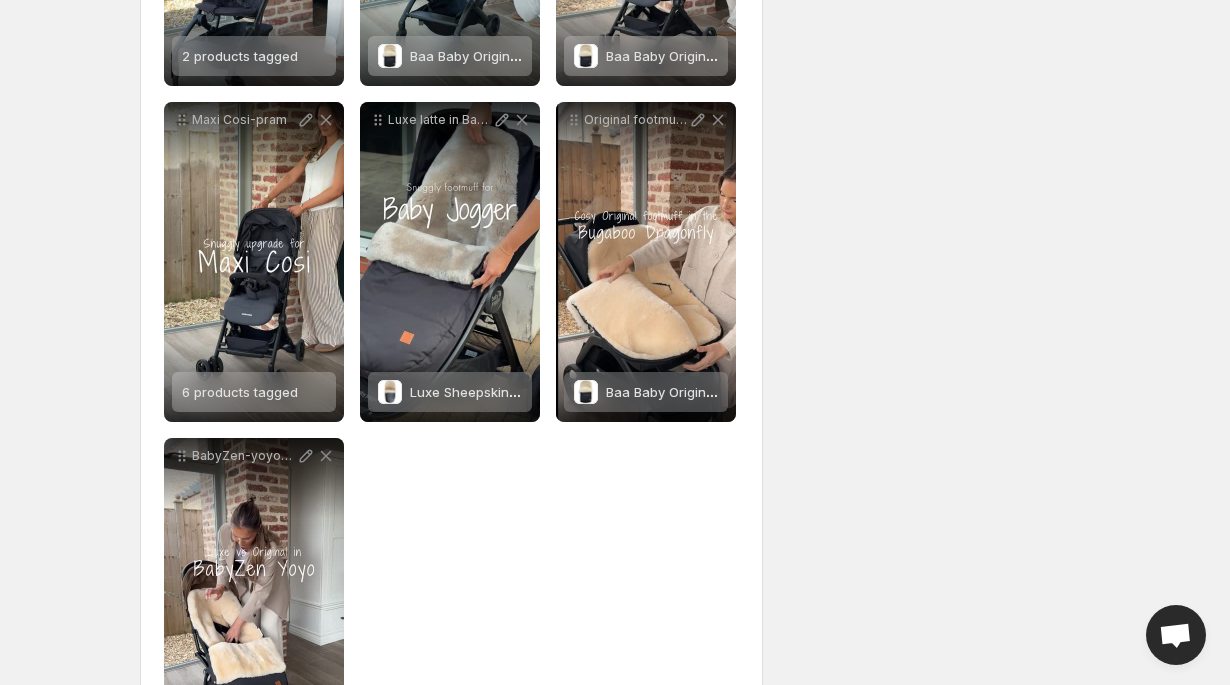 scroll, scrollTop: 2682, scrollLeft: 0, axis: vertical 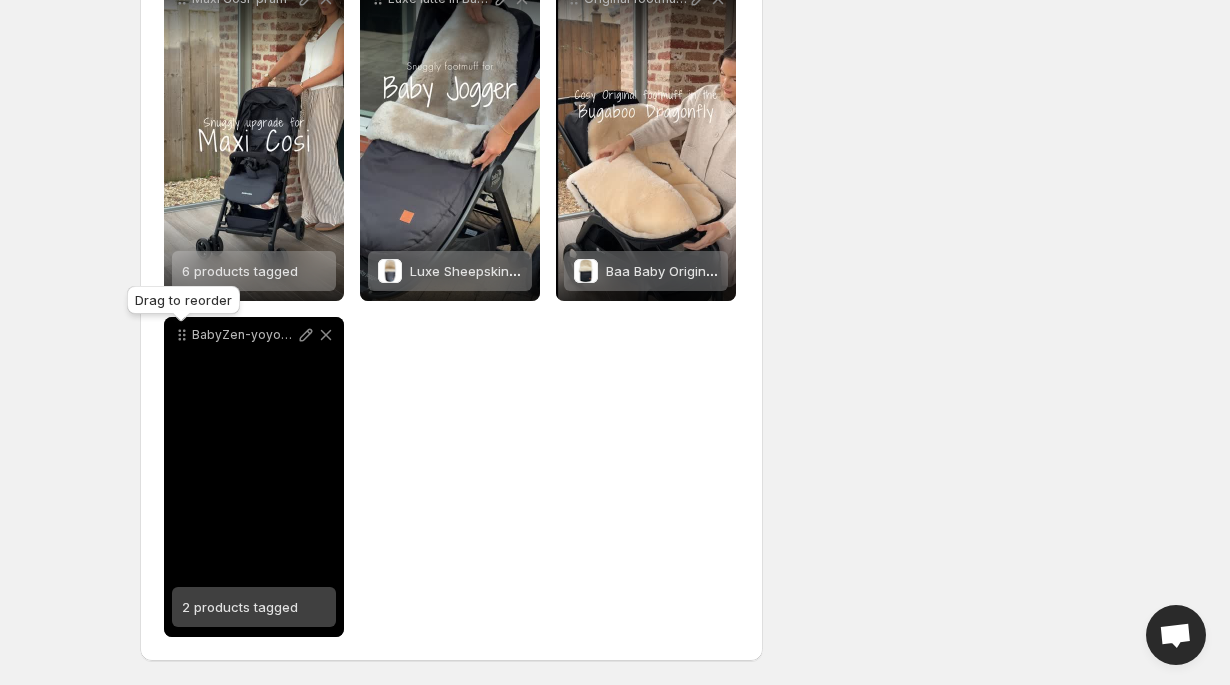 click 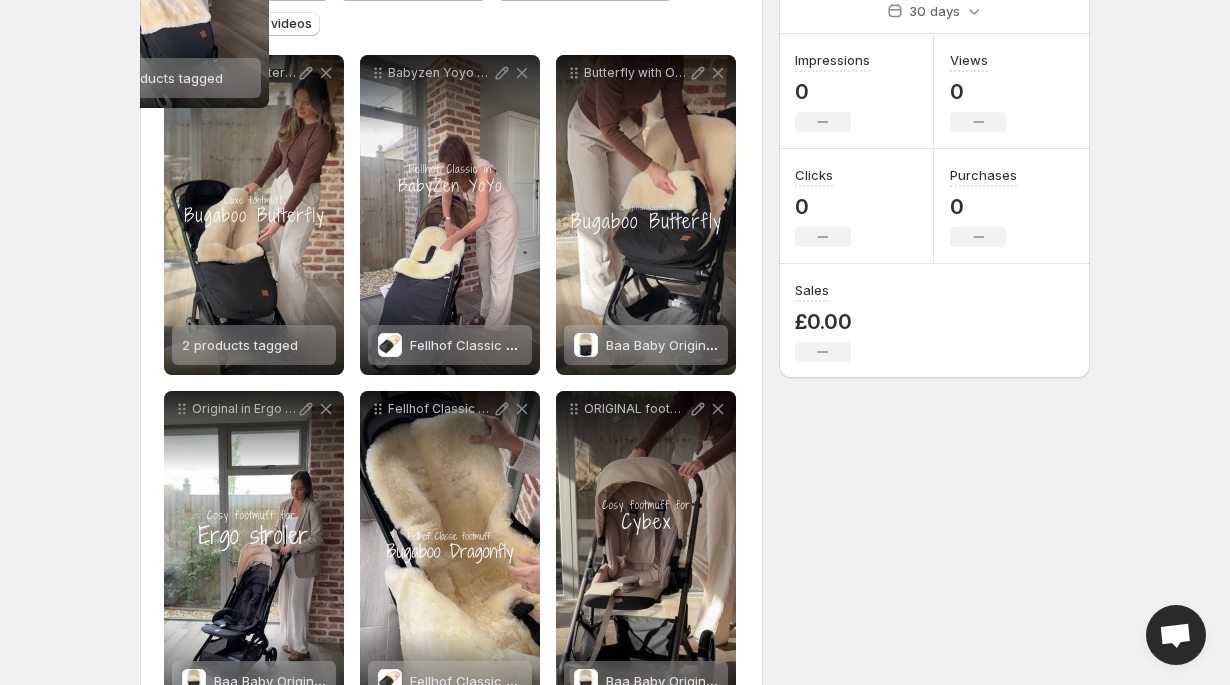 scroll, scrollTop: 0, scrollLeft: 0, axis: both 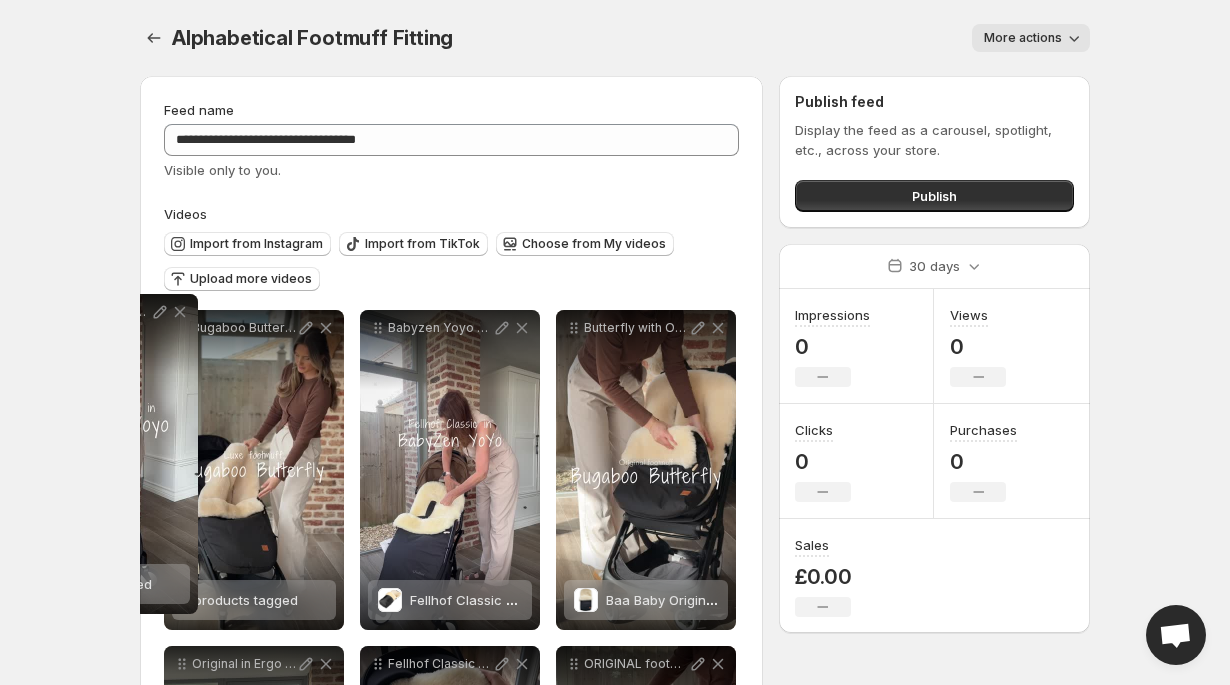 drag, startPoint x: 181, startPoint y: 338, endPoint x: 35, endPoint y: 315, distance: 147.80054 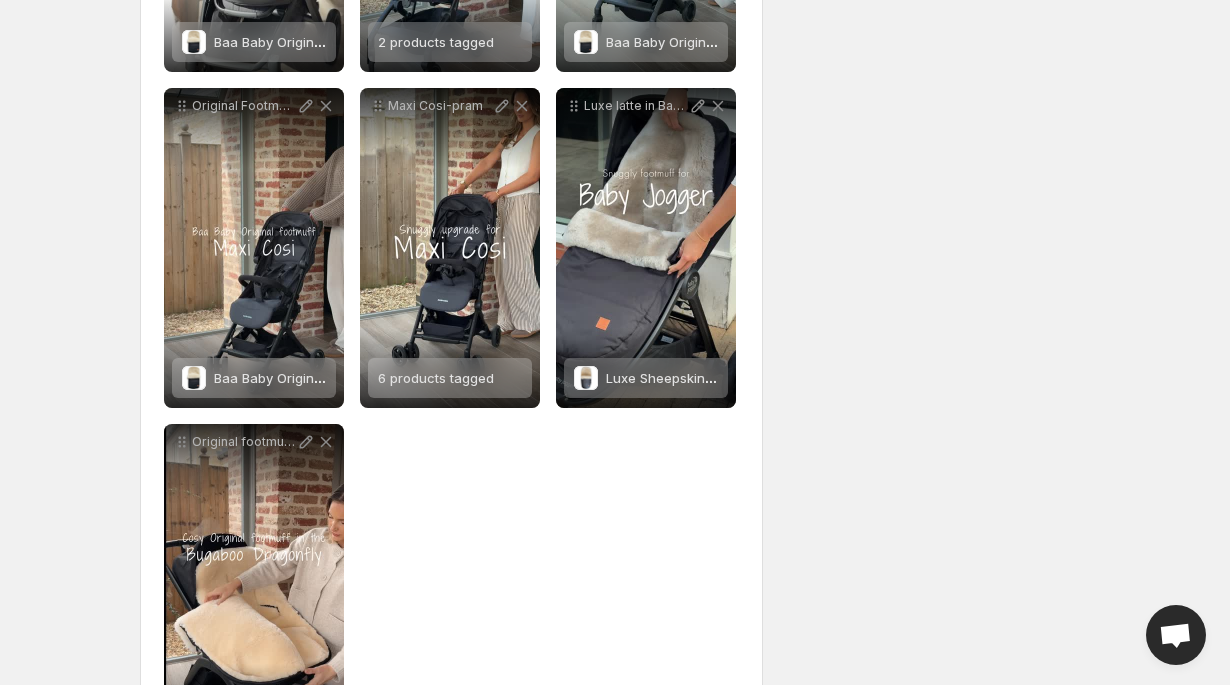 scroll, scrollTop: 2682, scrollLeft: 0, axis: vertical 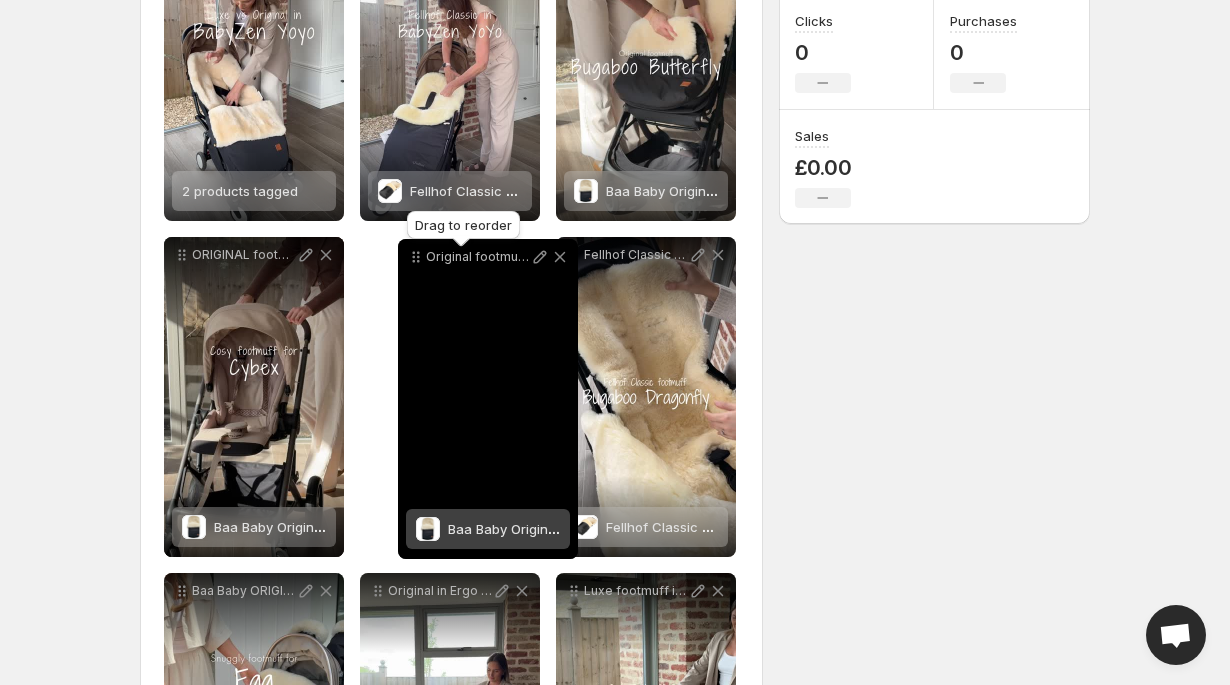 drag, startPoint x: 183, startPoint y: 339, endPoint x: 417, endPoint y: 262, distance: 246.34326 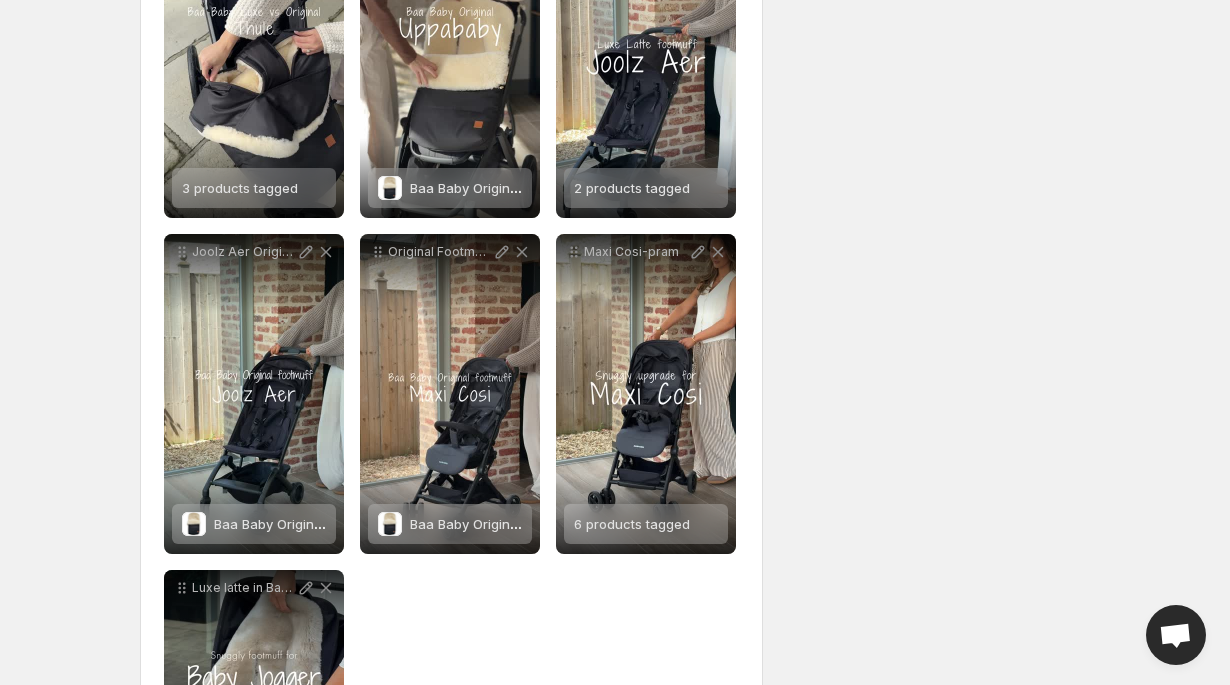scroll, scrollTop: 2682, scrollLeft: 0, axis: vertical 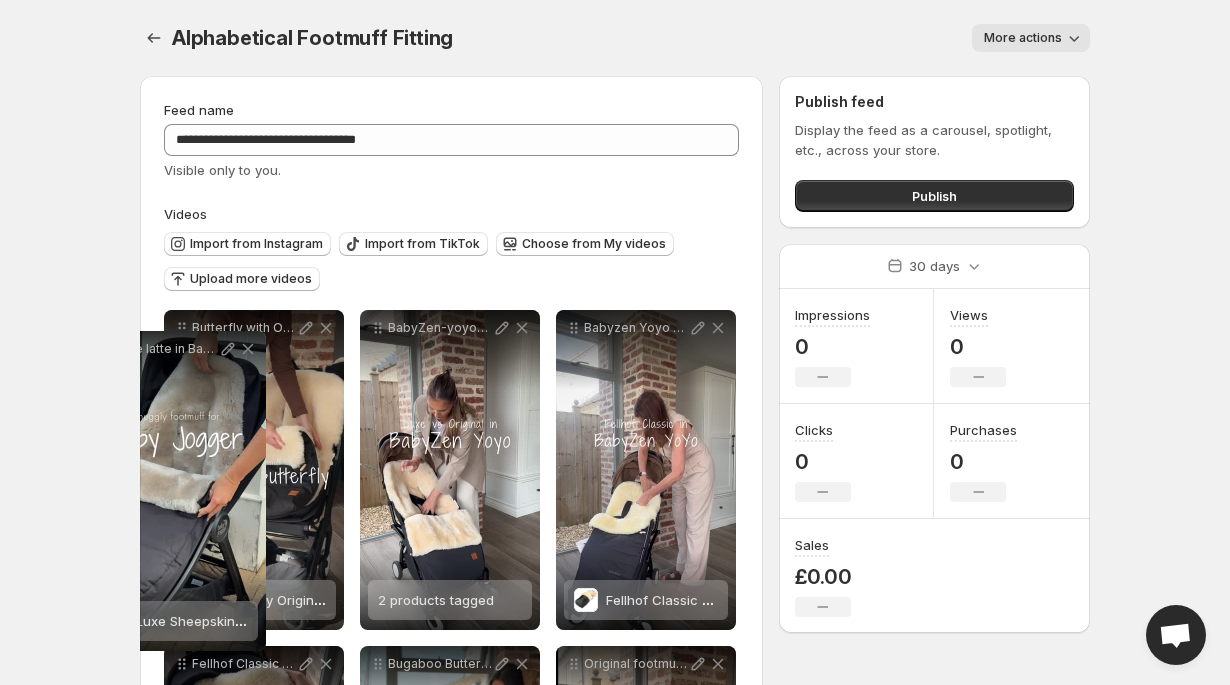drag, startPoint x: 186, startPoint y: 339, endPoint x: 108, endPoint y: 354, distance: 79.429214 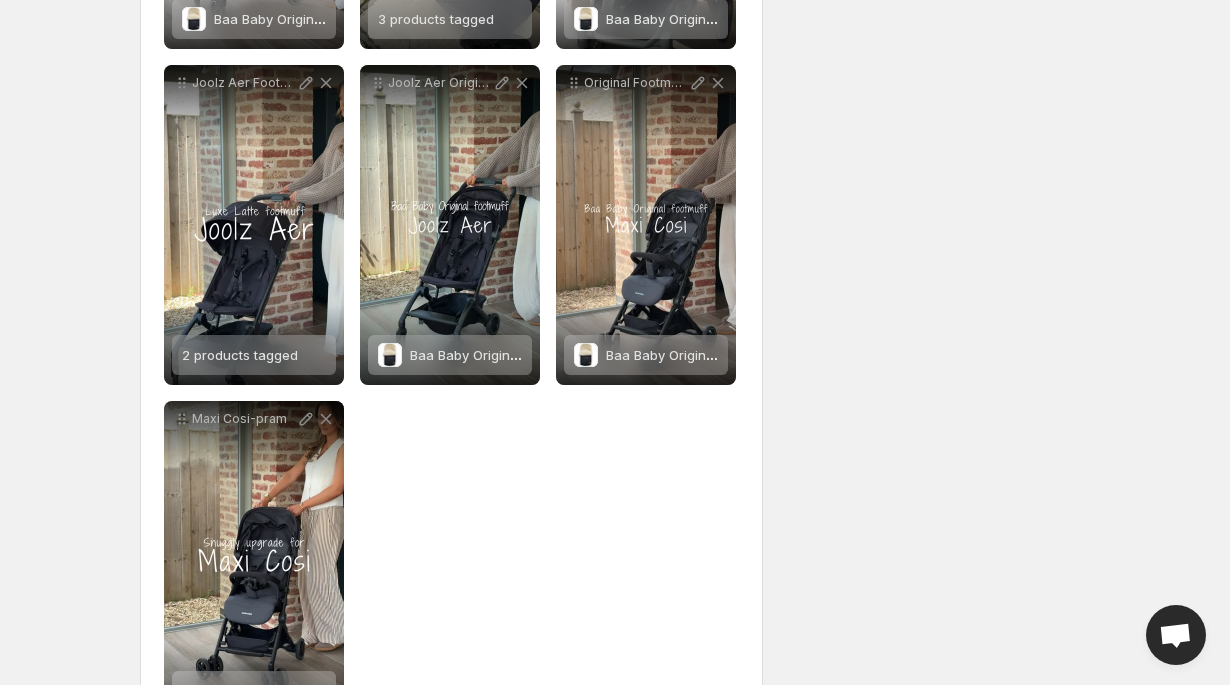 scroll, scrollTop: 2682, scrollLeft: 0, axis: vertical 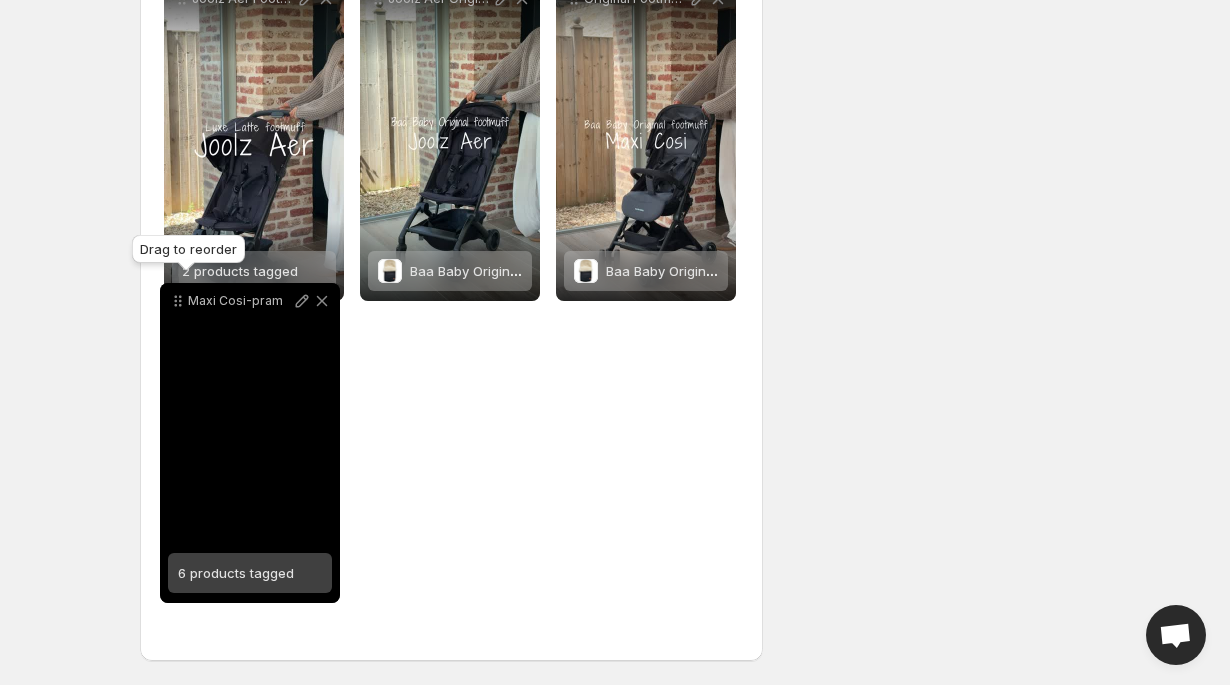 drag, startPoint x: 177, startPoint y: 336, endPoint x: 173, endPoint y: 302, distance: 34.234486 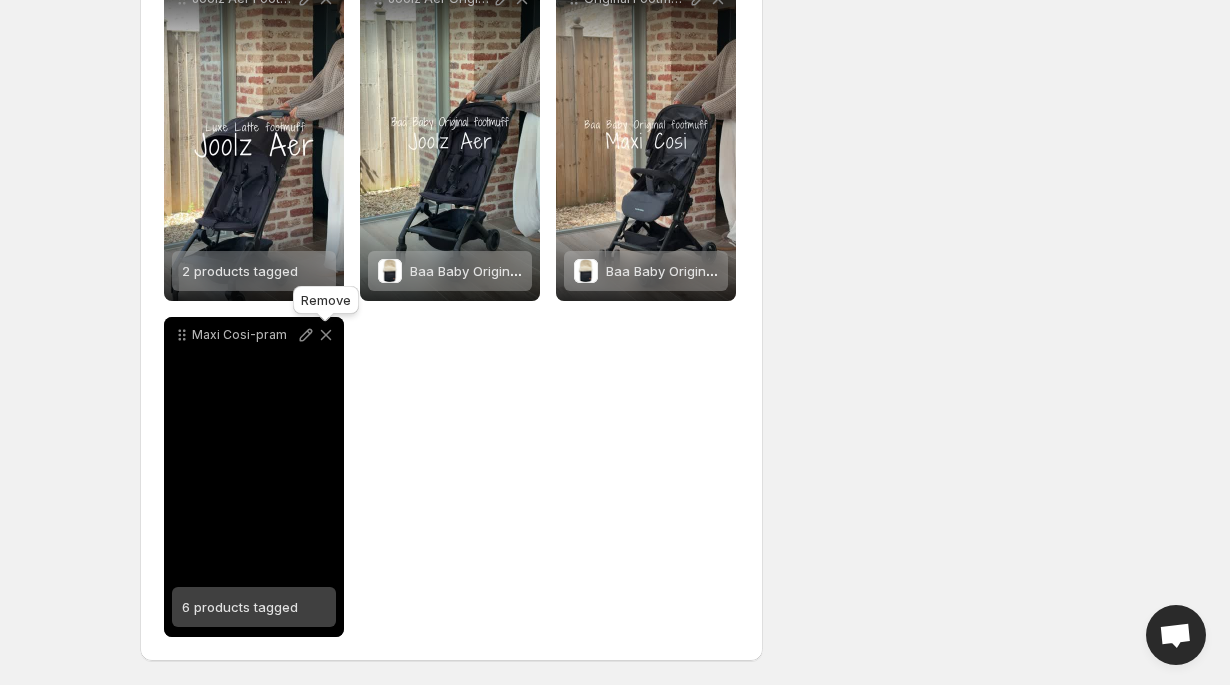 click 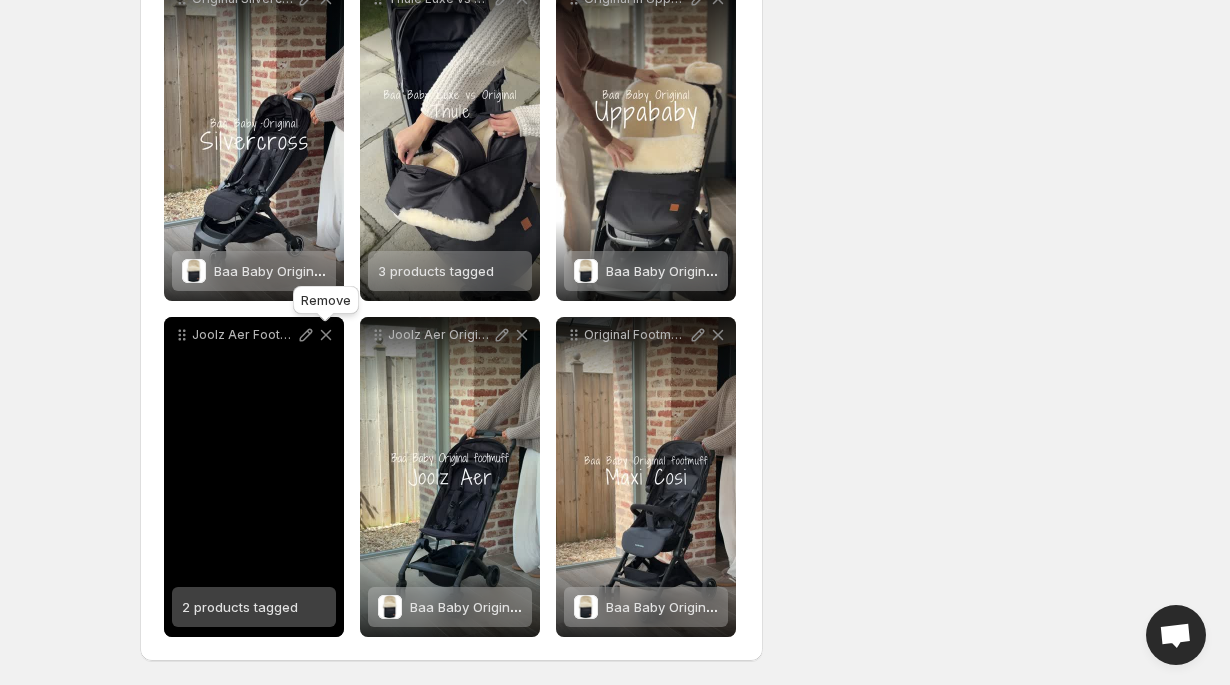 scroll, scrollTop: 2346, scrollLeft: 0, axis: vertical 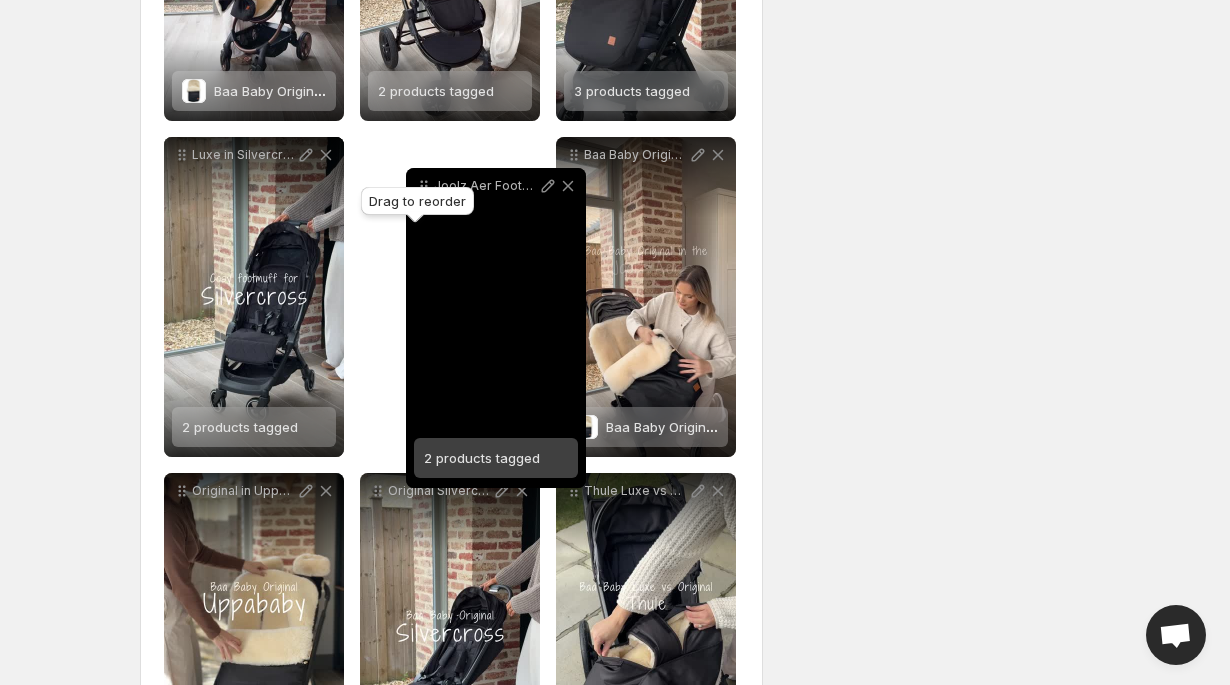 drag, startPoint x: 185, startPoint y: 337, endPoint x: 428, endPoint y: 189, distance: 284.5224 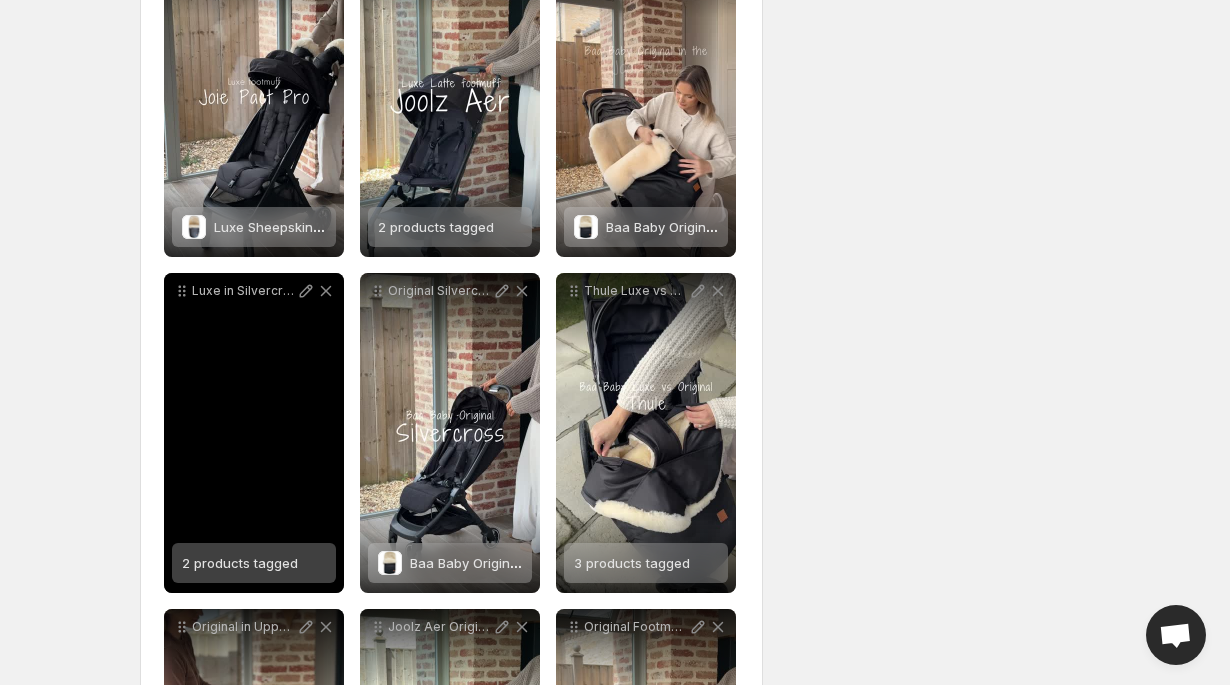 scroll, scrollTop: 2346, scrollLeft: 0, axis: vertical 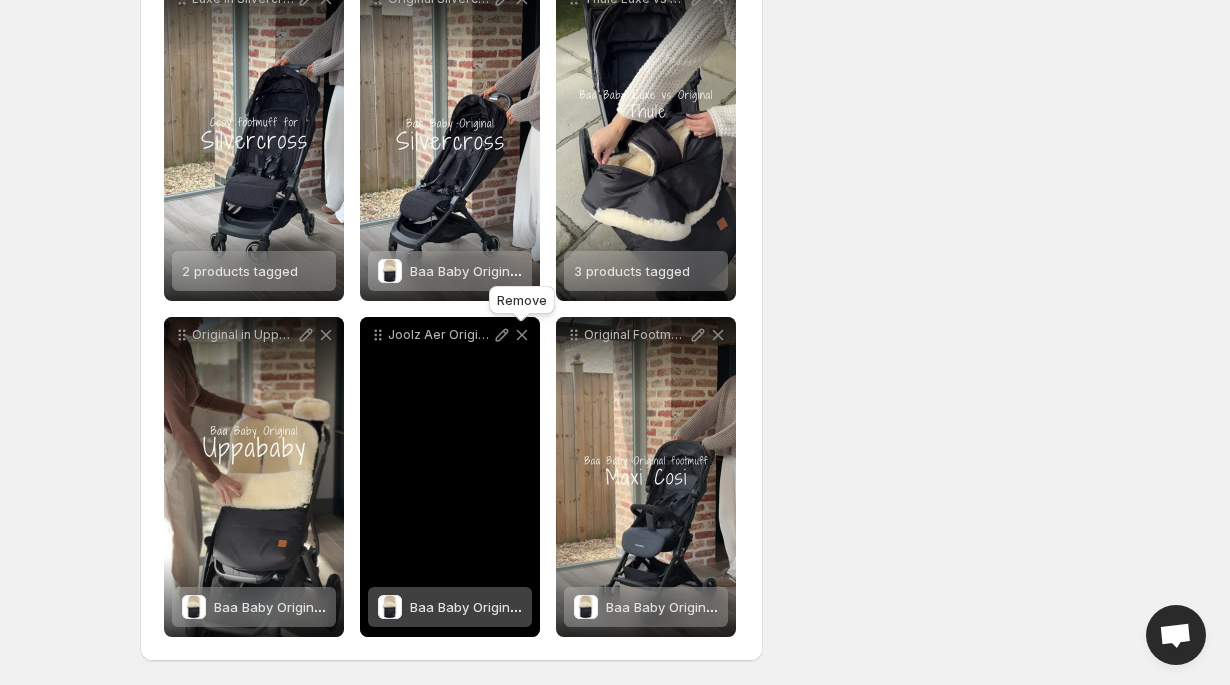click 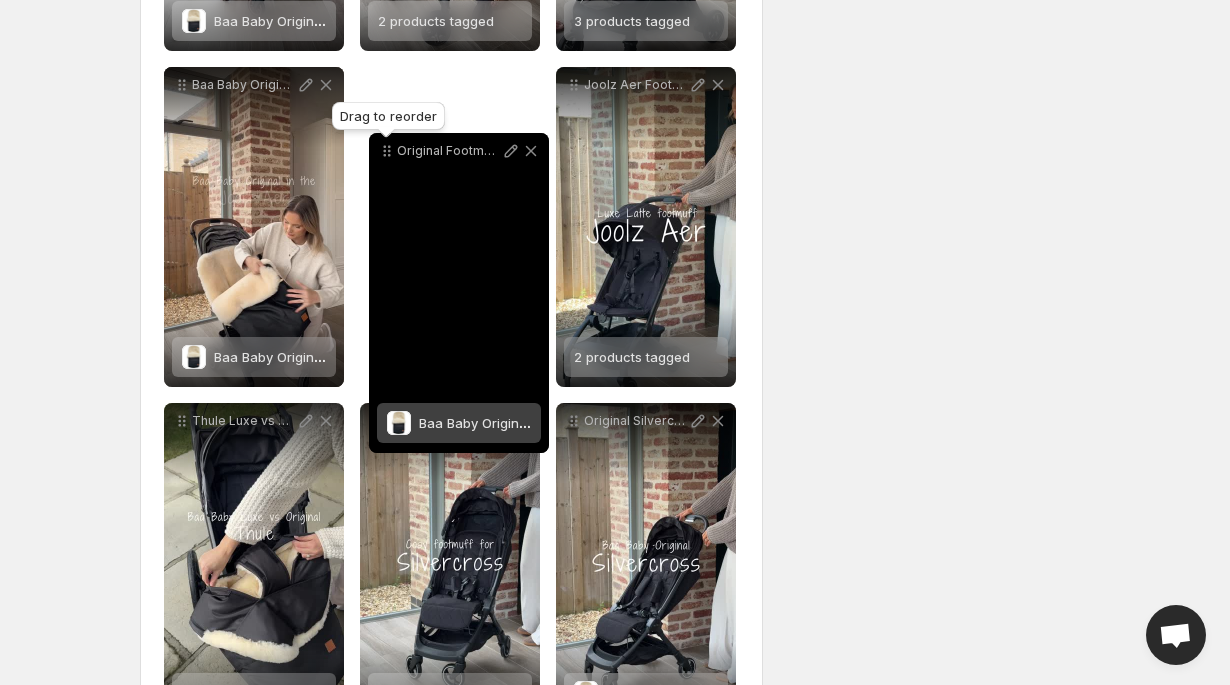 scroll, scrollTop: 1876, scrollLeft: 0, axis: vertical 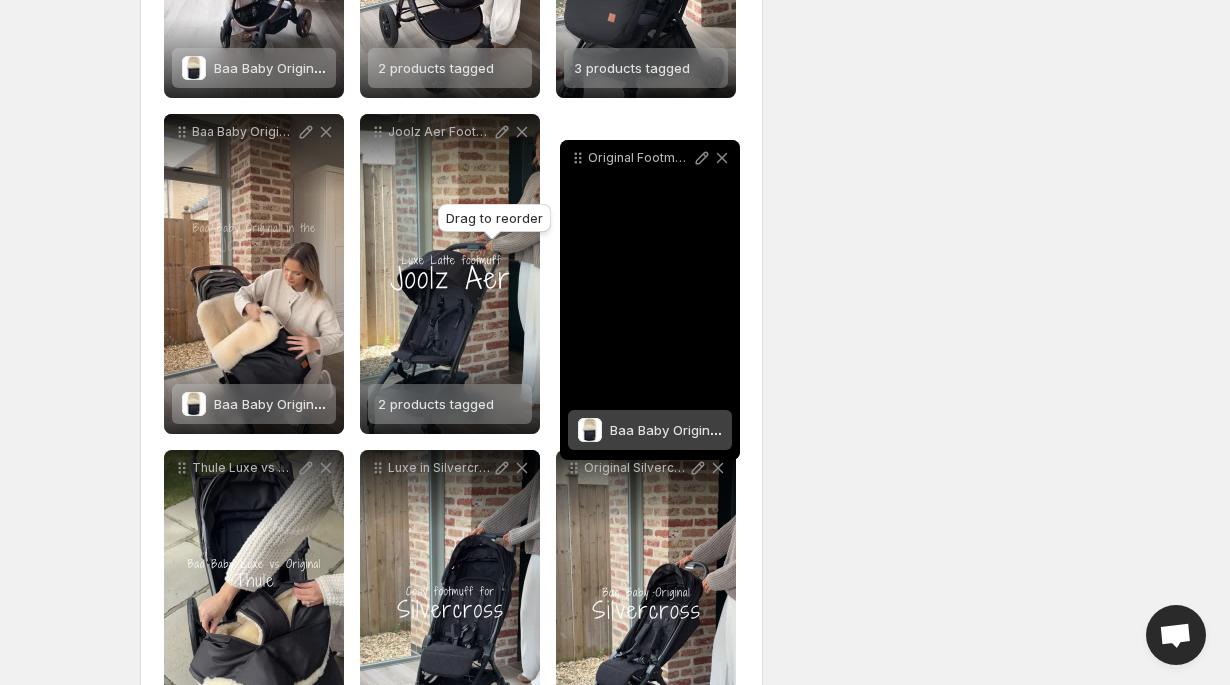 drag, startPoint x: 376, startPoint y: 339, endPoint x: 576, endPoint y: 163, distance: 266.4132 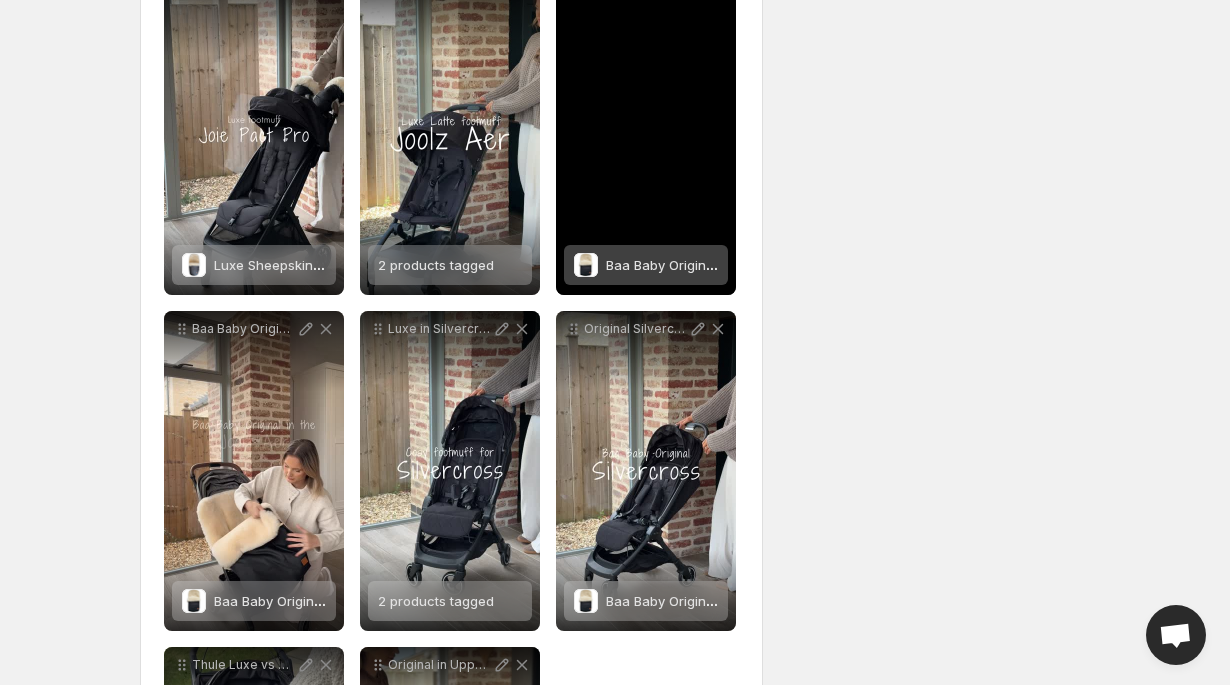 scroll, scrollTop: 1994, scrollLeft: 0, axis: vertical 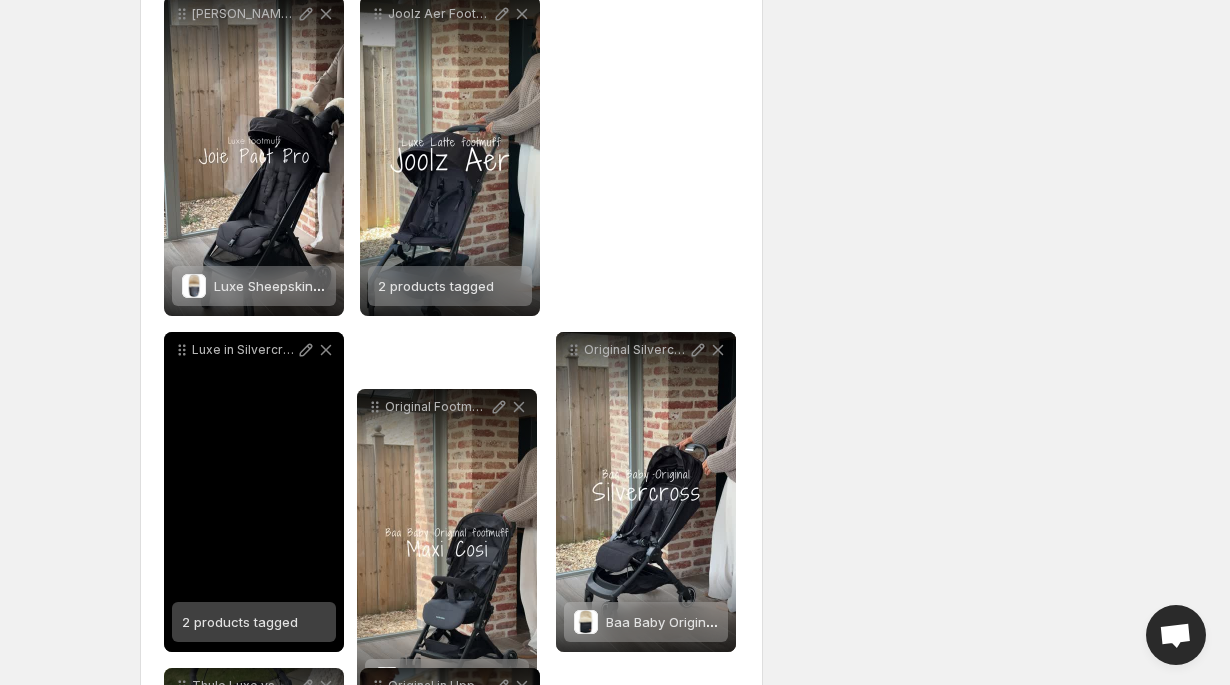 drag, startPoint x: 575, startPoint y: 20, endPoint x: 376, endPoint y: 414, distance: 441.40344 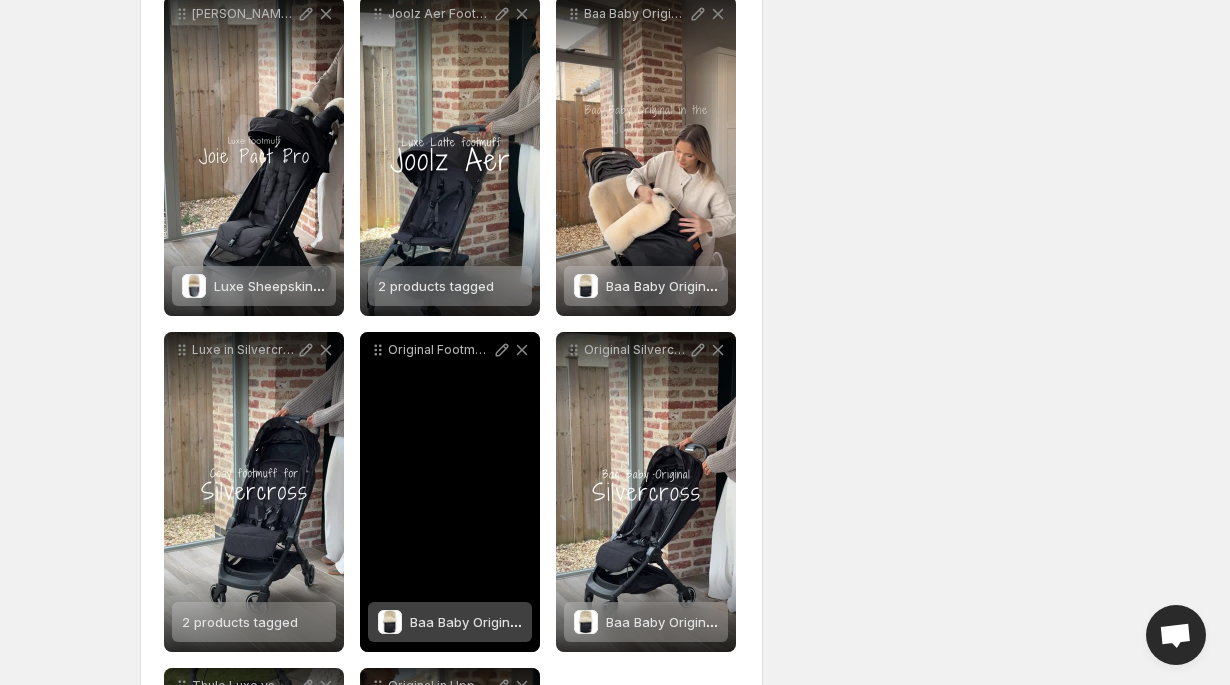 click on "Original Footmuff in Maxi Cosi" at bounding box center (450, 492) 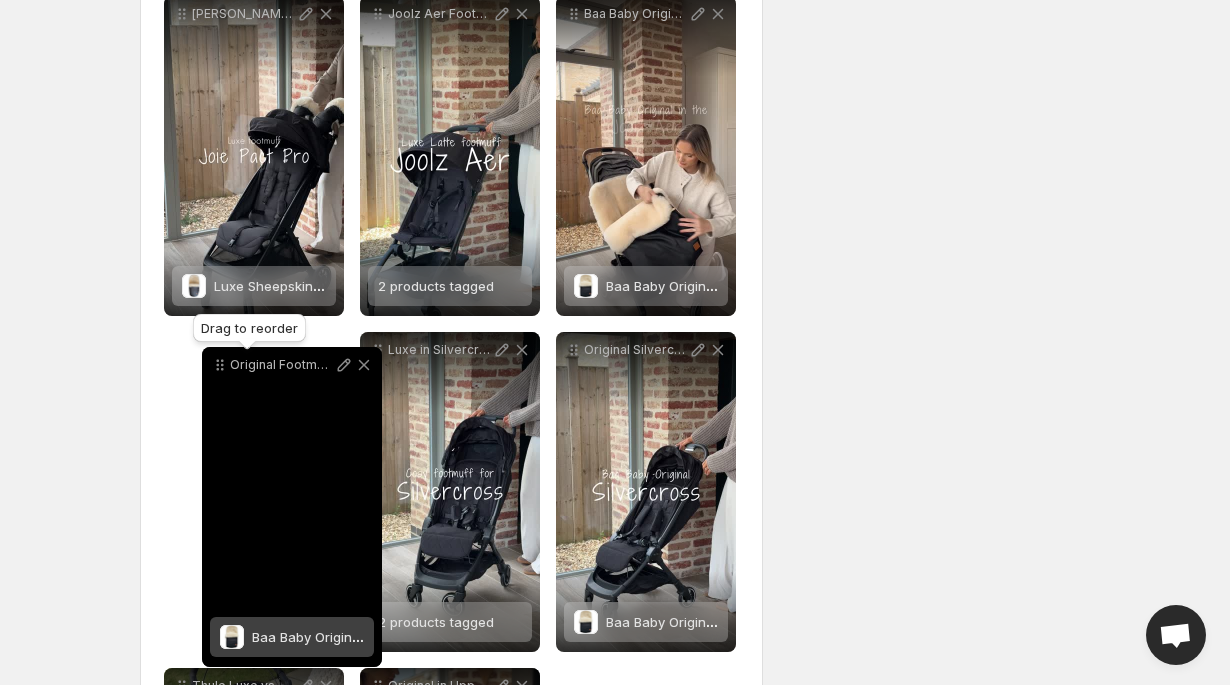 drag, startPoint x: 380, startPoint y: 353, endPoint x: 222, endPoint y: 368, distance: 158.71043 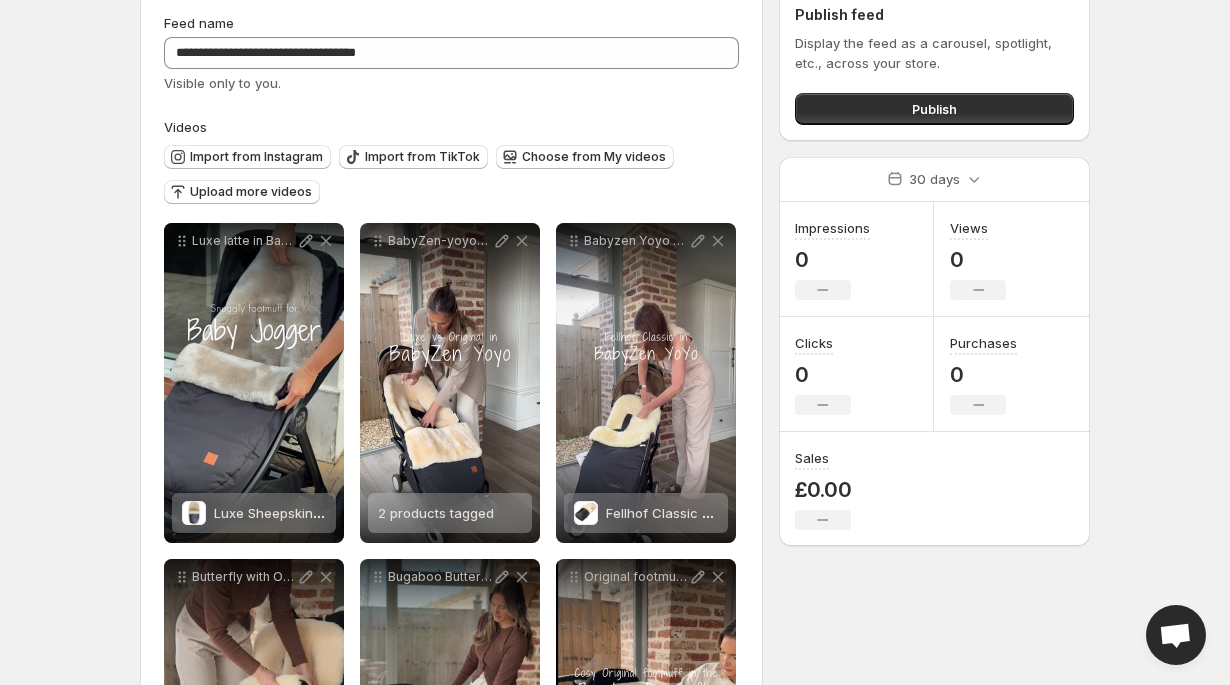 scroll, scrollTop: 0, scrollLeft: 0, axis: both 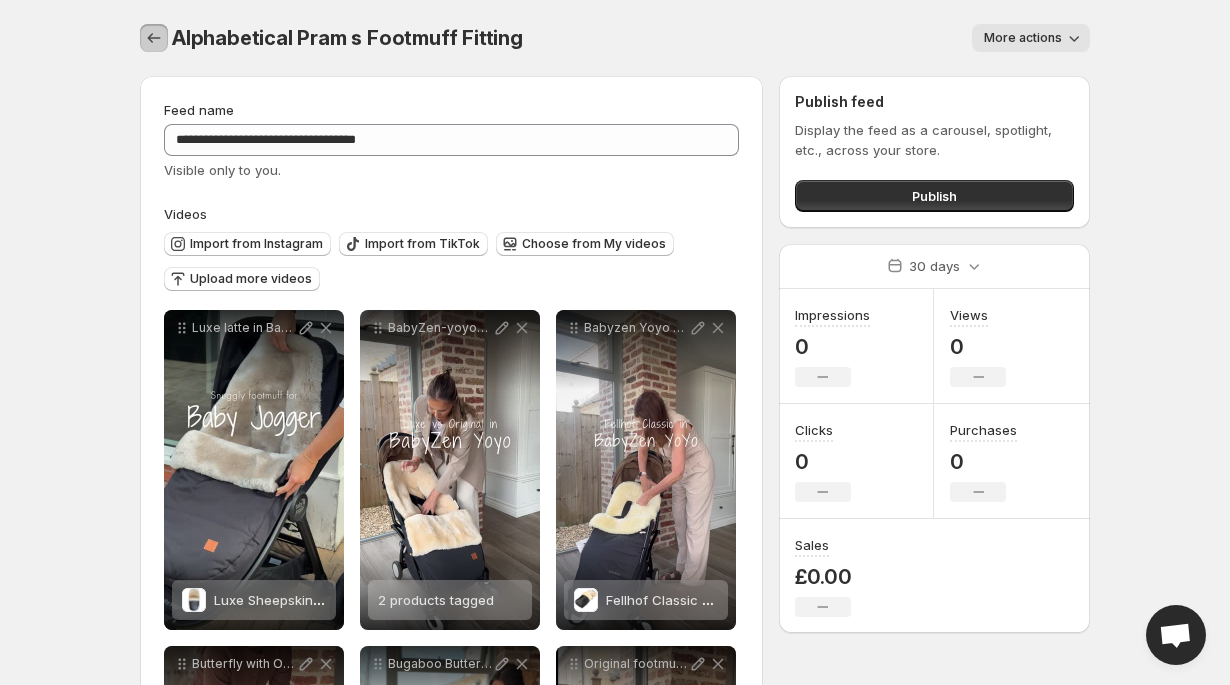 click 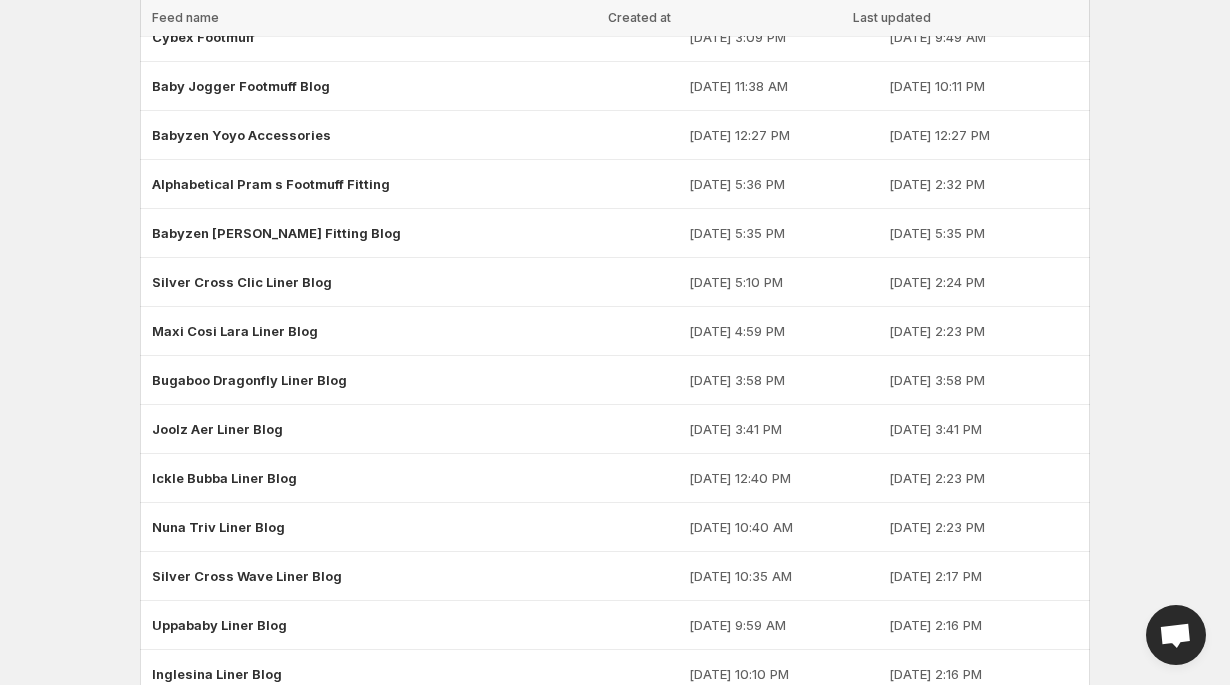 scroll, scrollTop: 796, scrollLeft: 0, axis: vertical 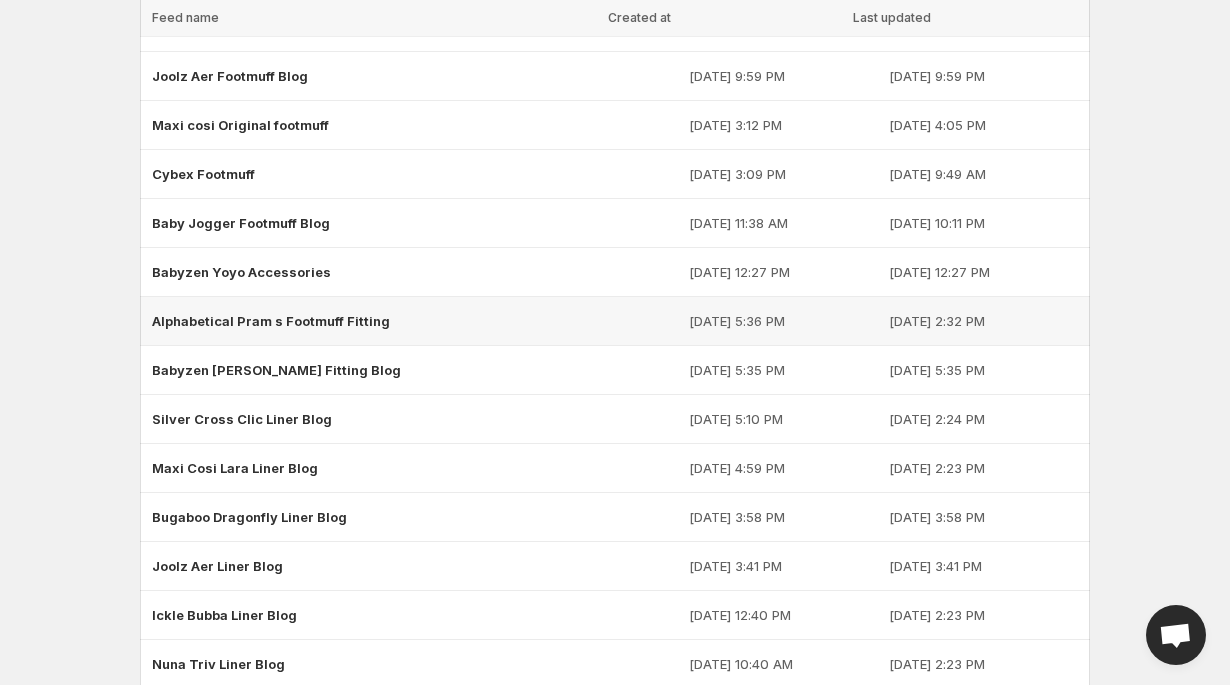 click on "Alphabetical Pram s Footmuff Fitting" at bounding box center (414, 321) 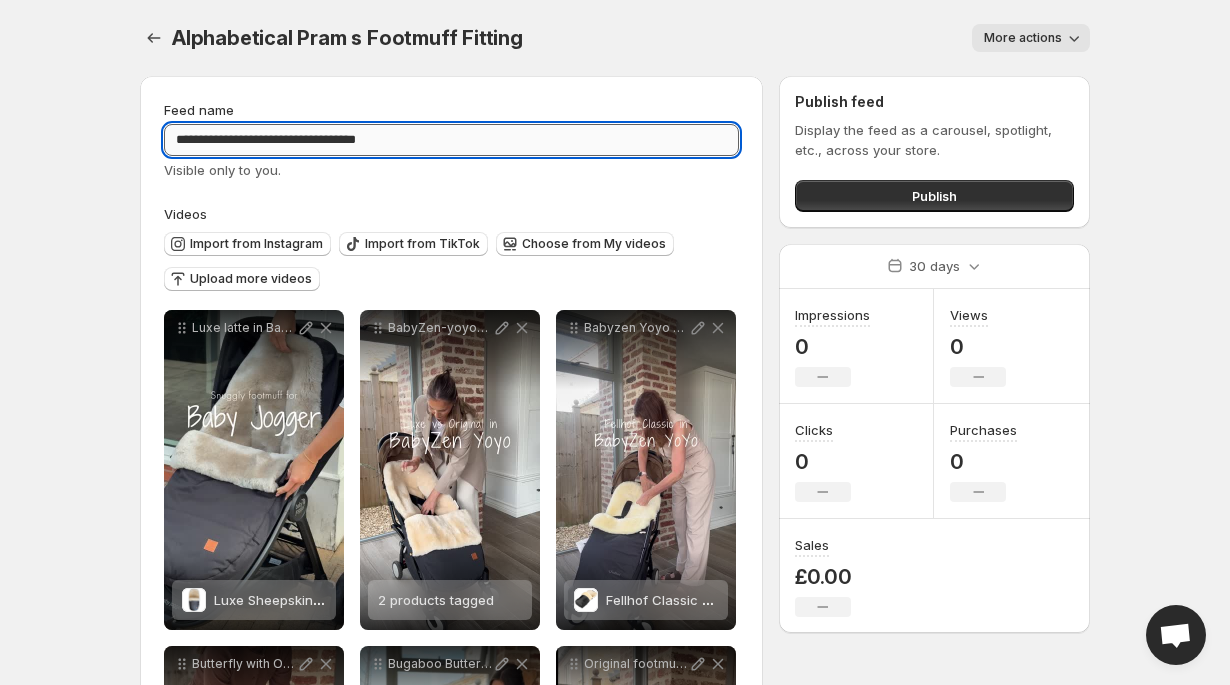 click on "**********" at bounding box center (451, 140) 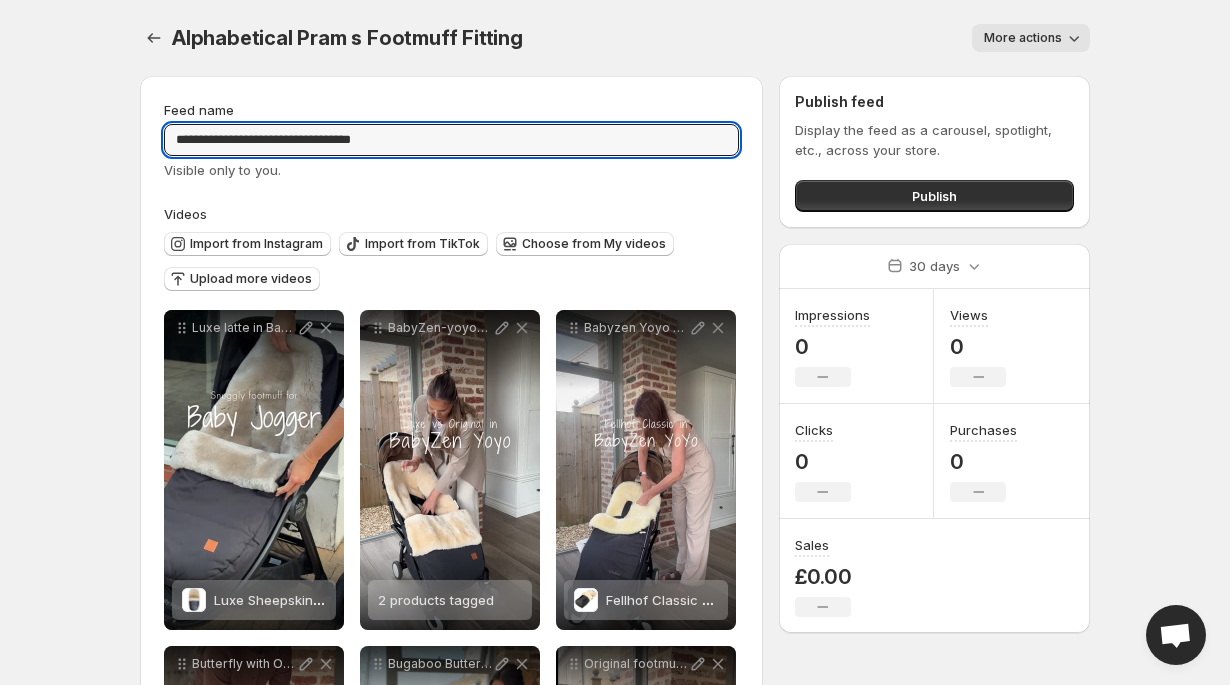 type on "**********" 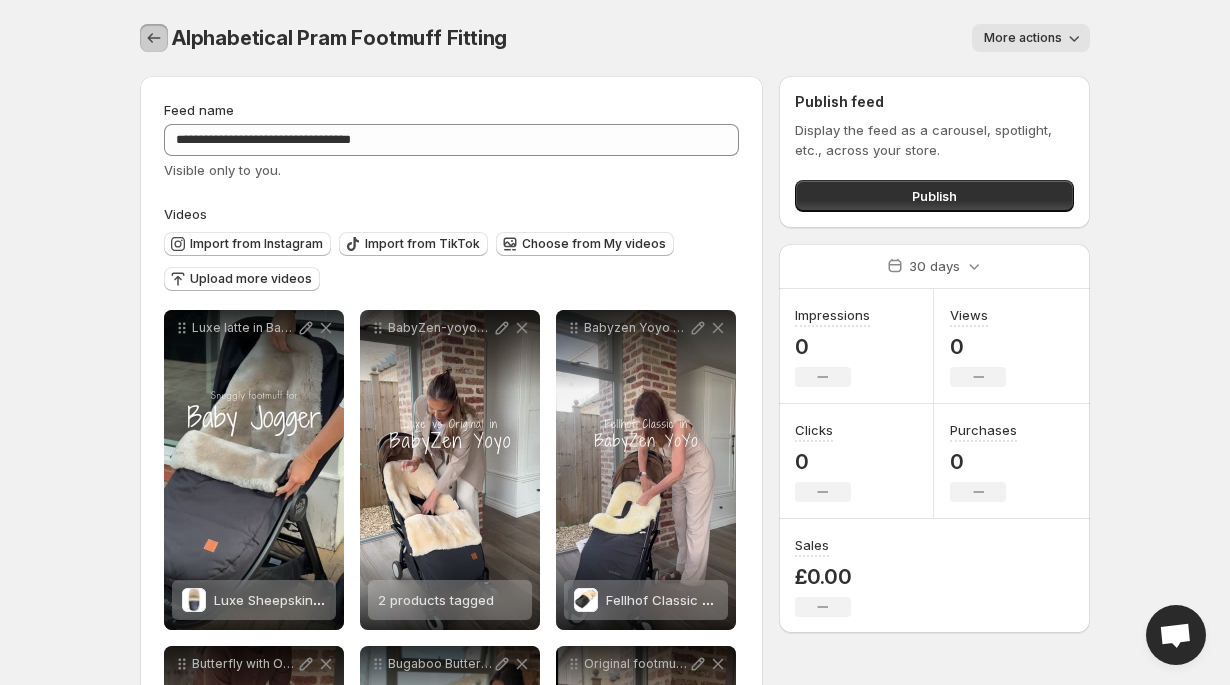 click 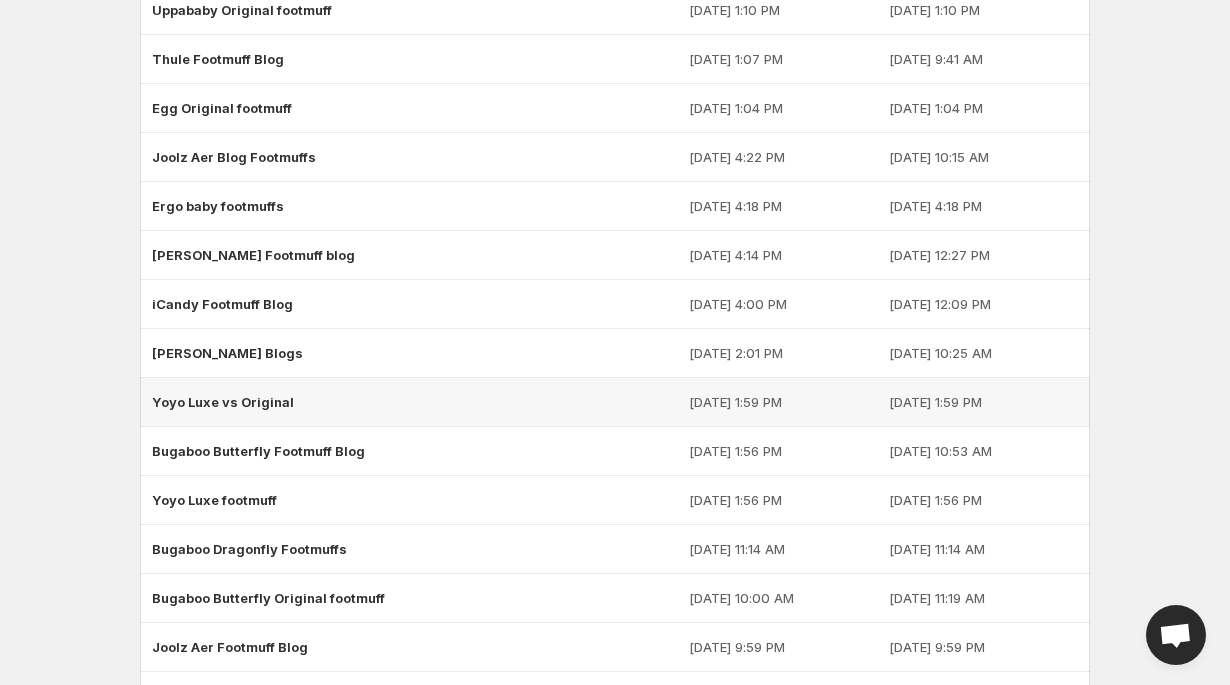 scroll, scrollTop: 0, scrollLeft: 0, axis: both 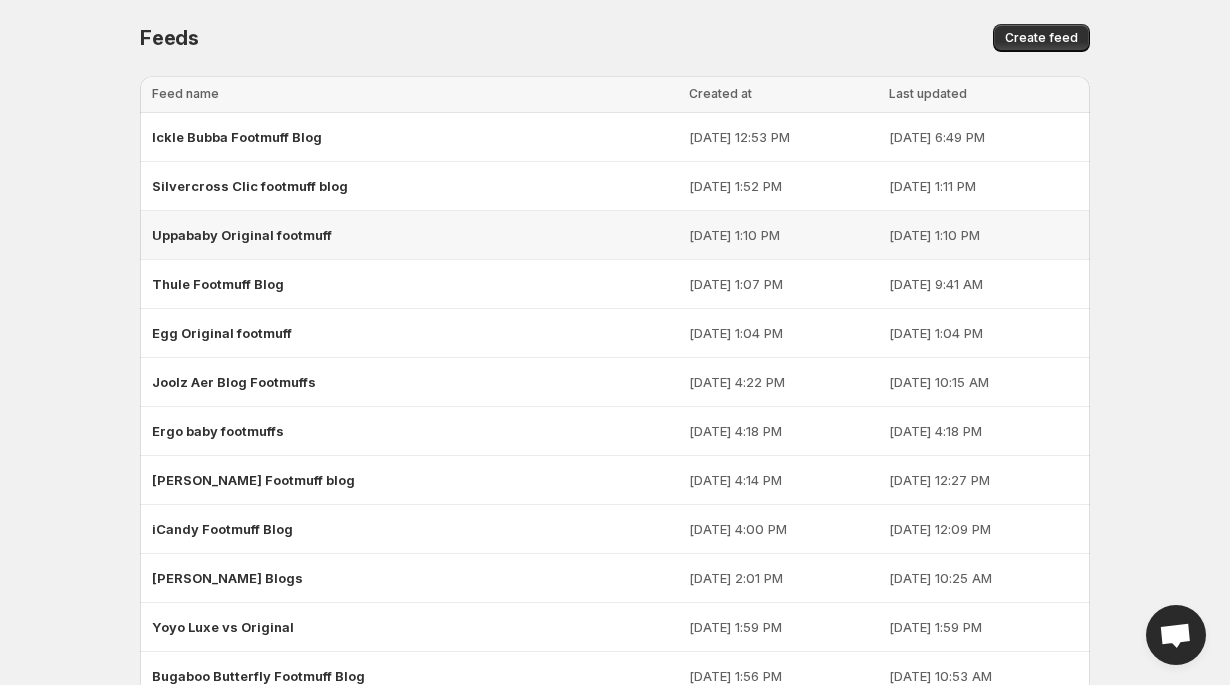 click on "Uppababy Original footmuff" at bounding box center (242, 235) 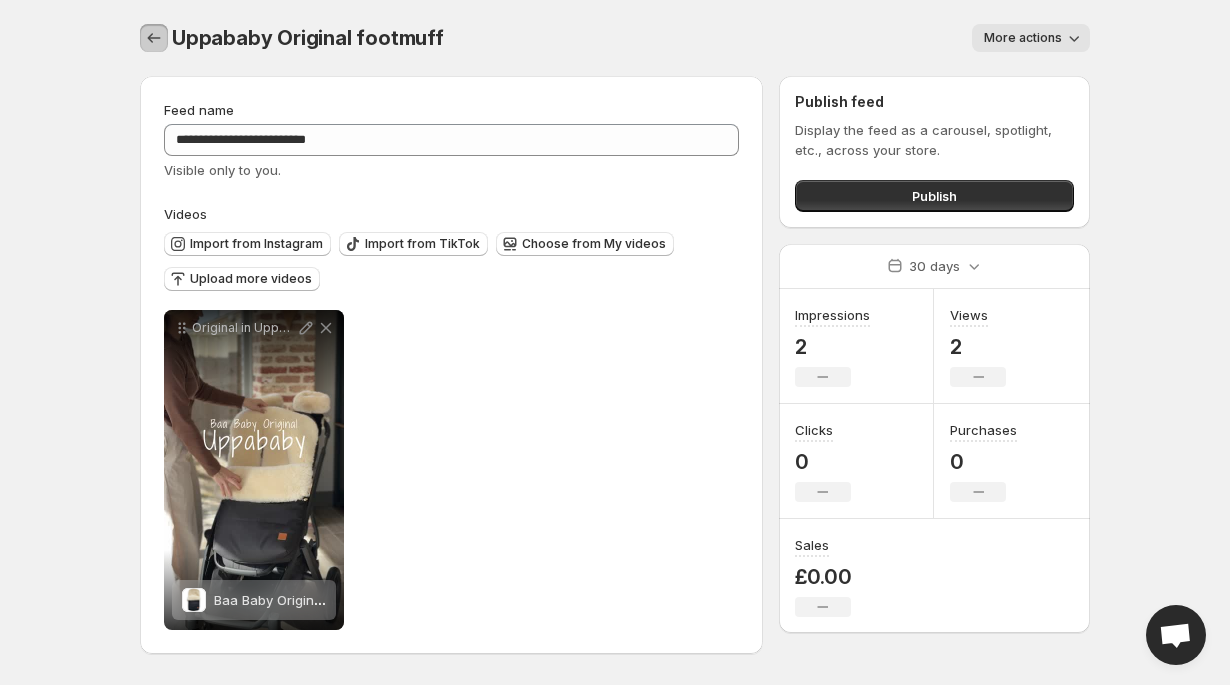 click 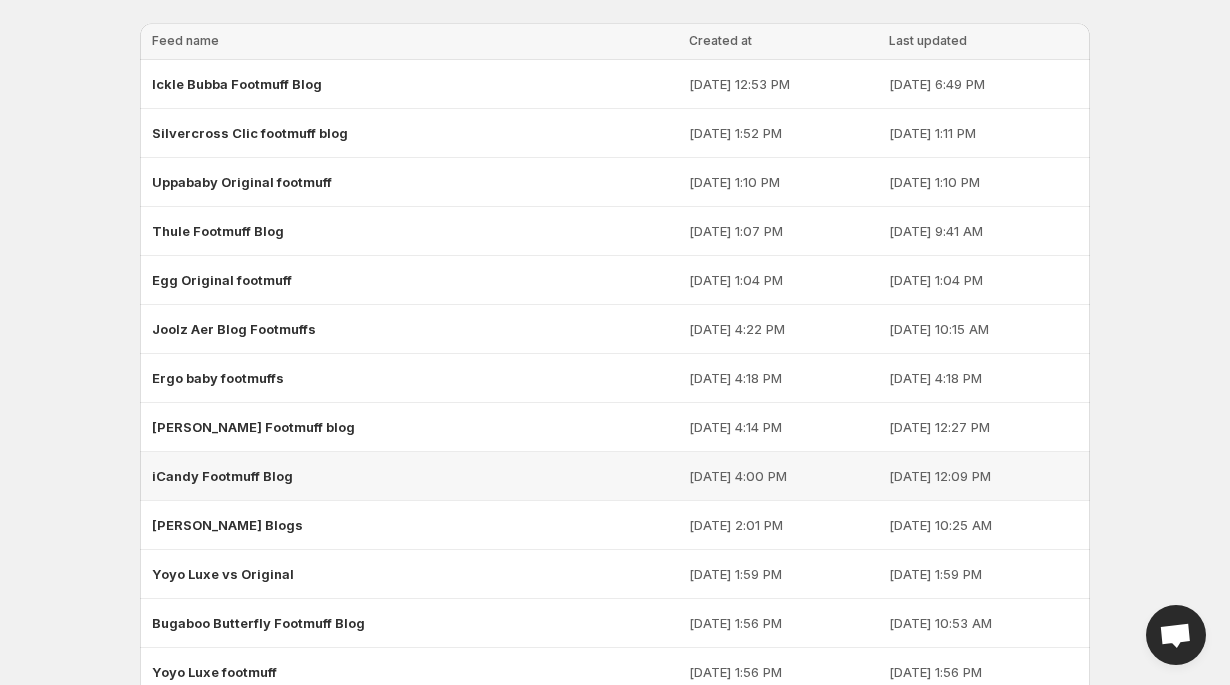 scroll, scrollTop: 0, scrollLeft: 0, axis: both 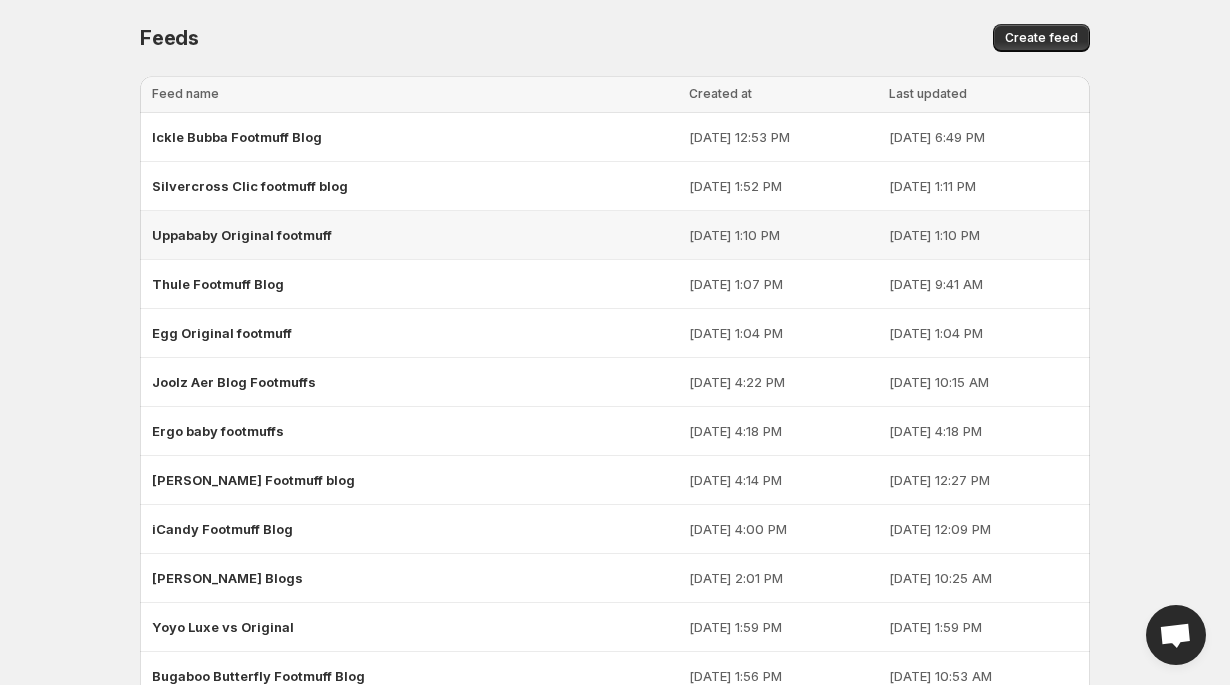 click on "Uppababy Original footmuff" at bounding box center (242, 235) 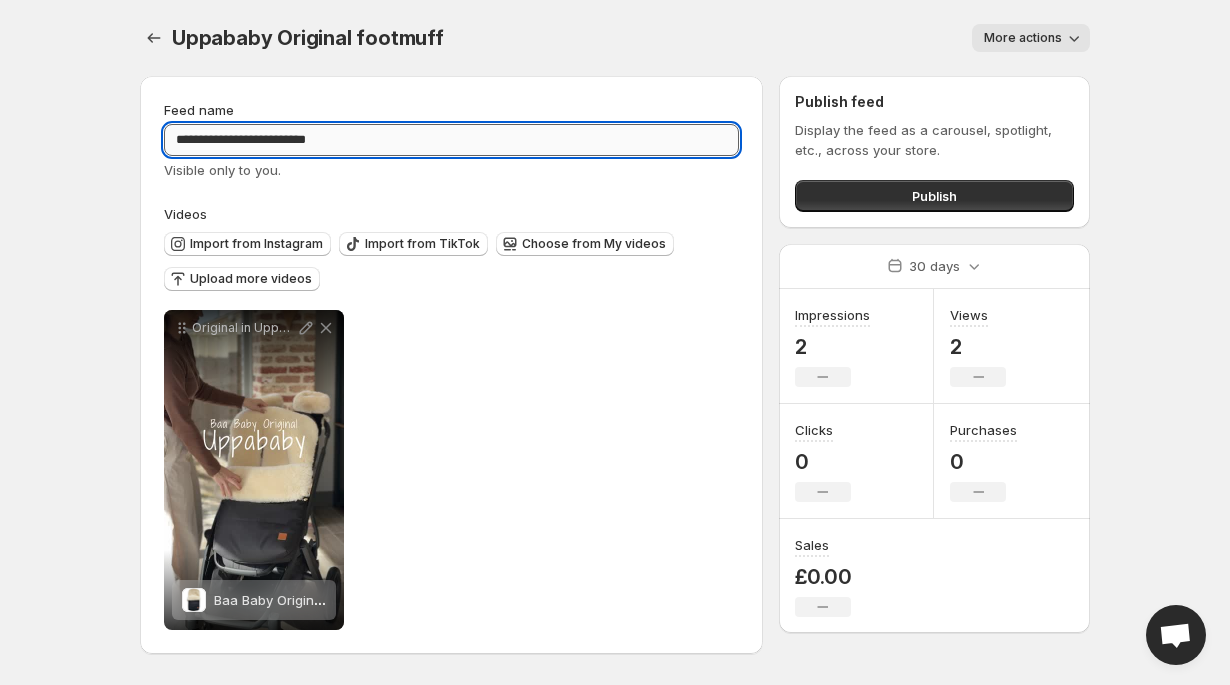 click on "**********" at bounding box center (451, 140) 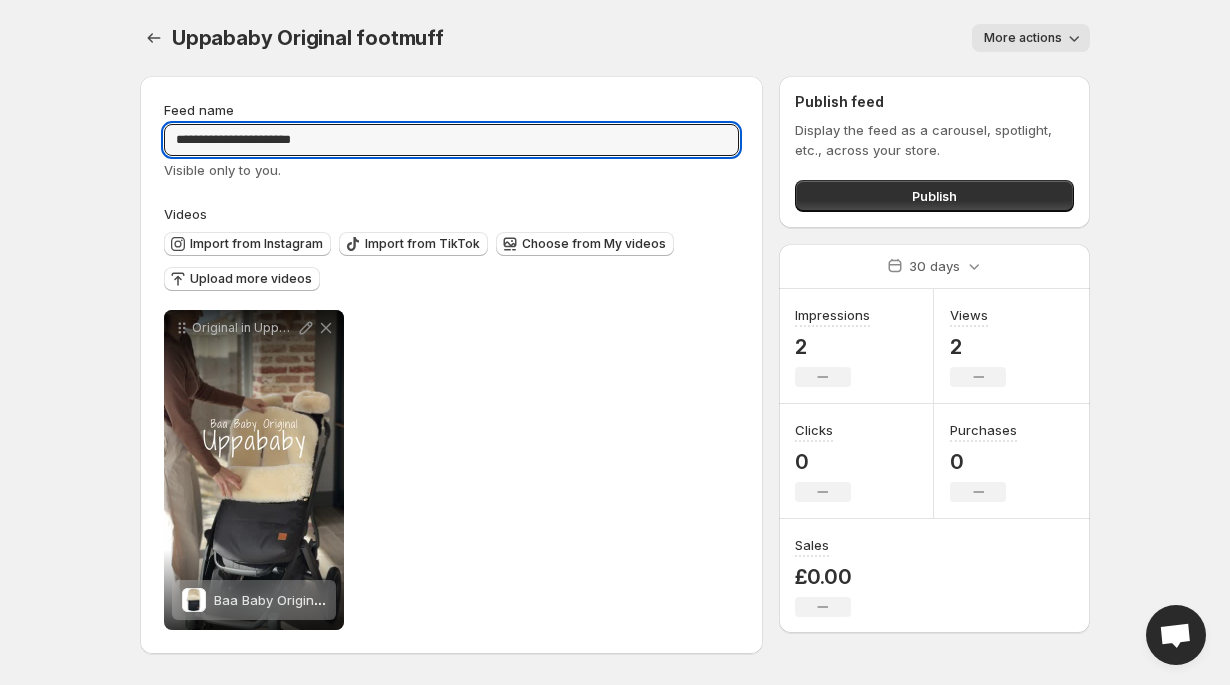 type on "**********" 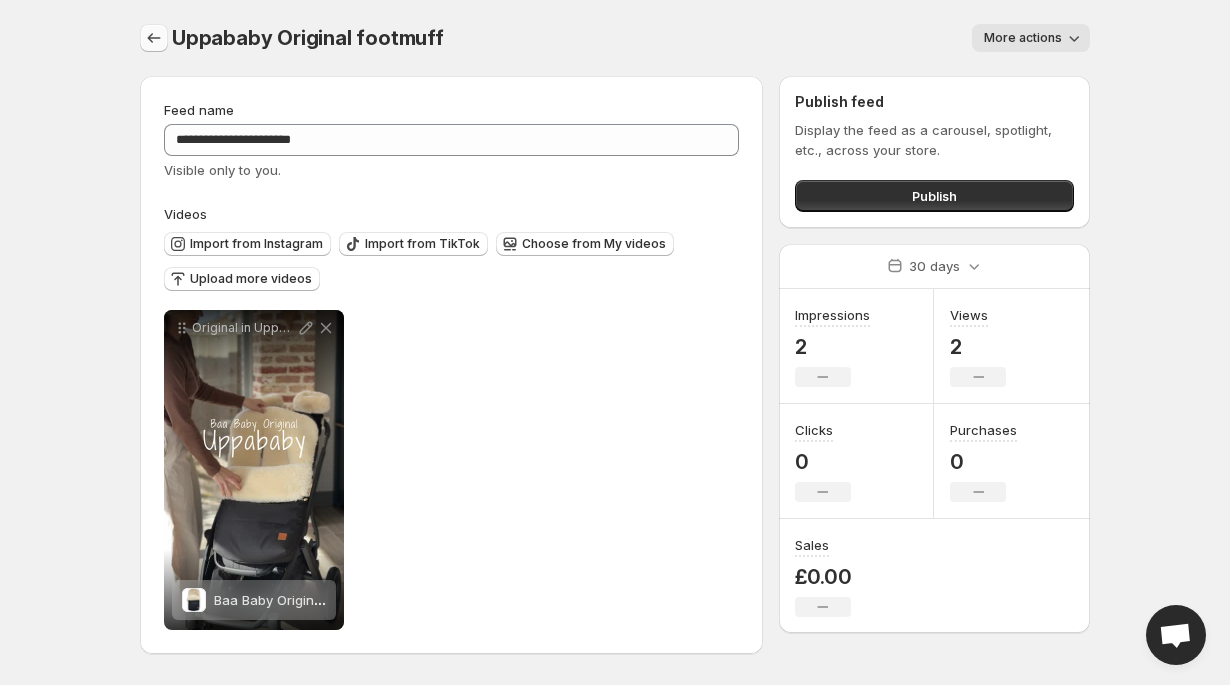 click 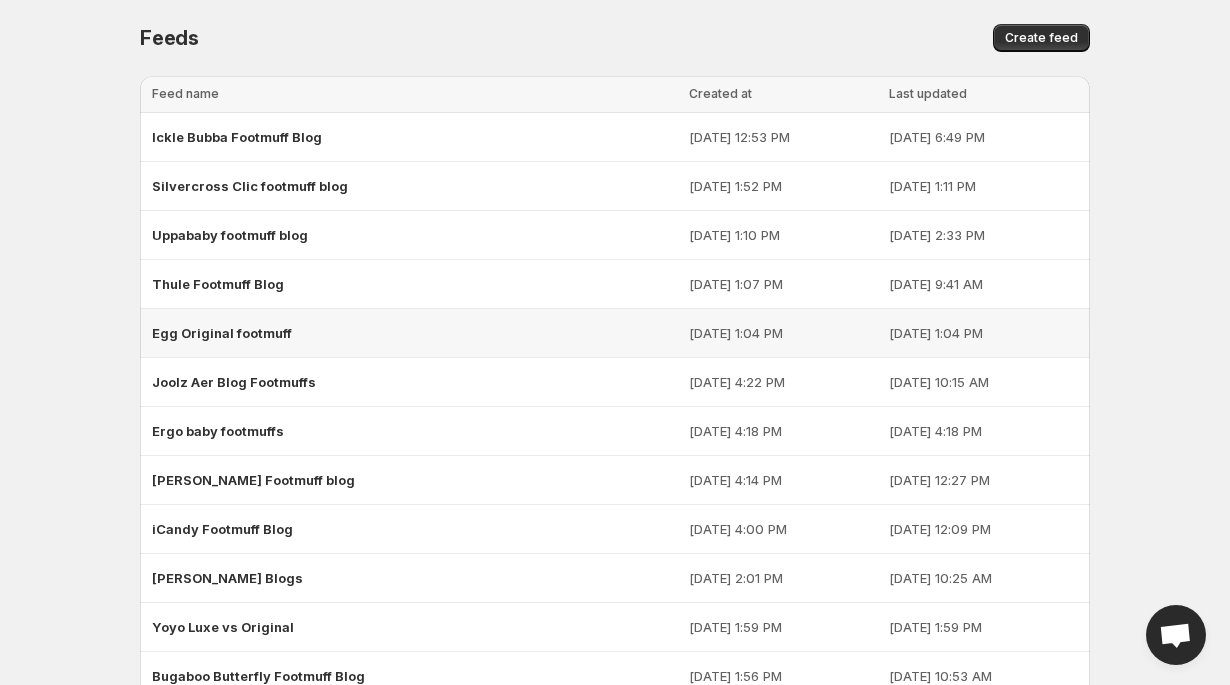 click on "Egg Original footmuff" at bounding box center [222, 333] 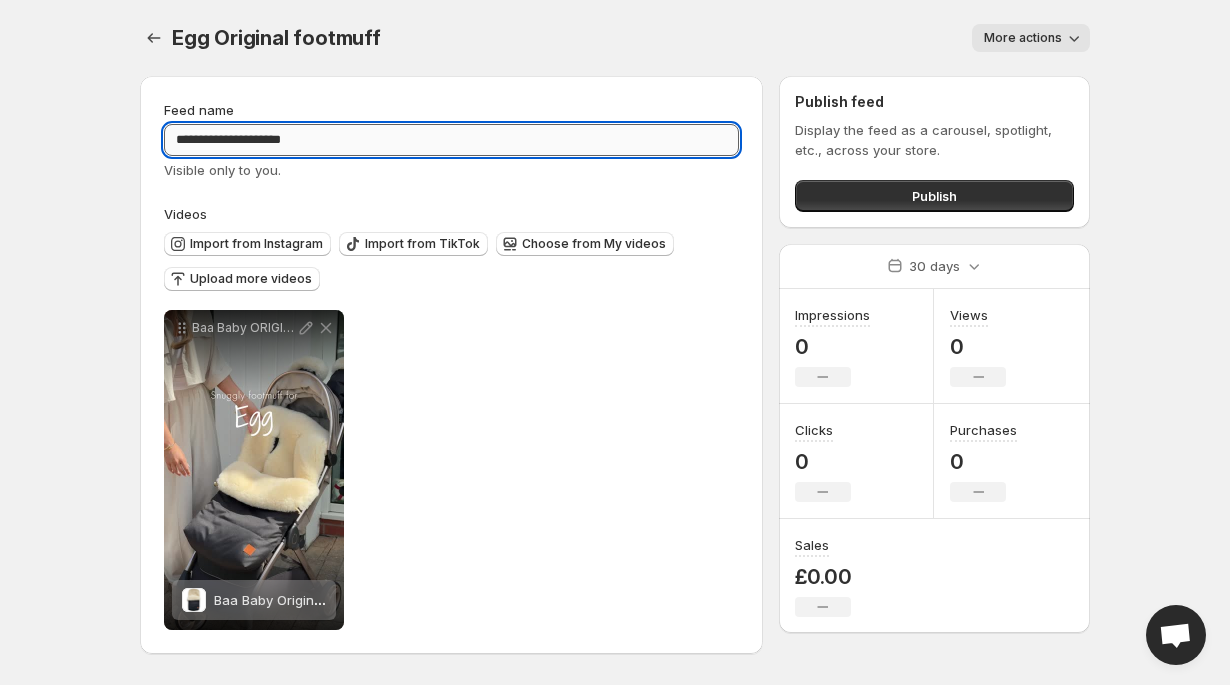 click on "**********" at bounding box center [451, 140] 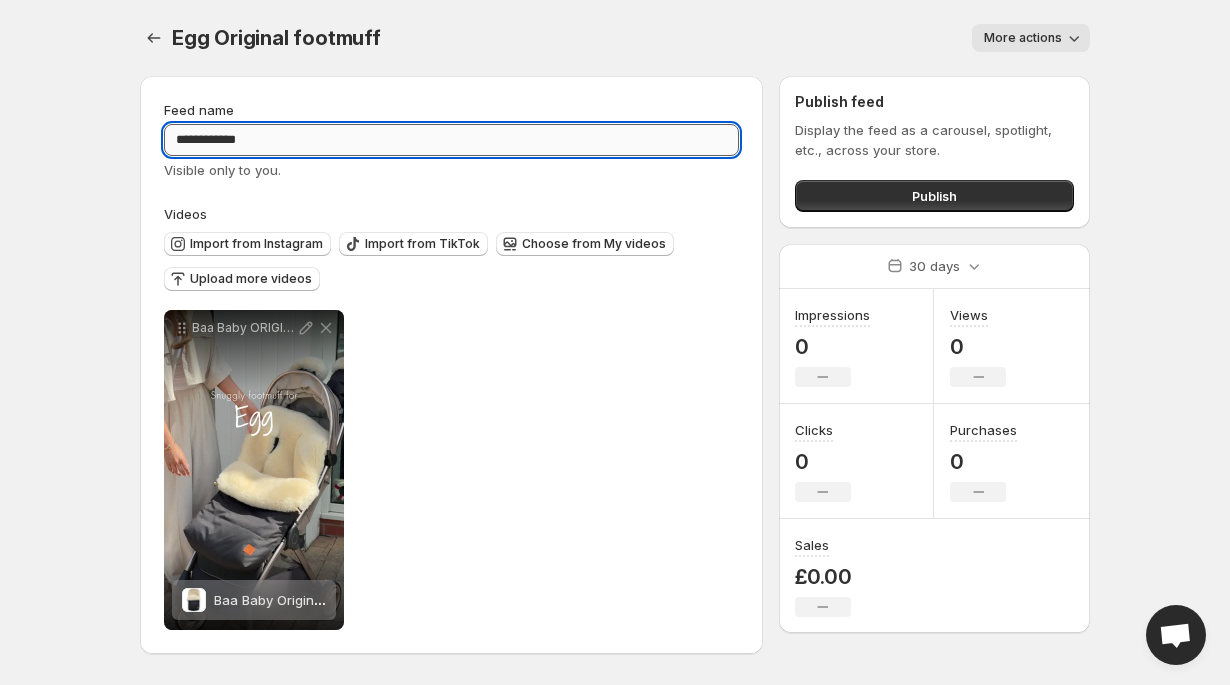 click on "**********" at bounding box center (451, 140) 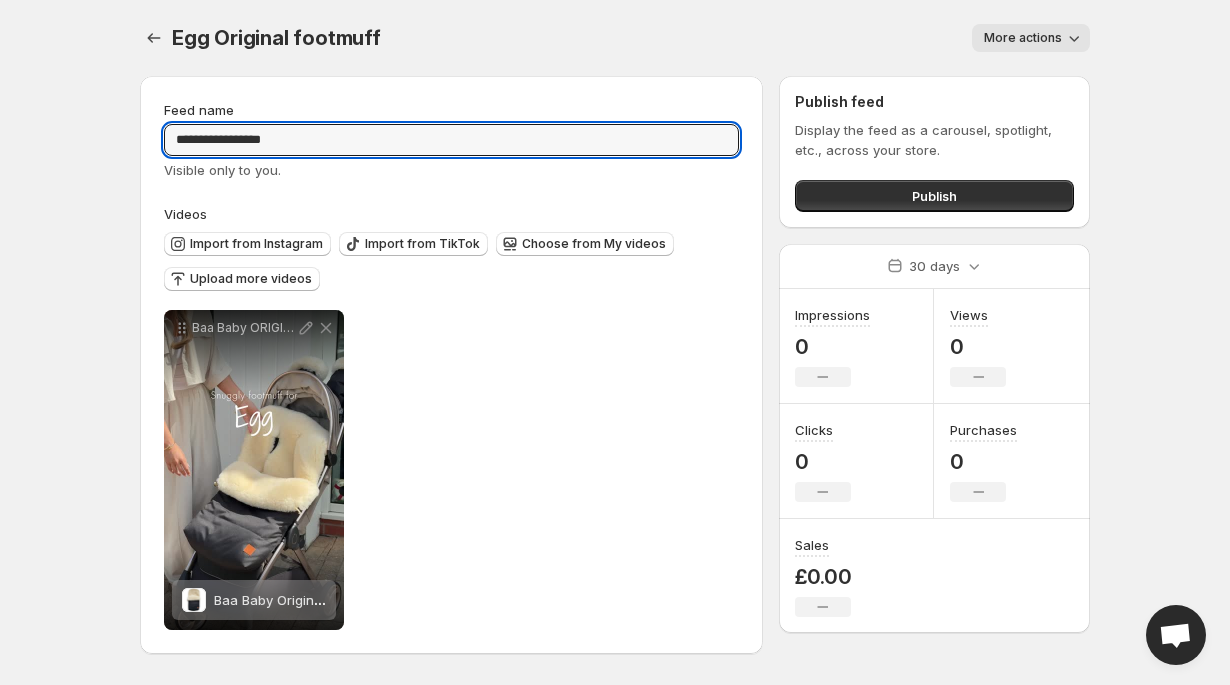 type on "**********" 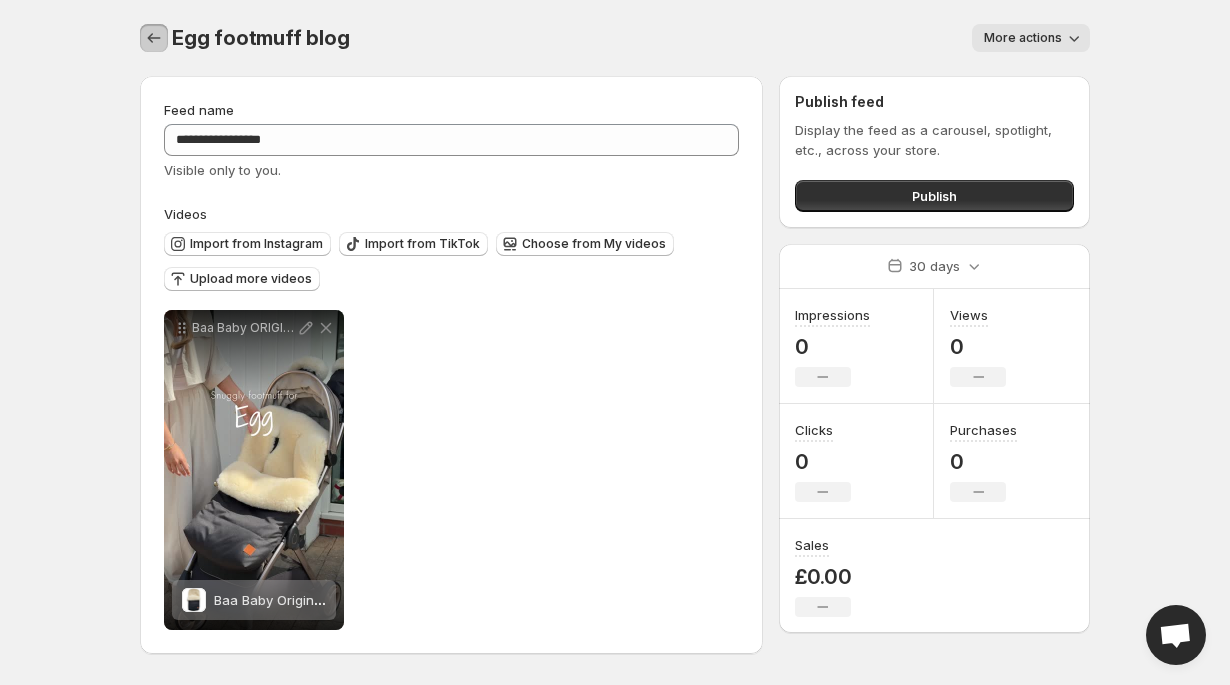 click 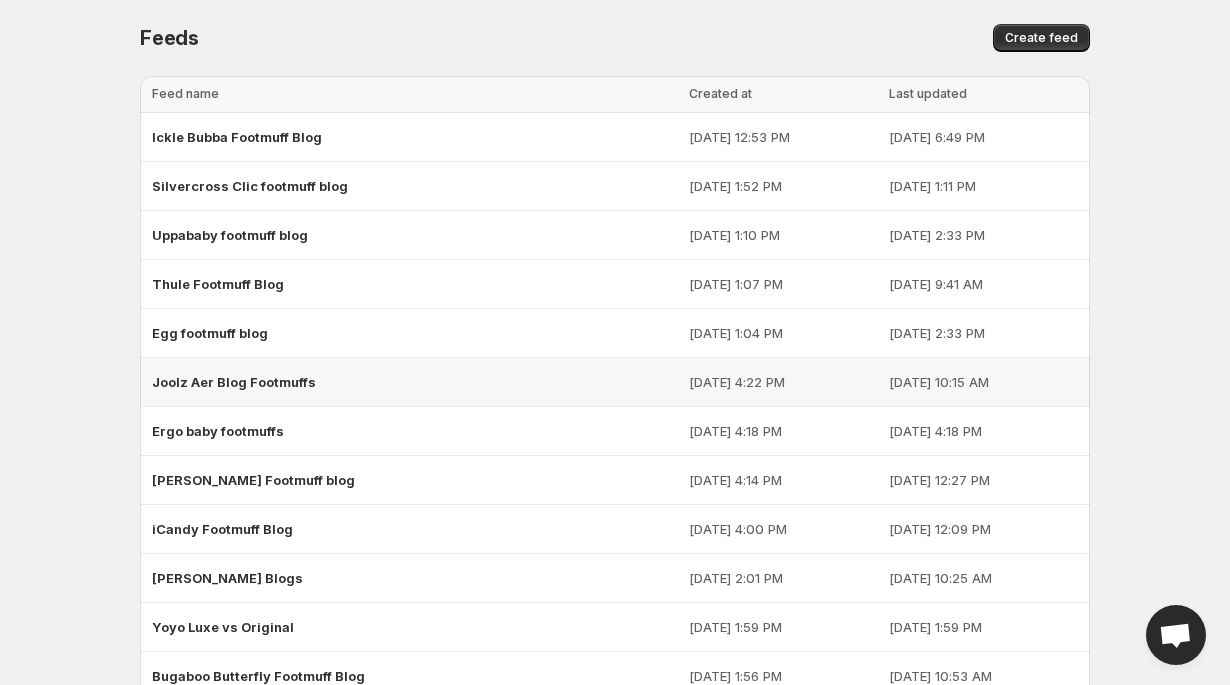 click on "Joolz Aer Blog Footmuffs" at bounding box center [414, 382] 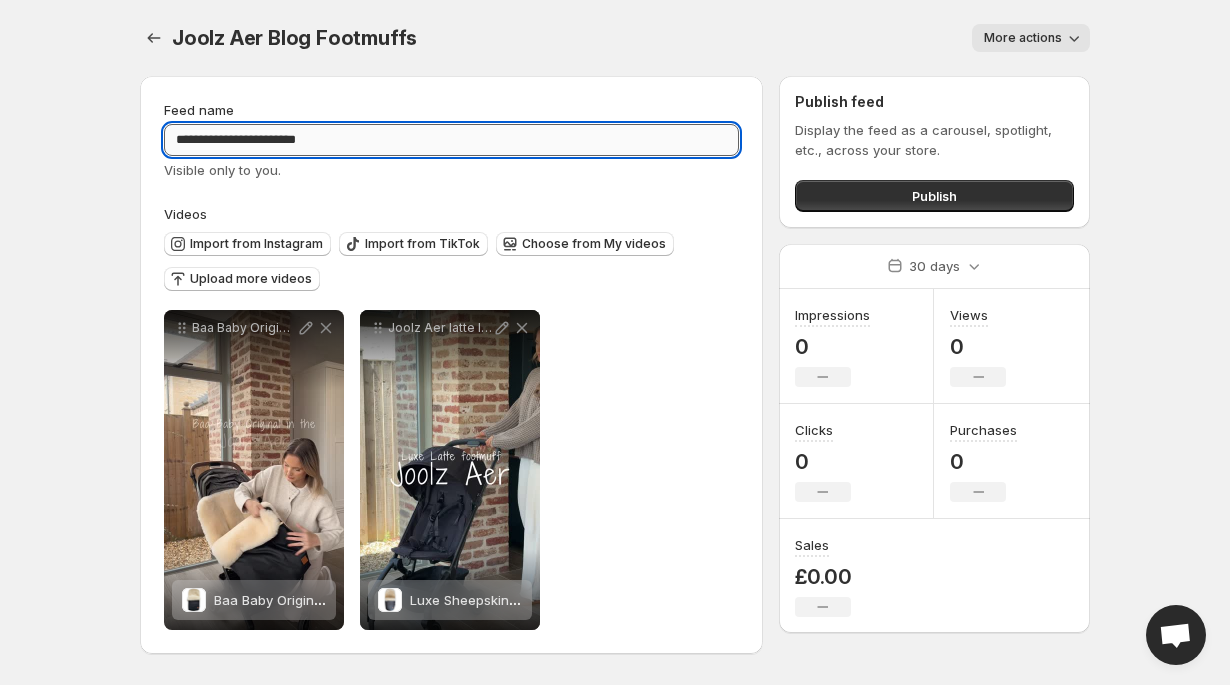 click on "**********" at bounding box center [451, 140] 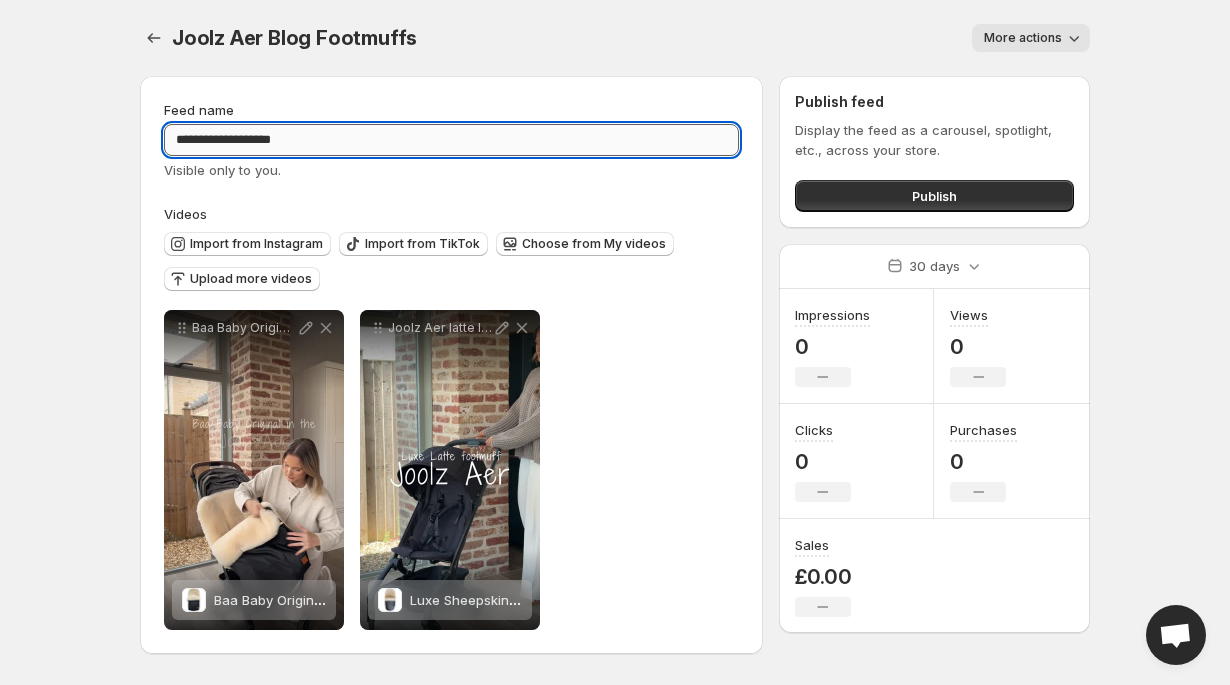 click on "**********" at bounding box center [451, 140] 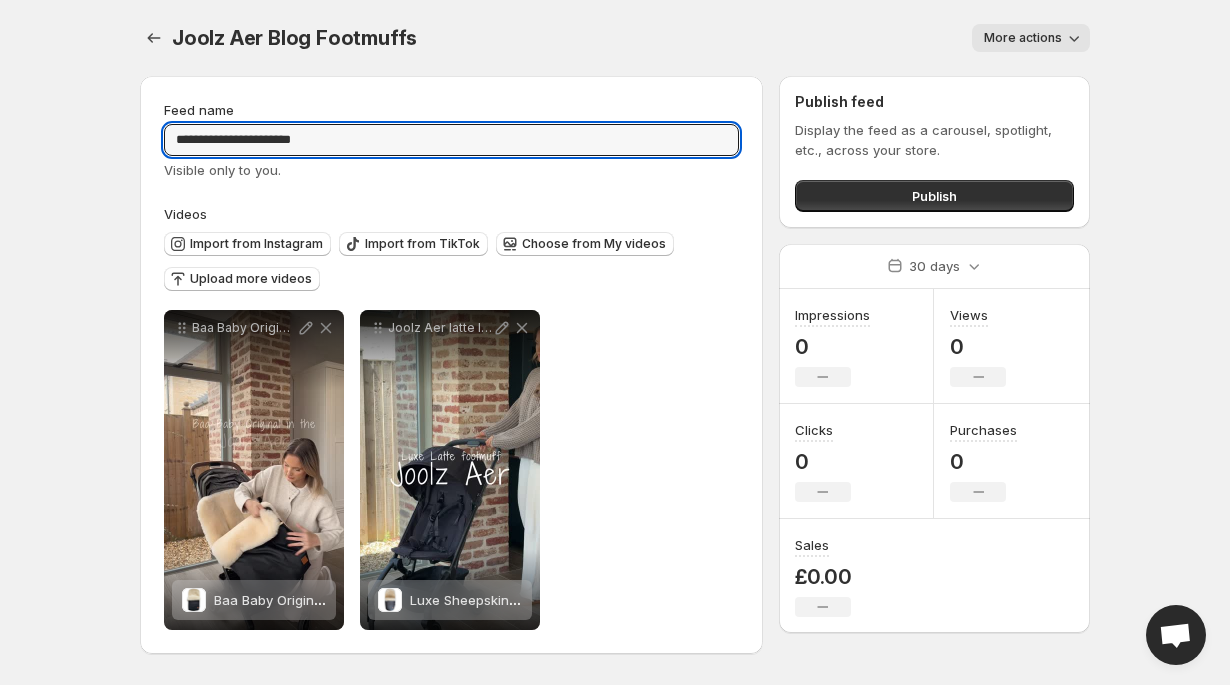 type on "**********" 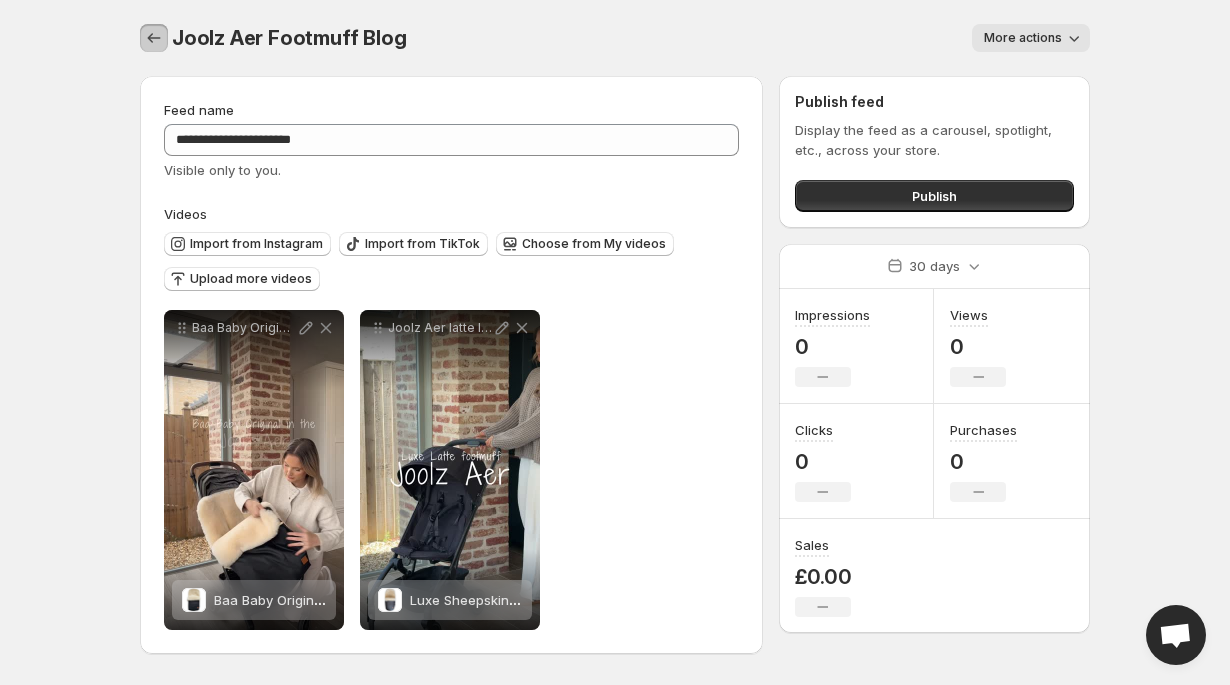 click at bounding box center [154, 38] 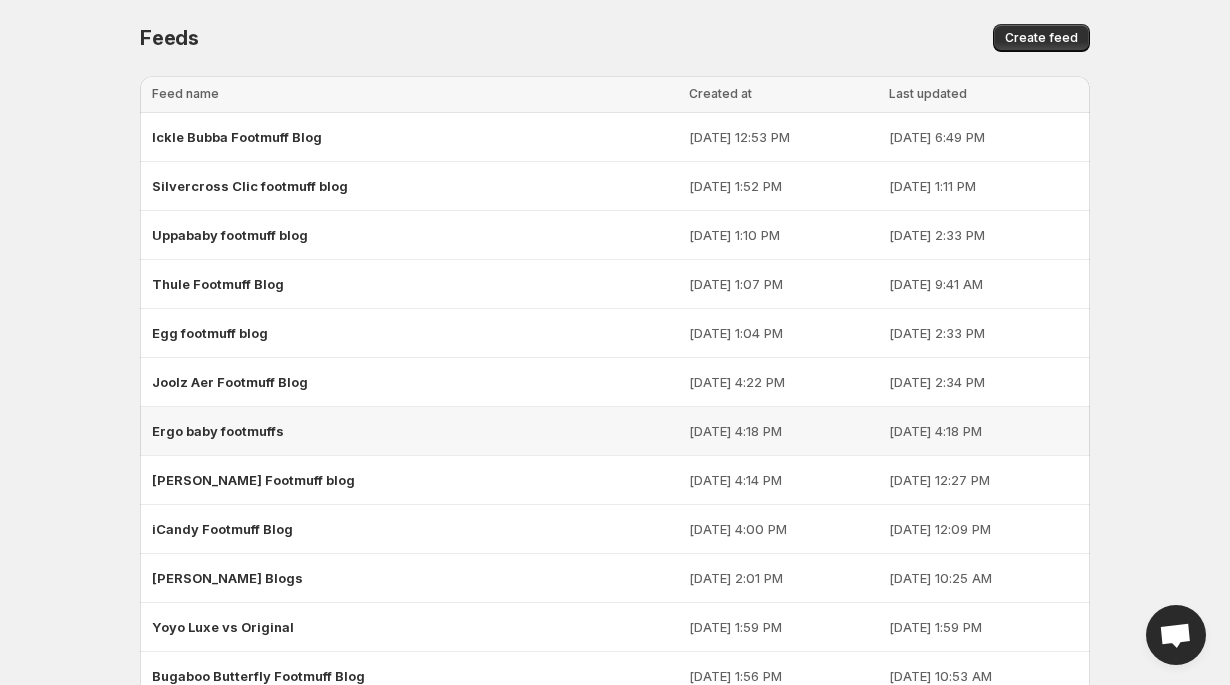 click on "Ergo baby footmuffs" at bounding box center (414, 431) 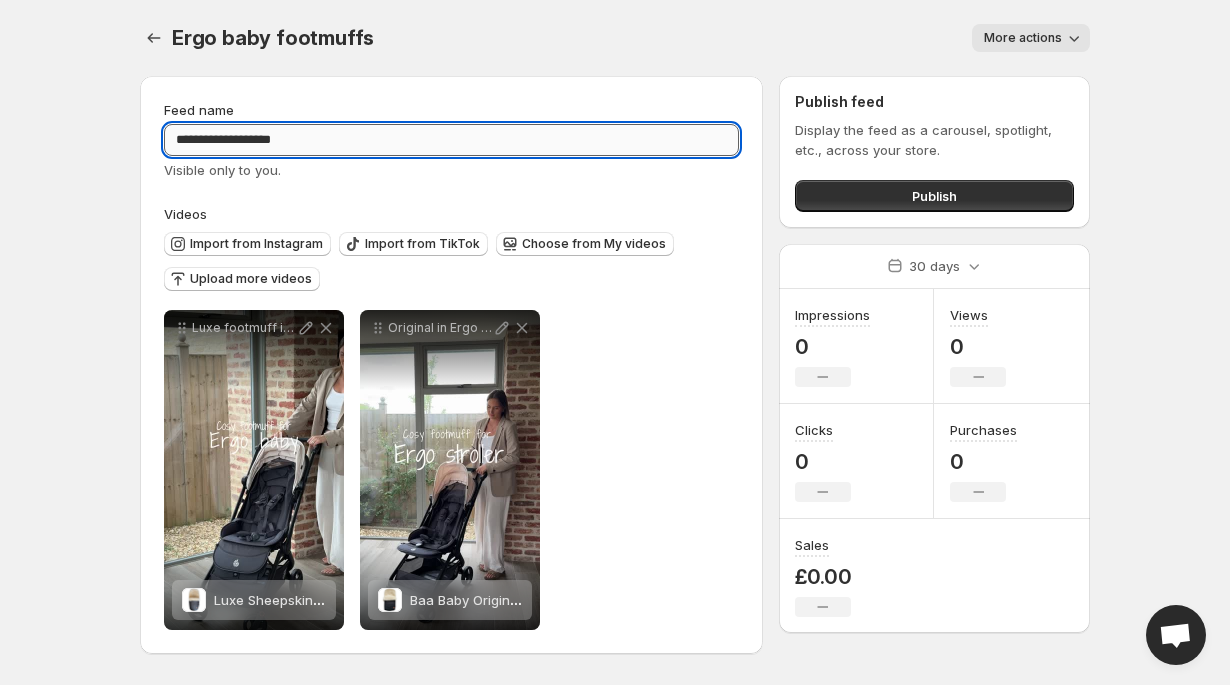 click on "**********" at bounding box center [451, 140] 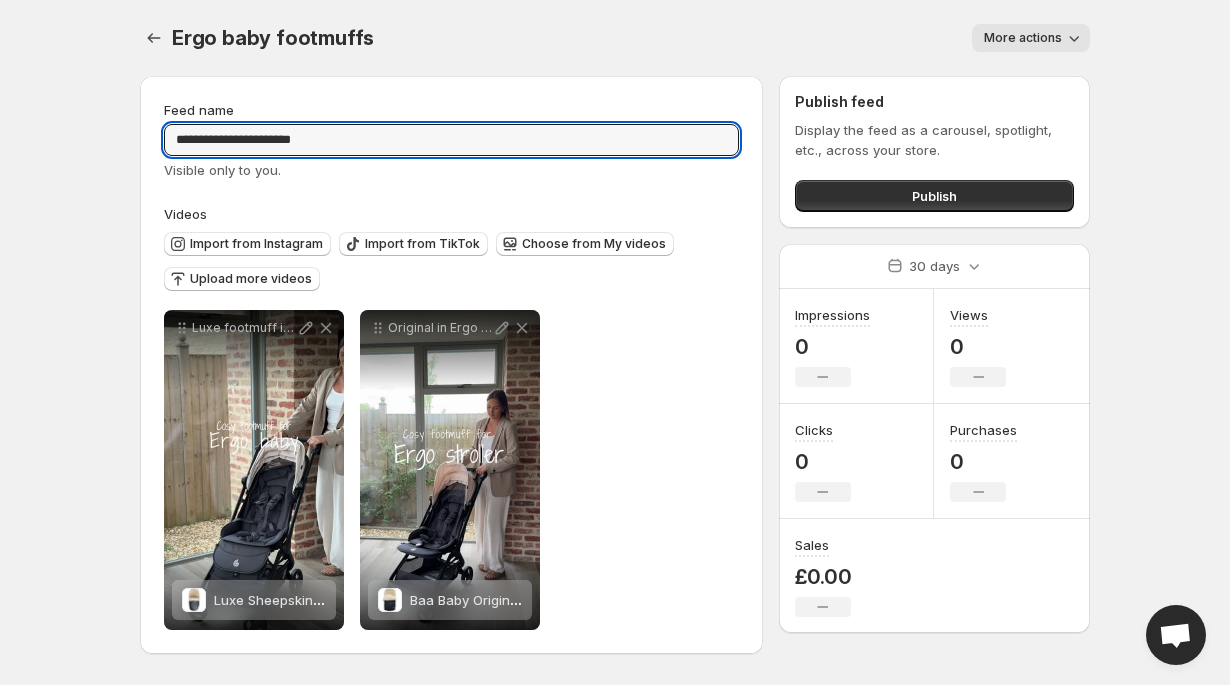 type on "**********" 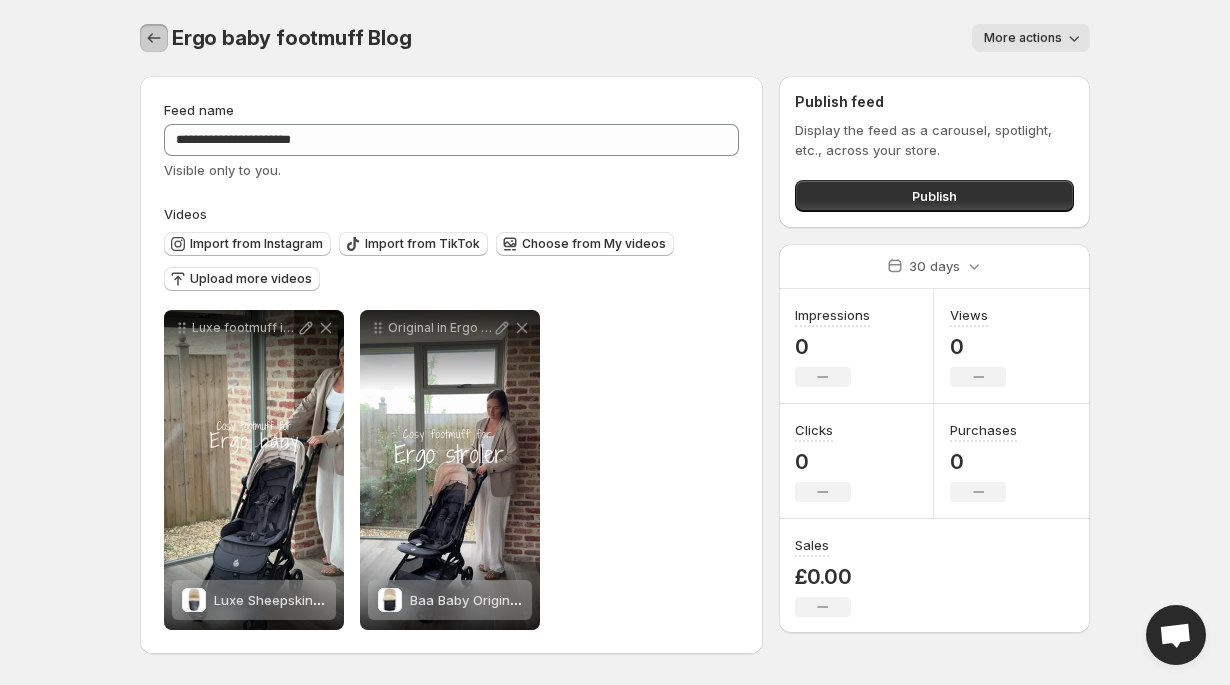 click 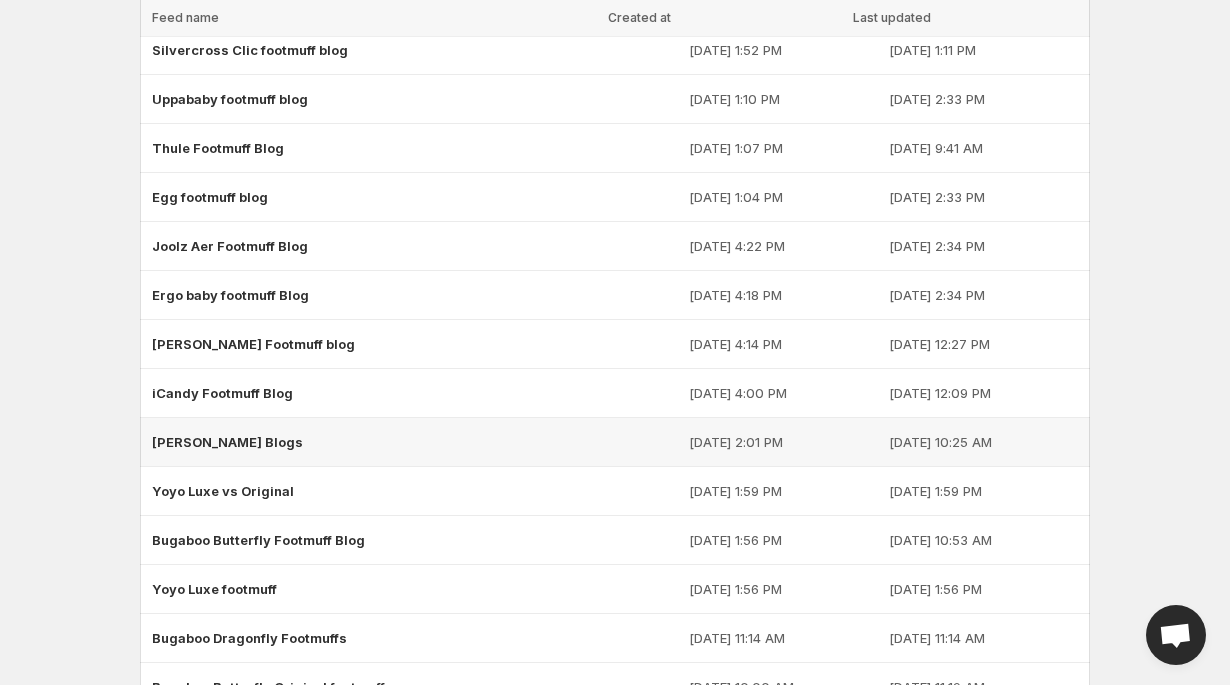 scroll, scrollTop: 139, scrollLeft: 0, axis: vertical 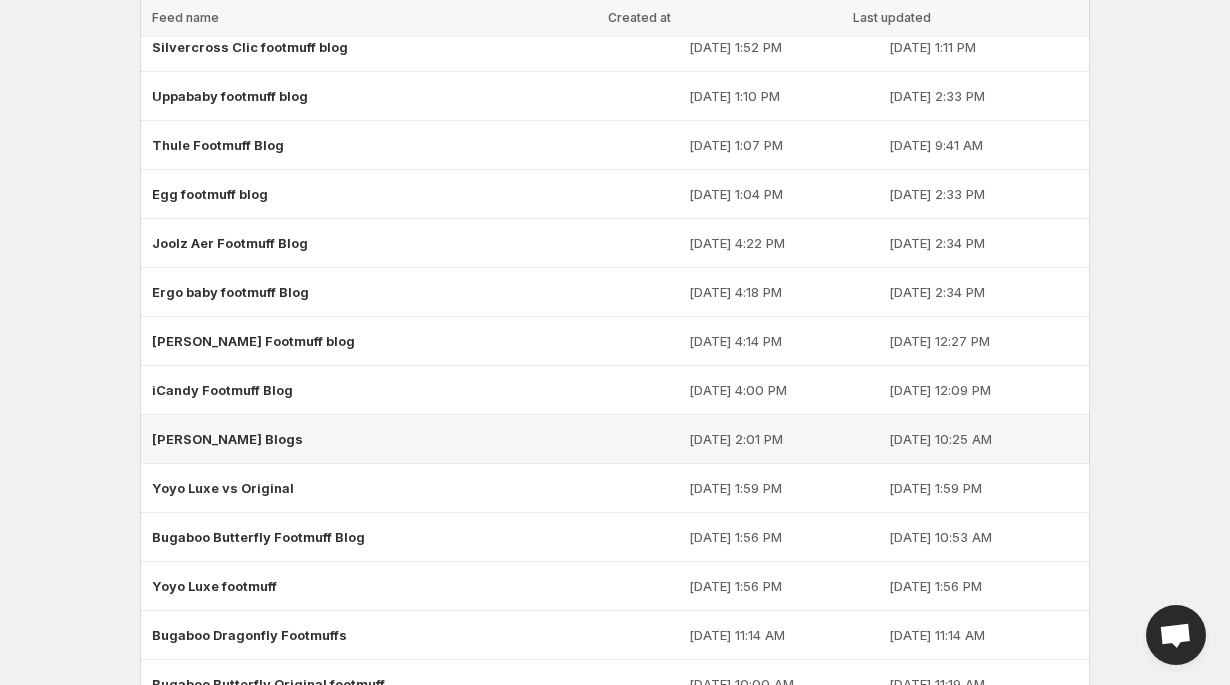 click on "Yoyo Luxe vs Original" at bounding box center (223, 488) 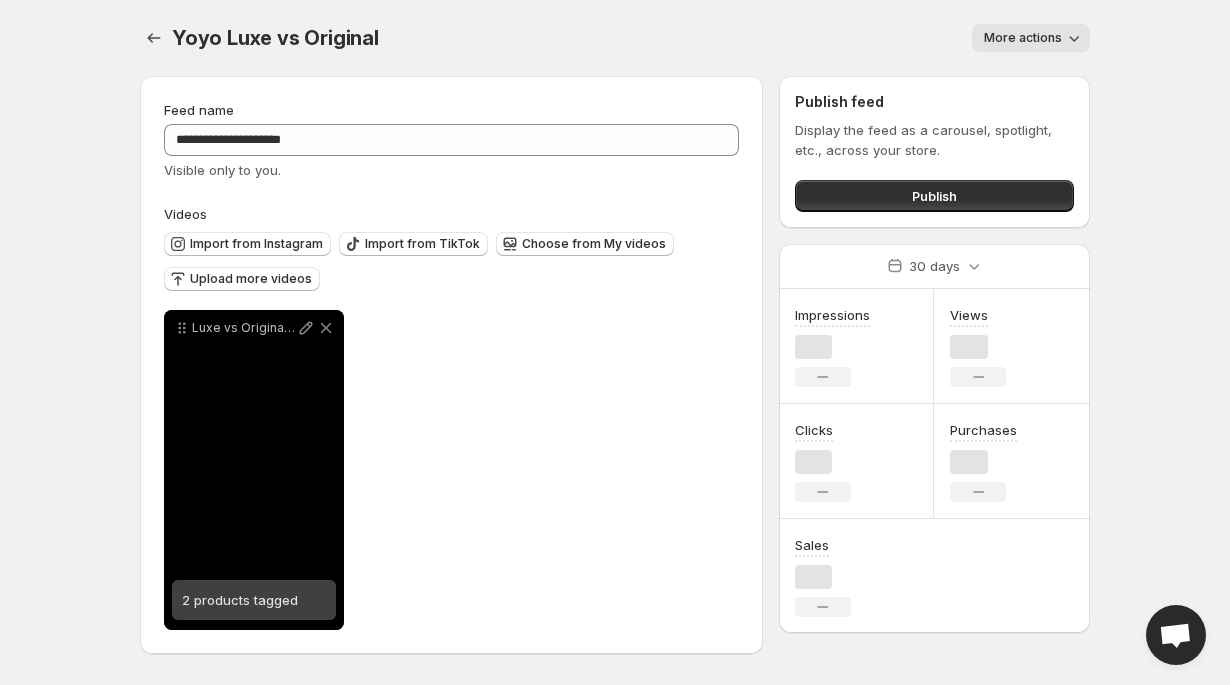 scroll, scrollTop: 0, scrollLeft: 0, axis: both 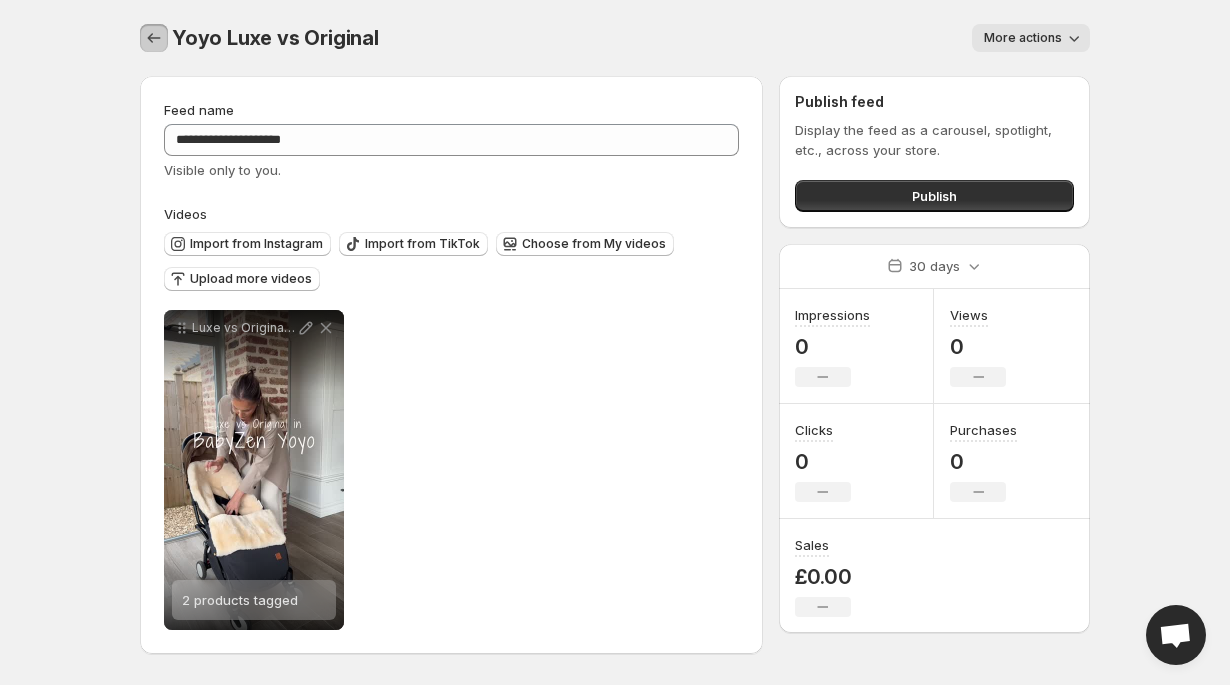 click 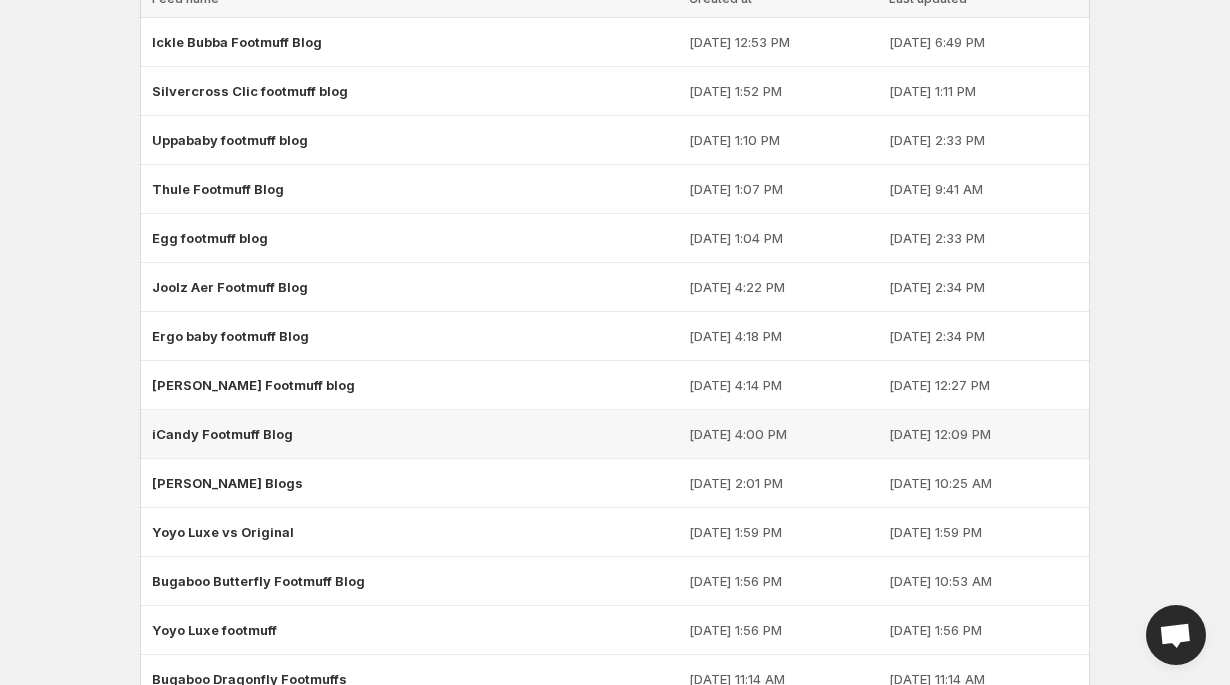 scroll, scrollTop: 100, scrollLeft: 0, axis: vertical 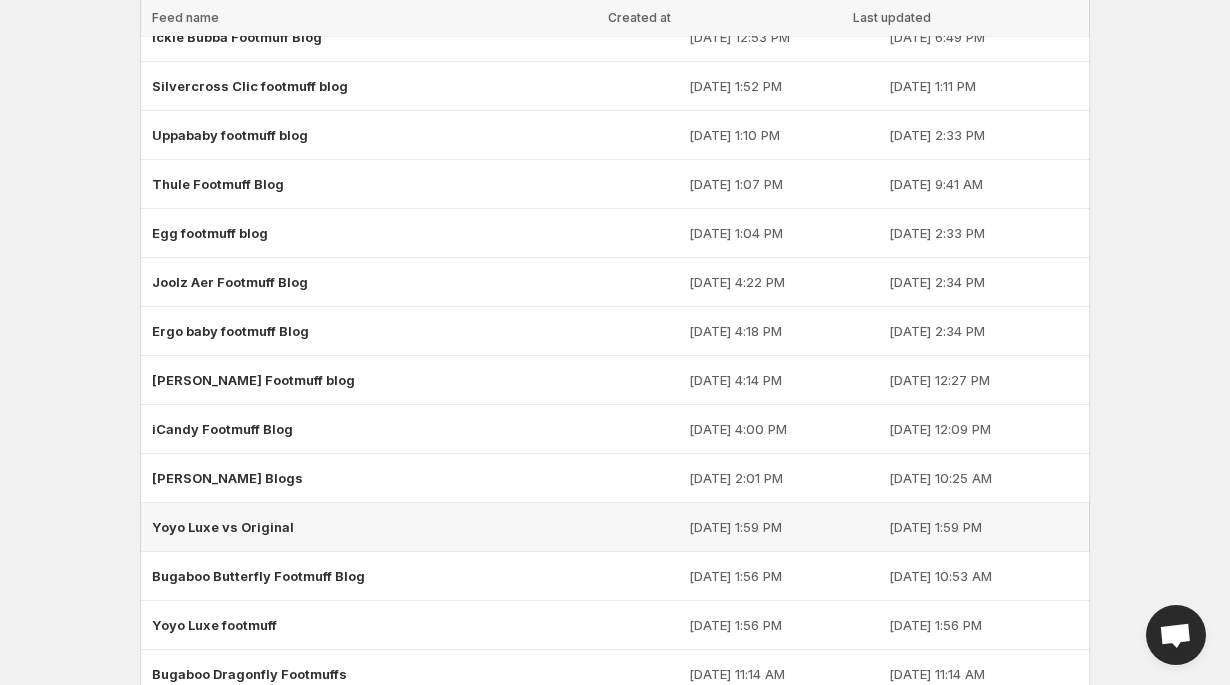click on "Yoyo Luxe vs Original" at bounding box center [223, 527] 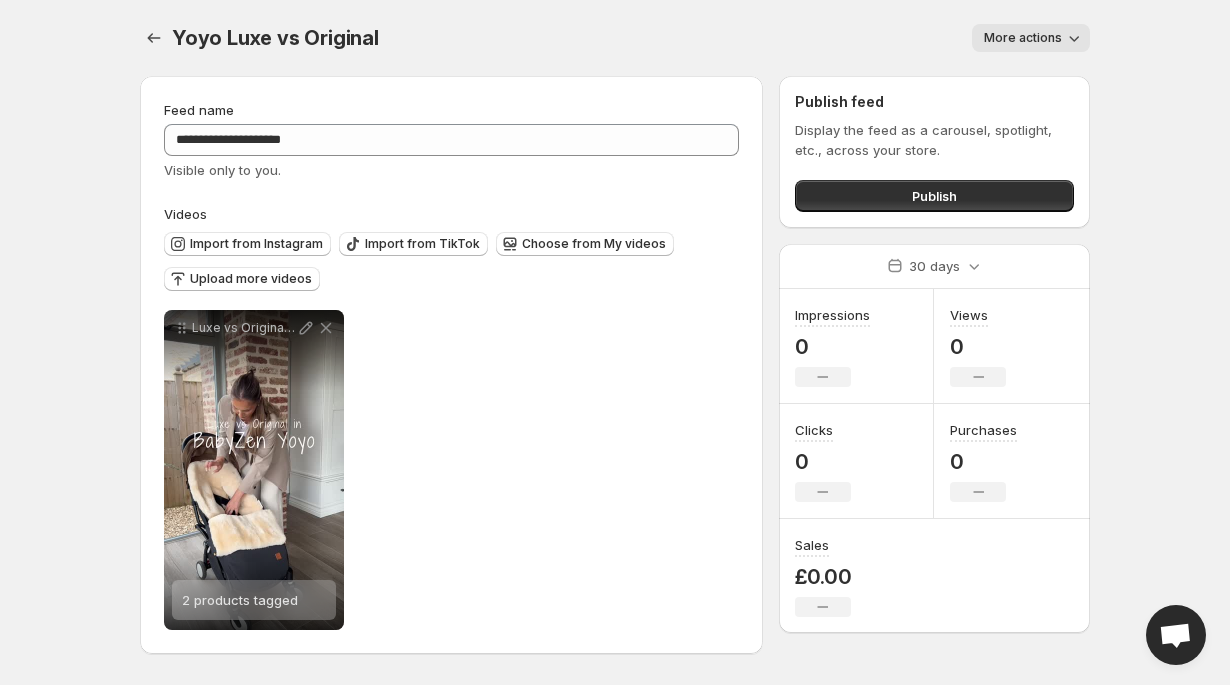 click on "More actions" at bounding box center [1023, 38] 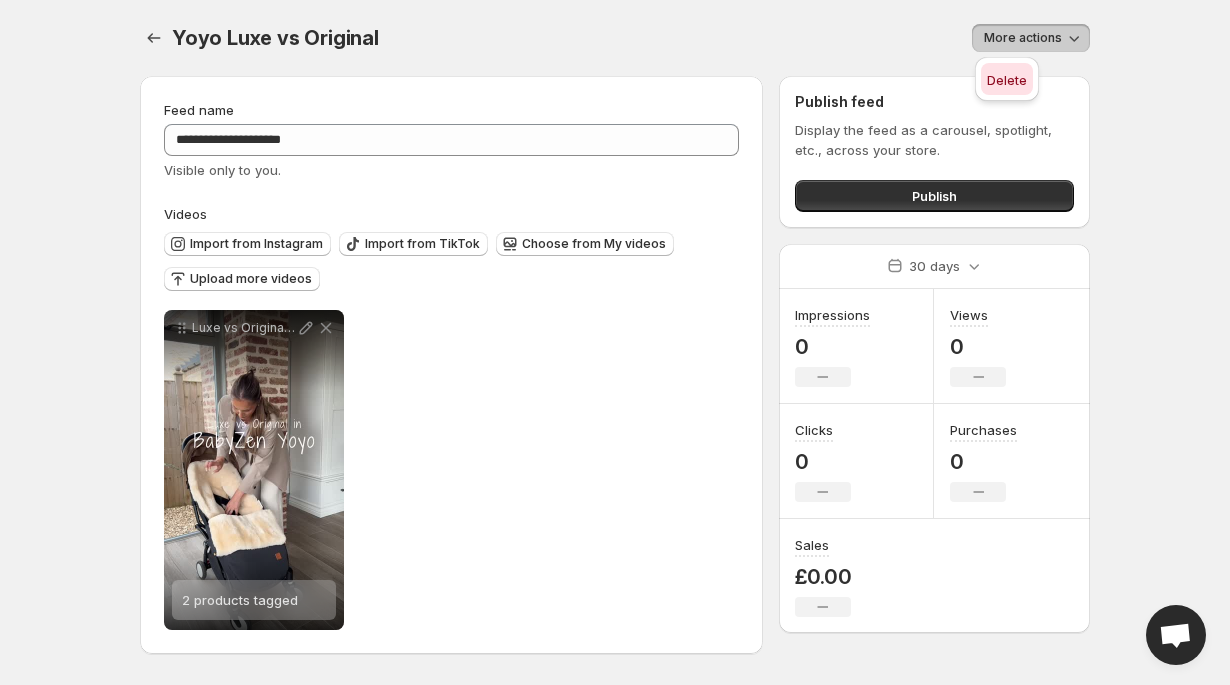 click on "Delete" at bounding box center (1007, 80) 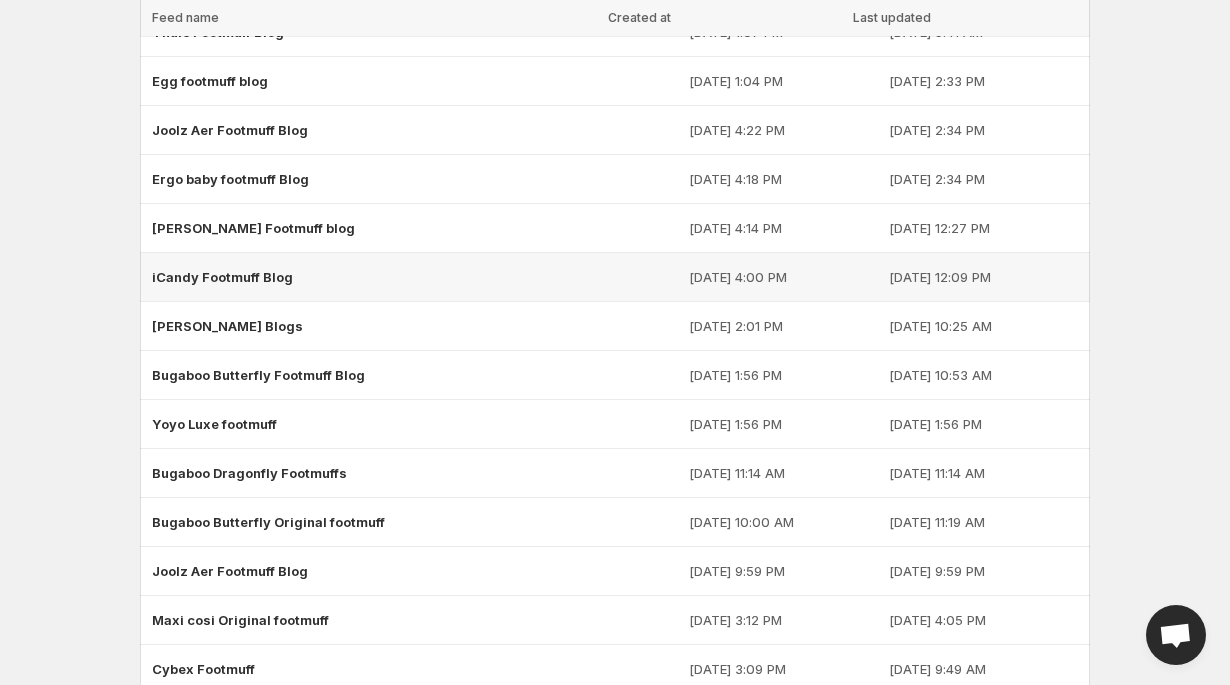 scroll, scrollTop: 280, scrollLeft: 0, axis: vertical 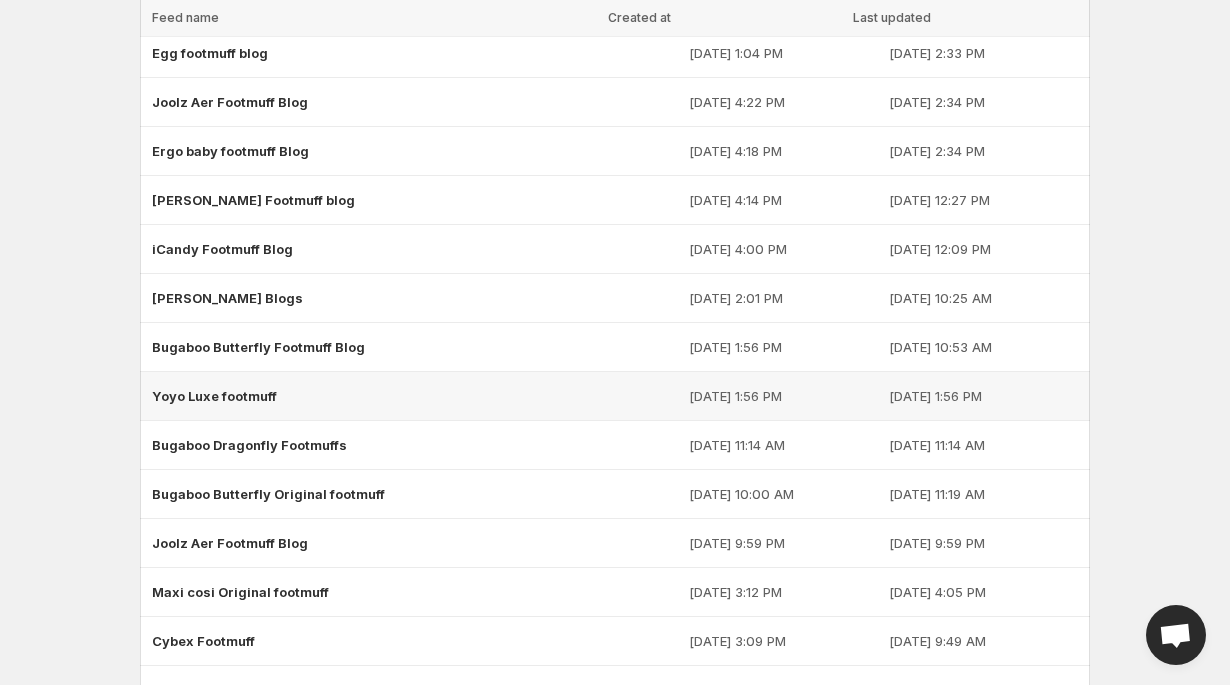 click on "Yoyo Luxe footmuff" at bounding box center (214, 396) 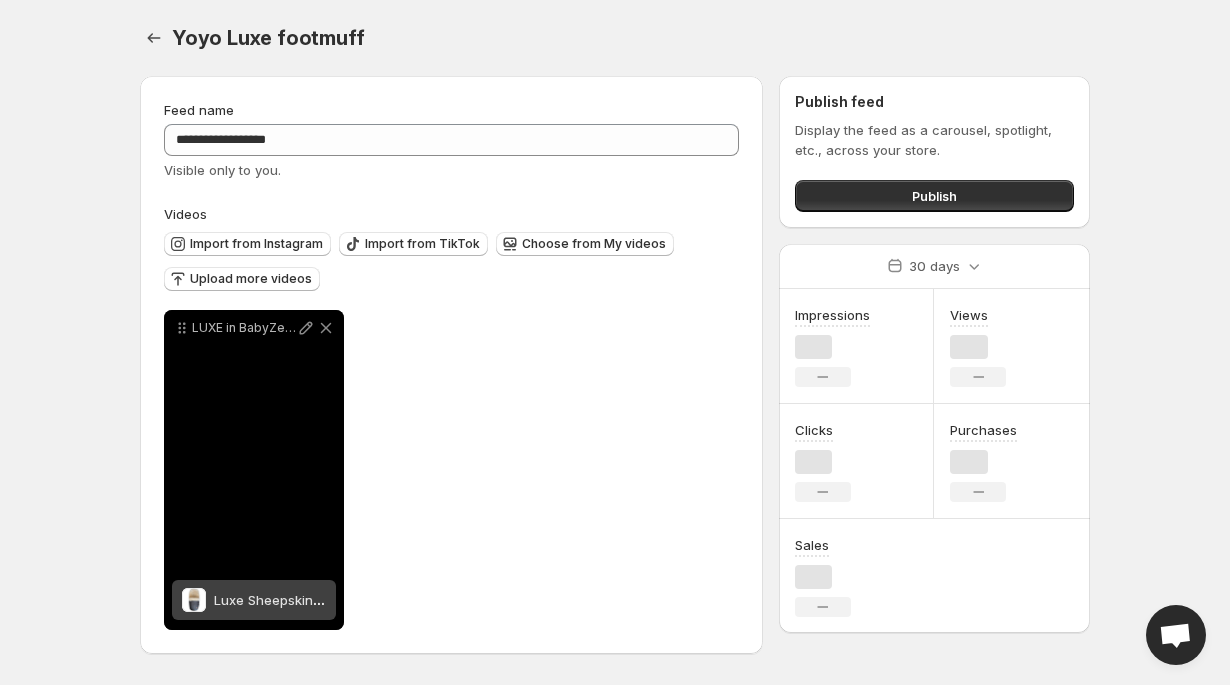 scroll, scrollTop: 0, scrollLeft: 0, axis: both 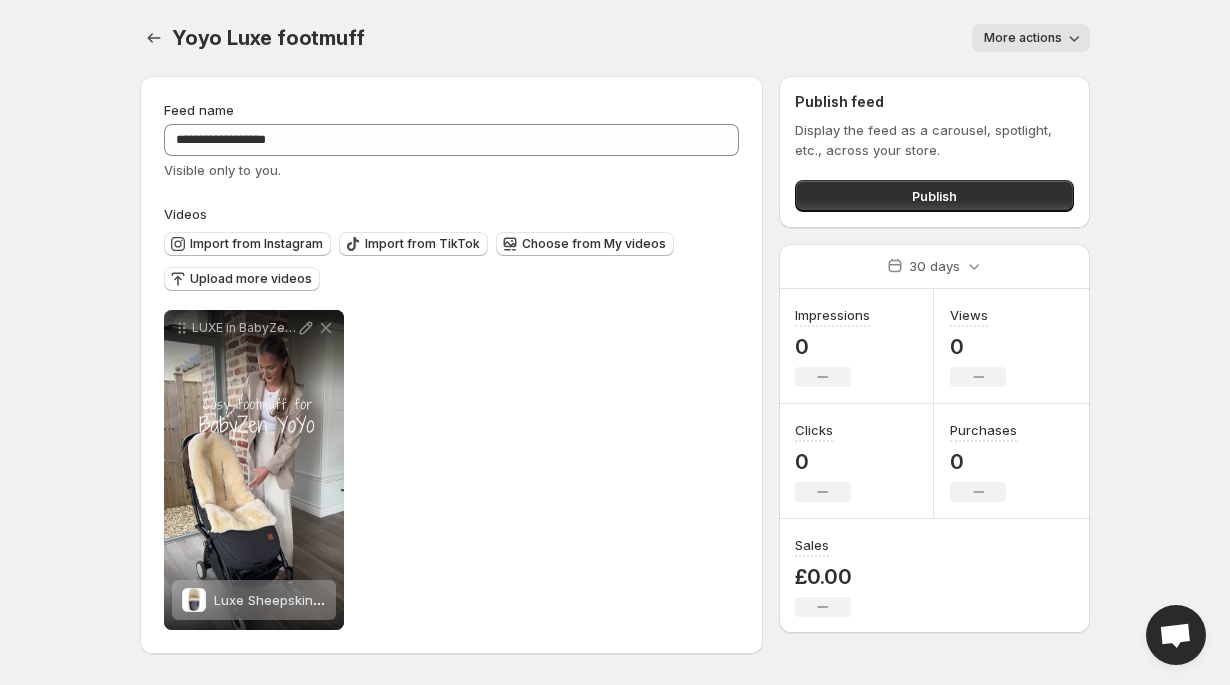 click on "More actions" at bounding box center [1023, 38] 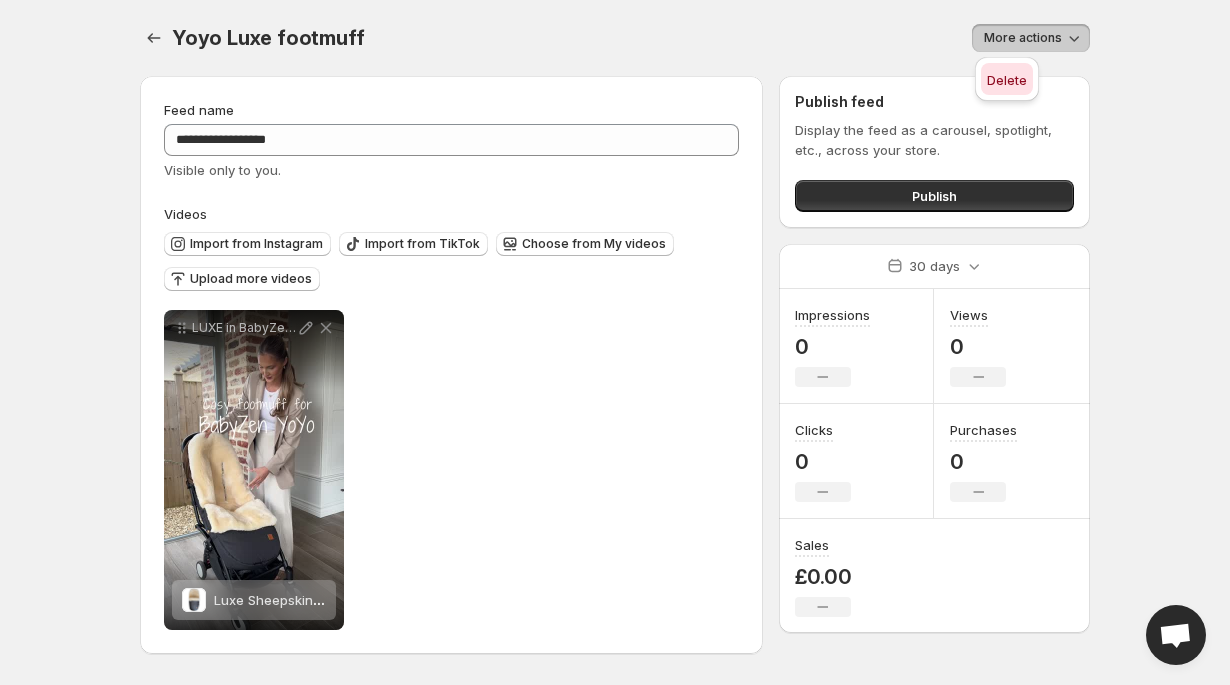 click on "Delete" at bounding box center [1007, 80] 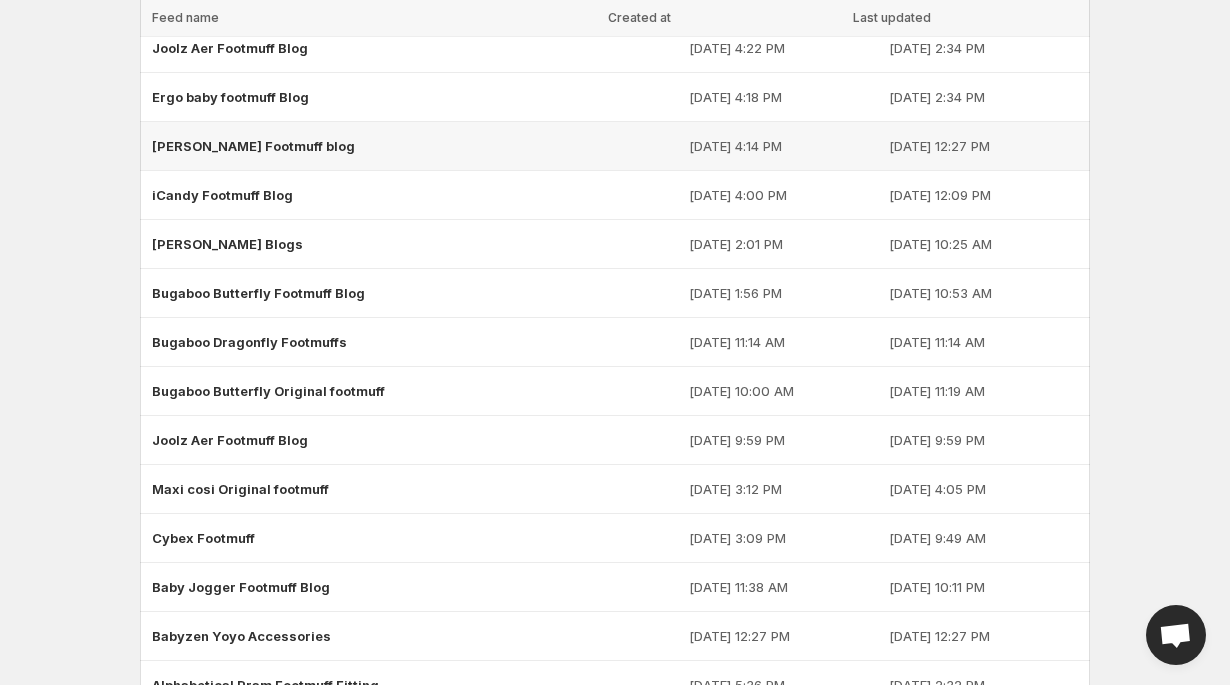 scroll, scrollTop: 385, scrollLeft: 0, axis: vertical 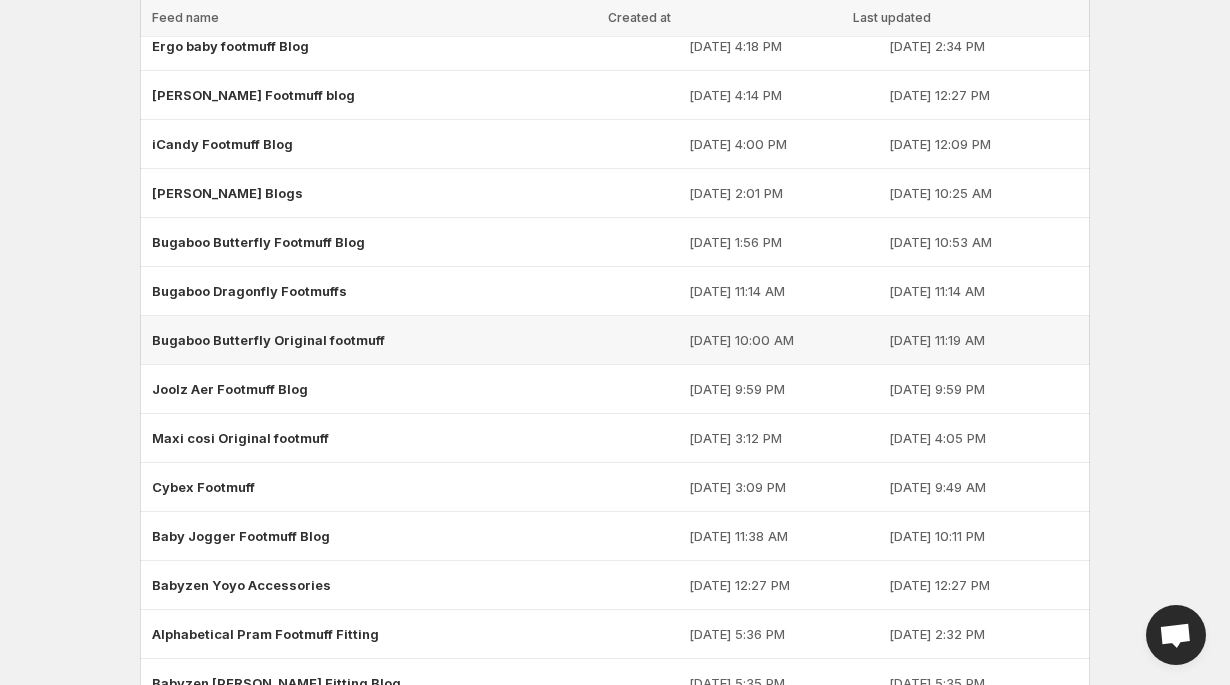 click on "Bugaboo Butterfly Original footmuff" at bounding box center (268, 340) 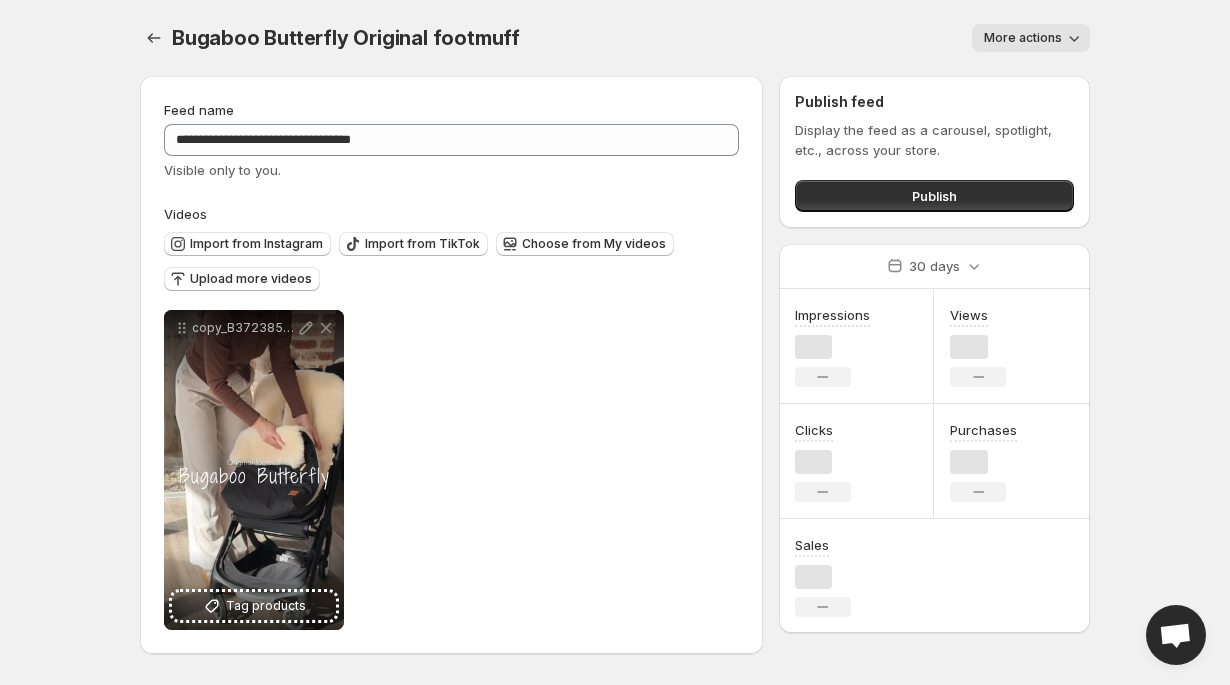 scroll, scrollTop: 0, scrollLeft: 0, axis: both 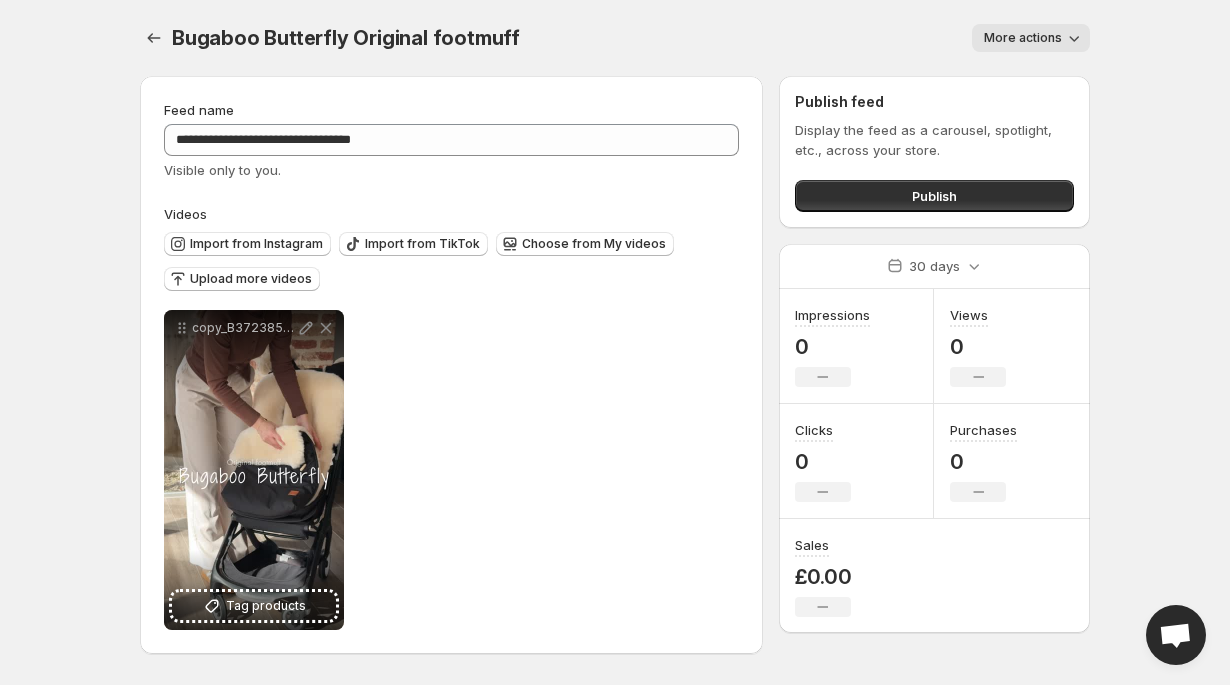 click on "More actions" at bounding box center (1023, 38) 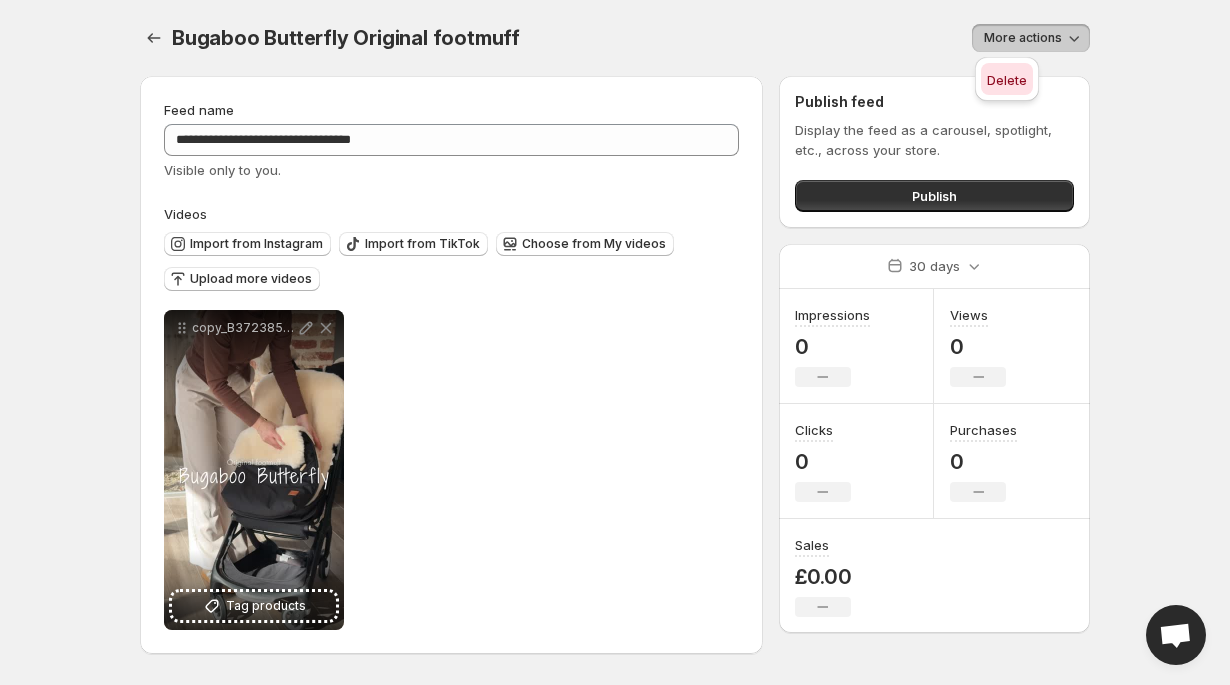 click on "Delete" at bounding box center (1007, 80) 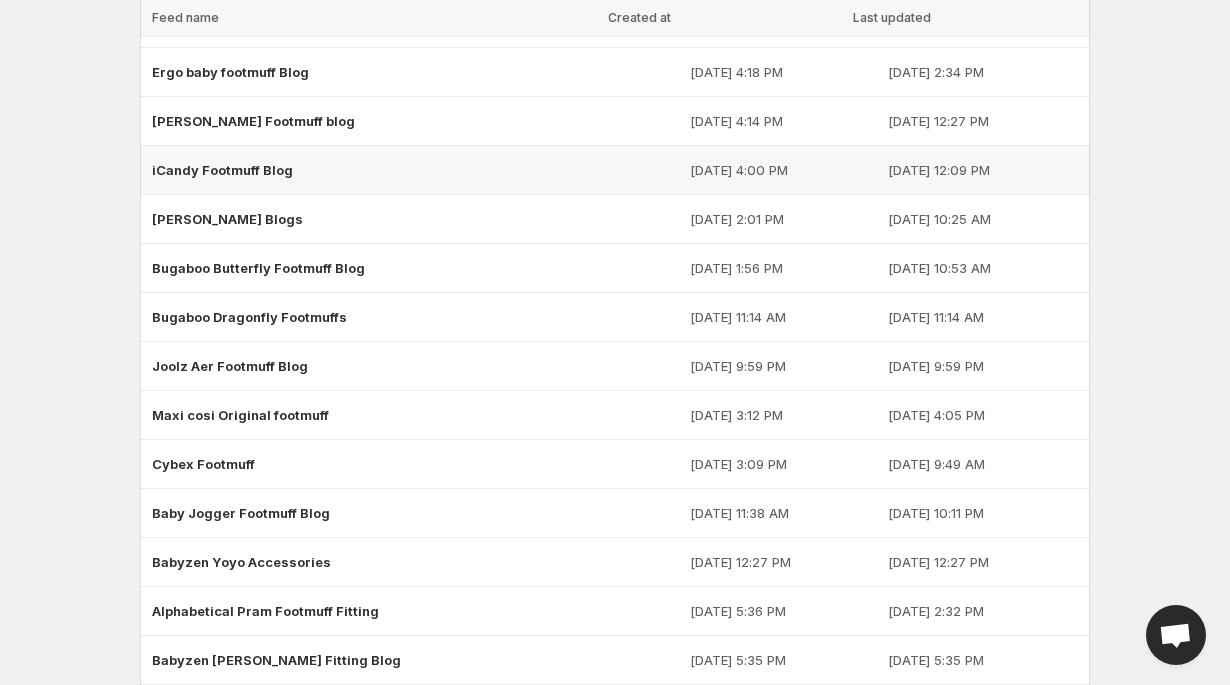 scroll, scrollTop: 356, scrollLeft: 0, axis: vertical 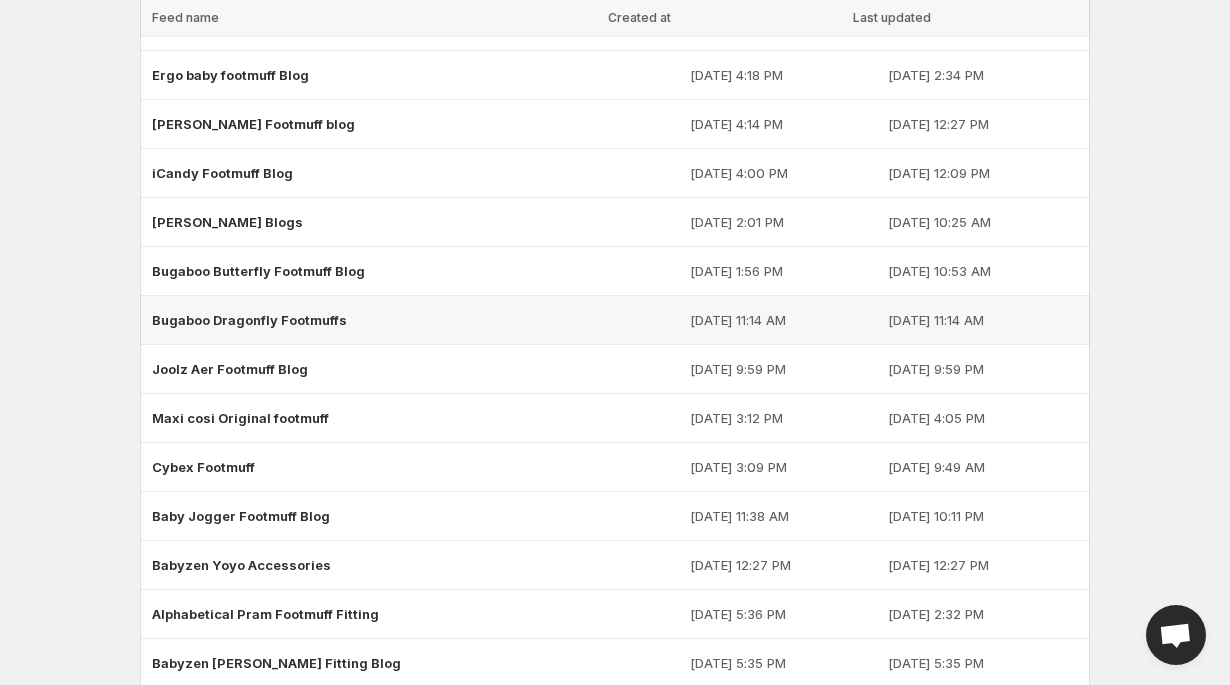 click on "Bugaboo Dragonfly Footmuffs" at bounding box center (249, 320) 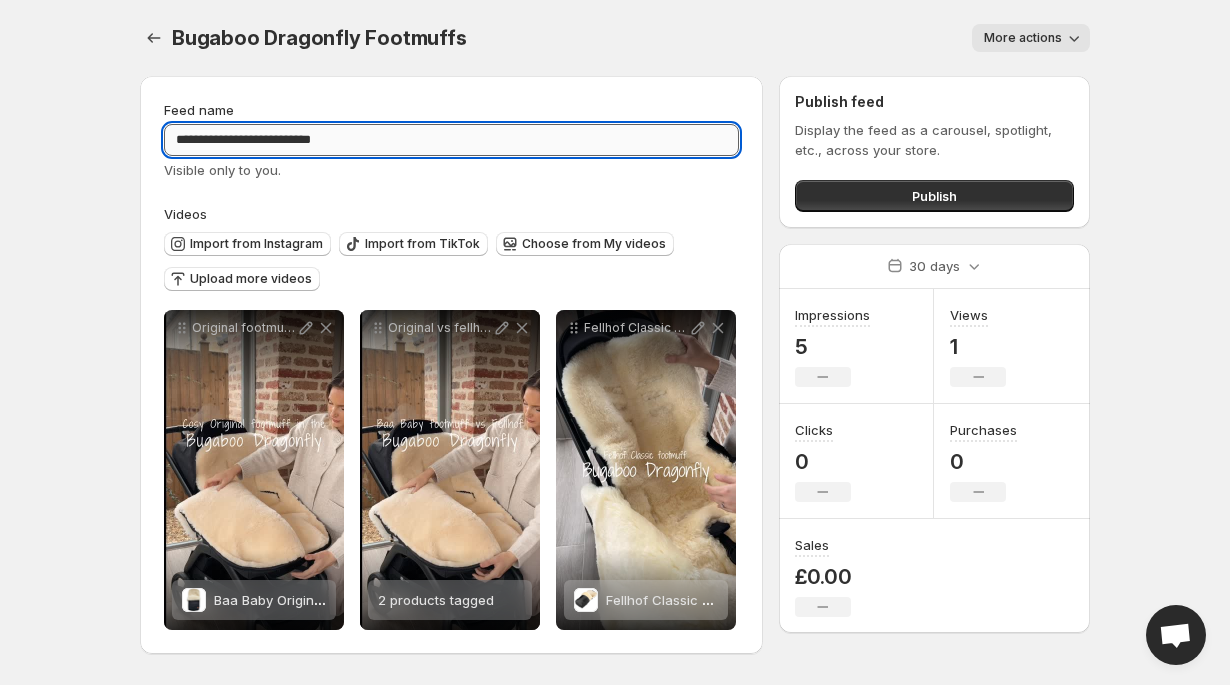 click on "**********" at bounding box center [451, 140] 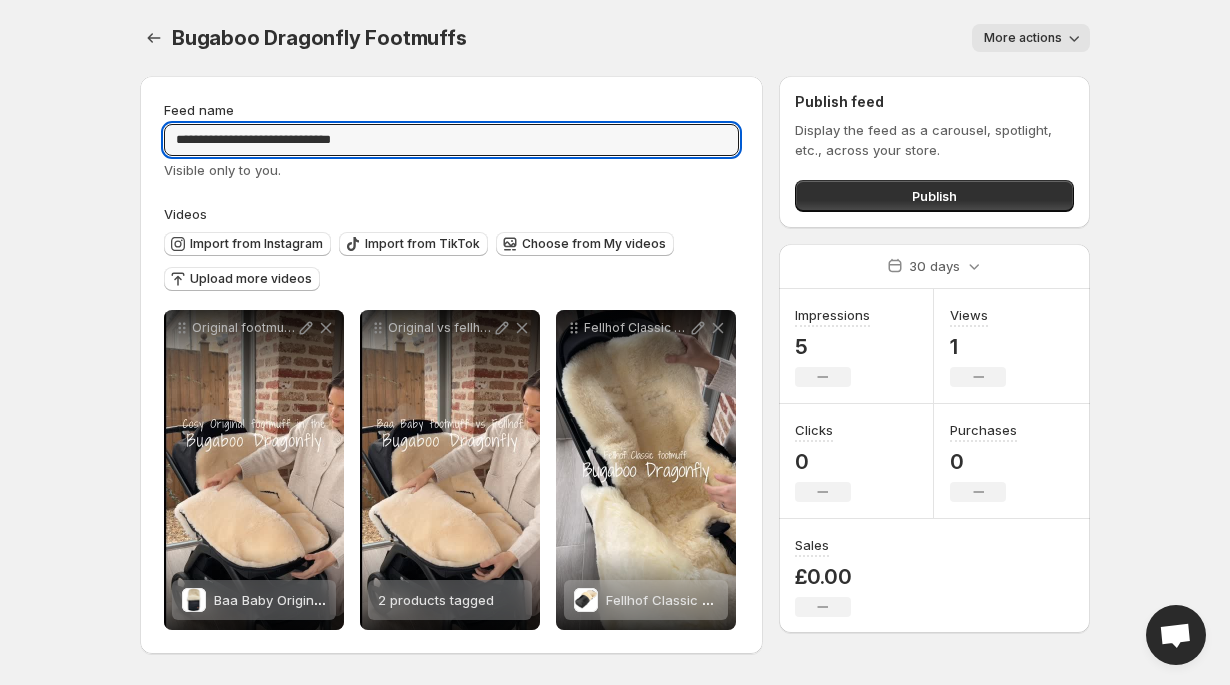type on "**********" 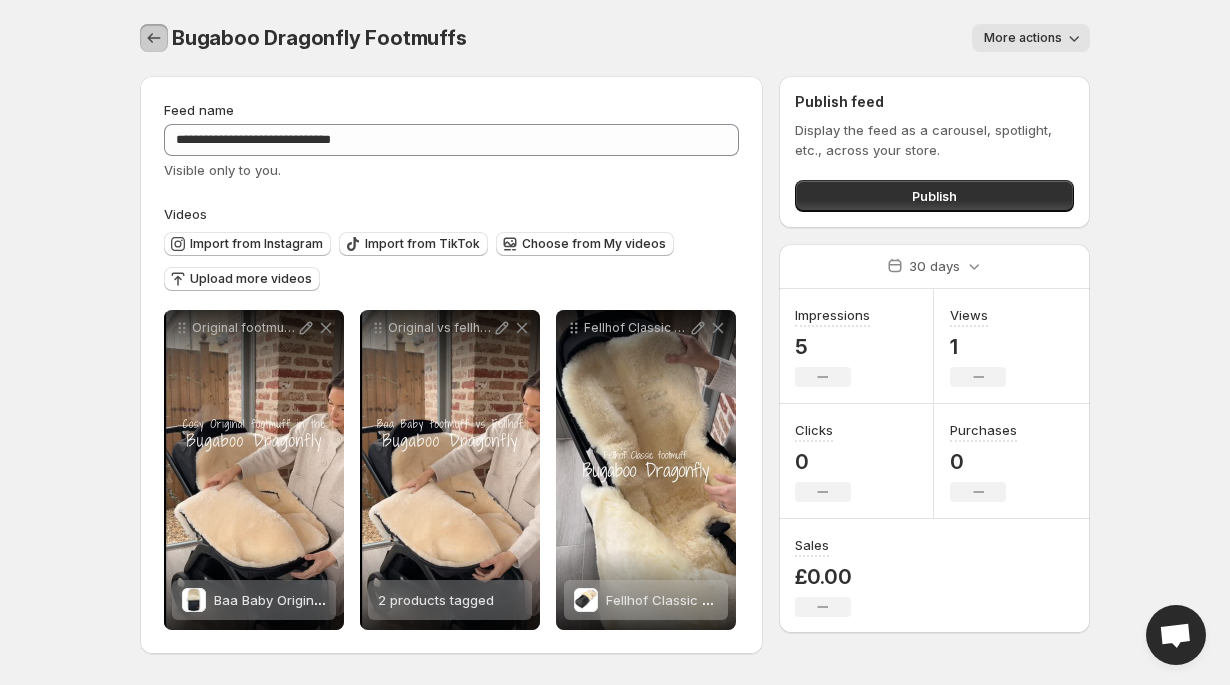 click 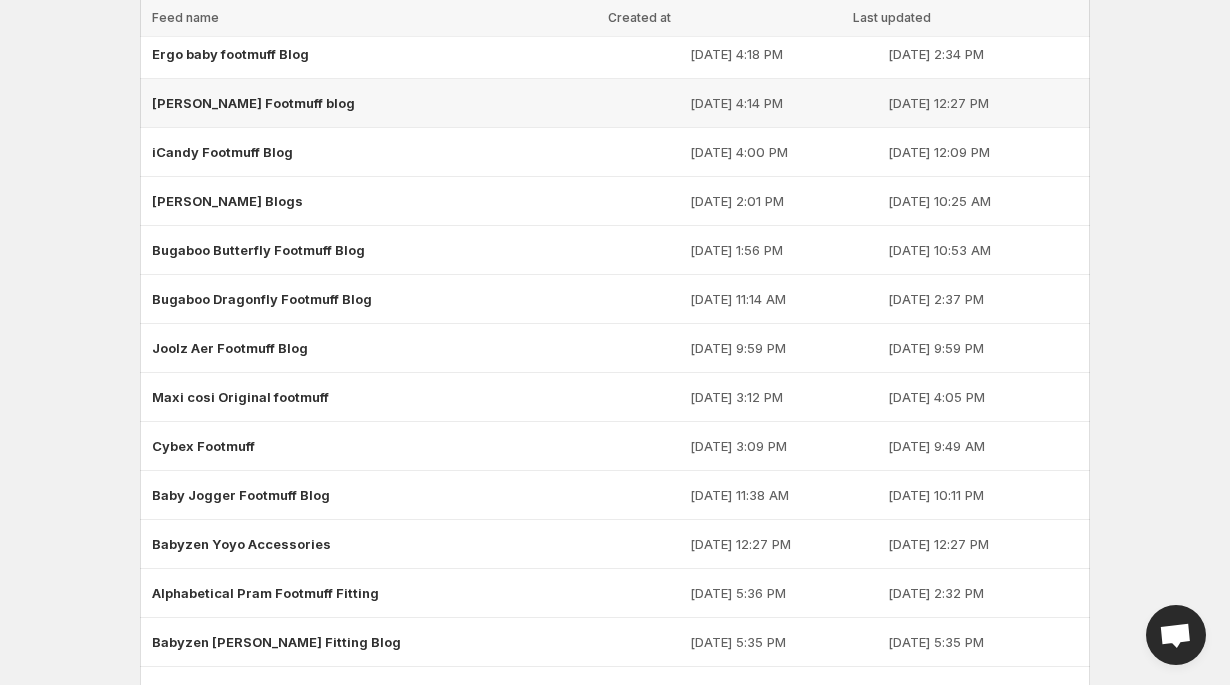scroll, scrollTop: 378, scrollLeft: 0, axis: vertical 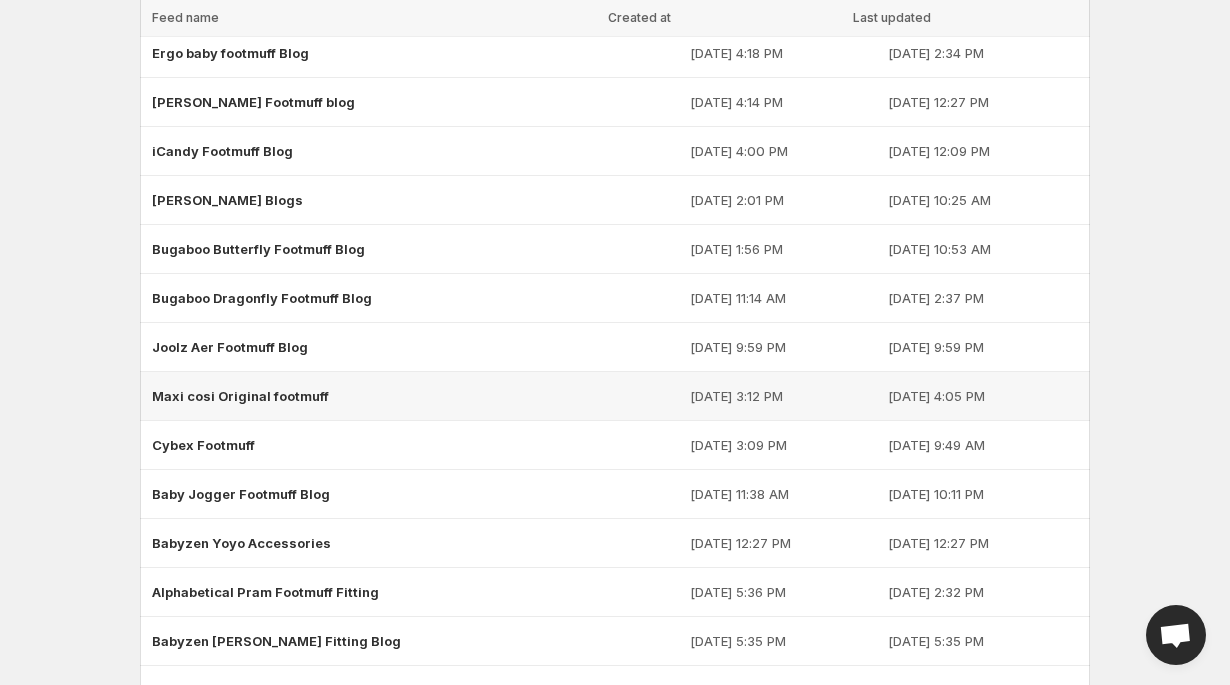 click on "Maxi cosi Original footmuff" at bounding box center [240, 396] 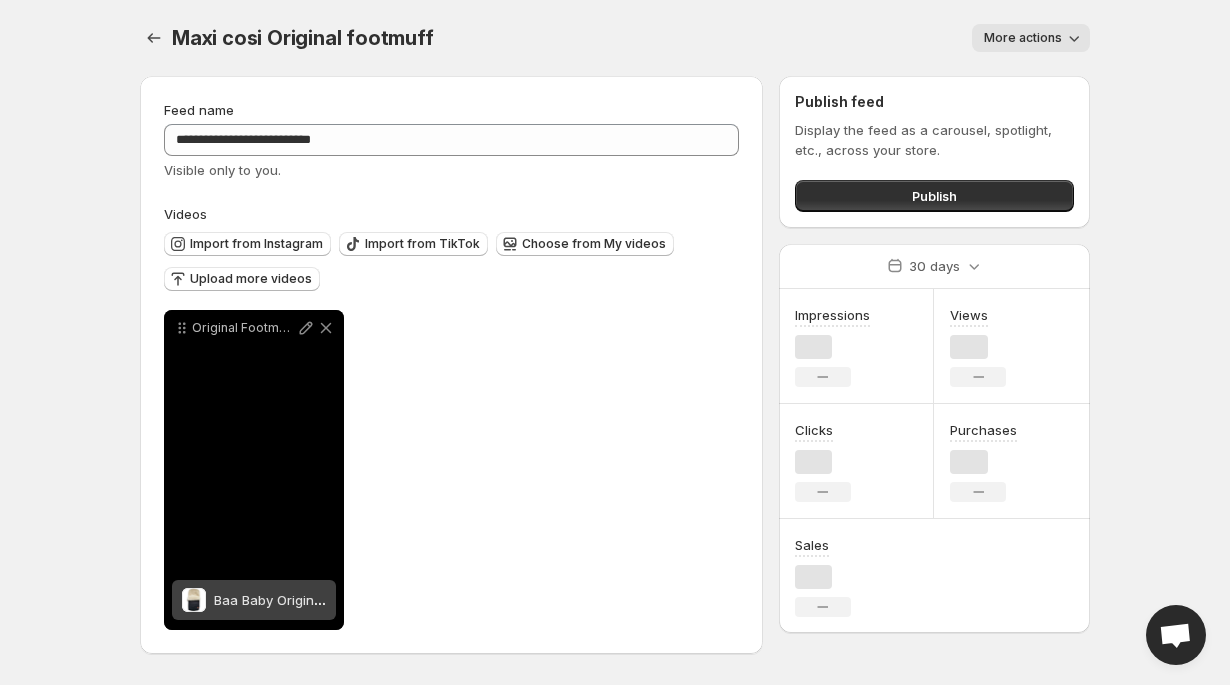 scroll, scrollTop: 0, scrollLeft: 0, axis: both 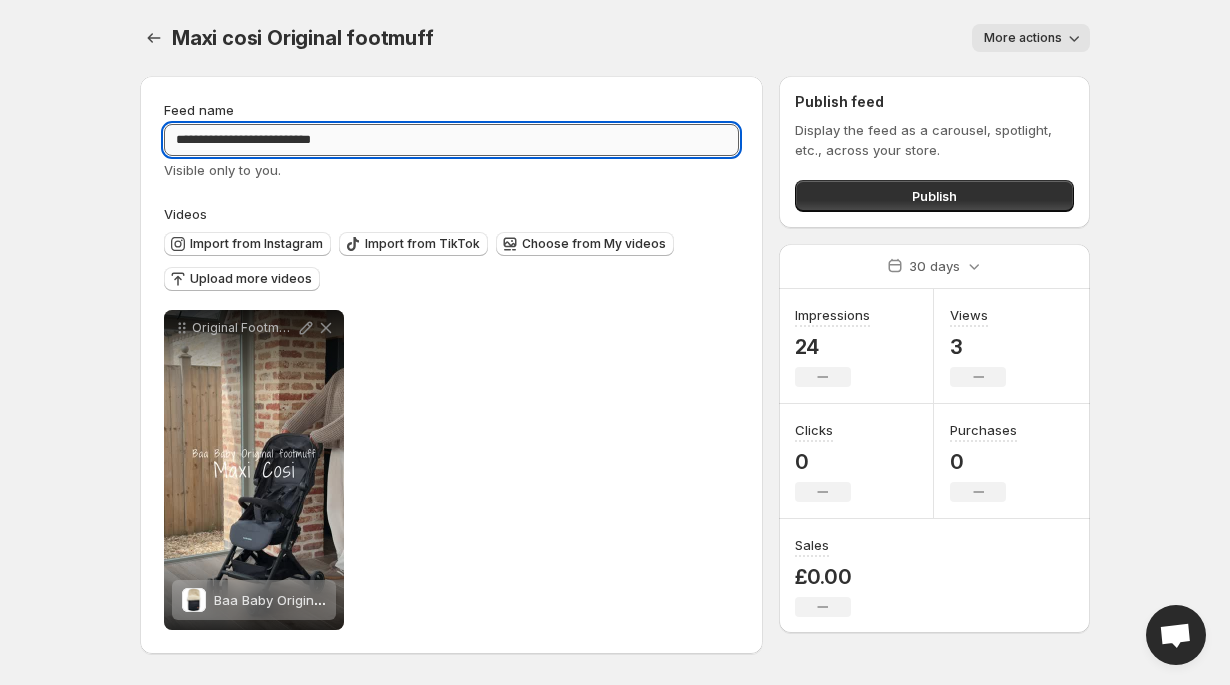 click on "**********" at bounding box center [451, 140] 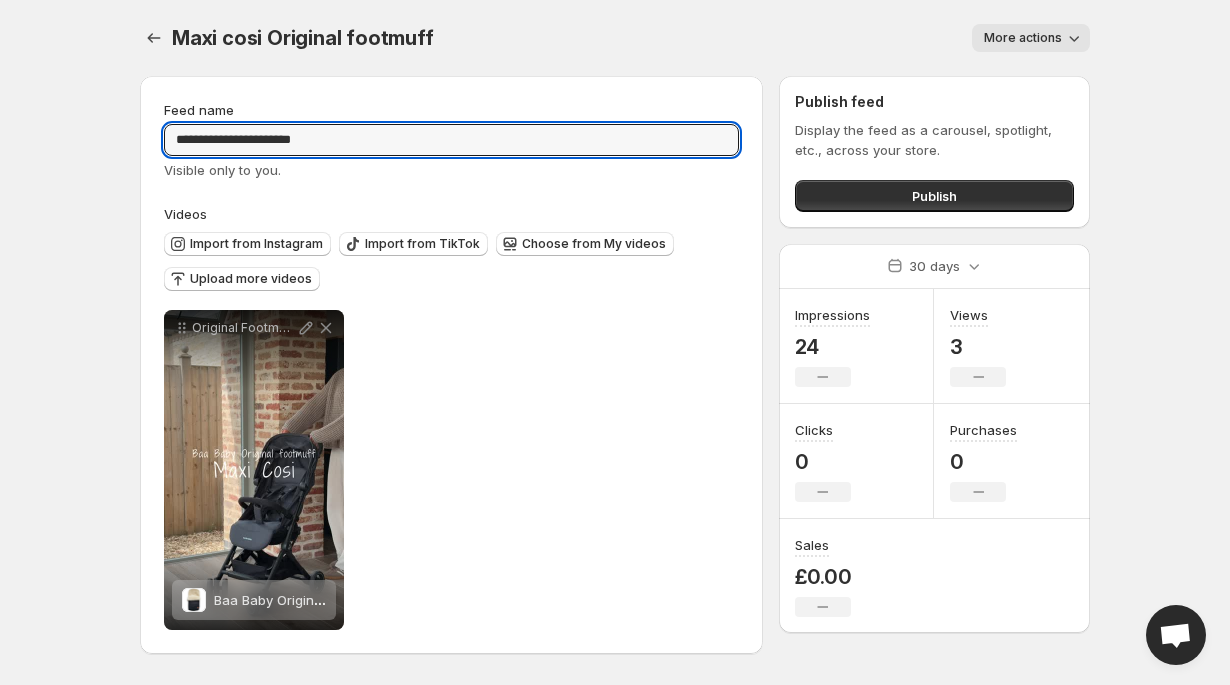 type on "**********" 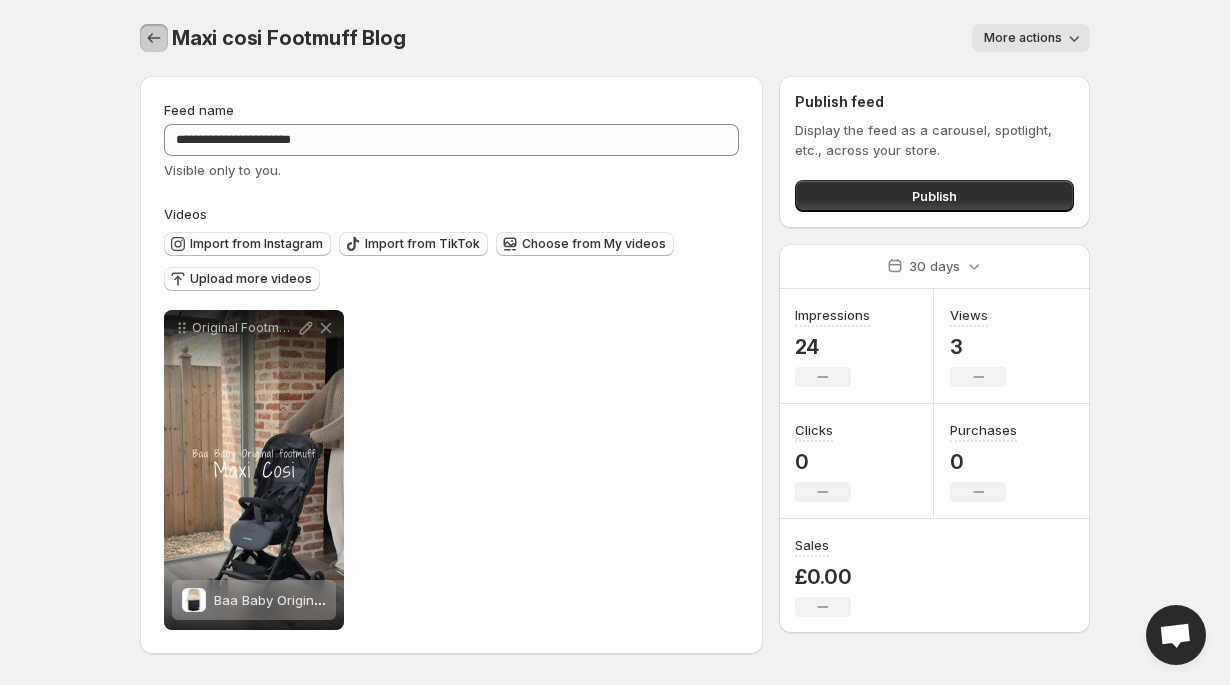 click 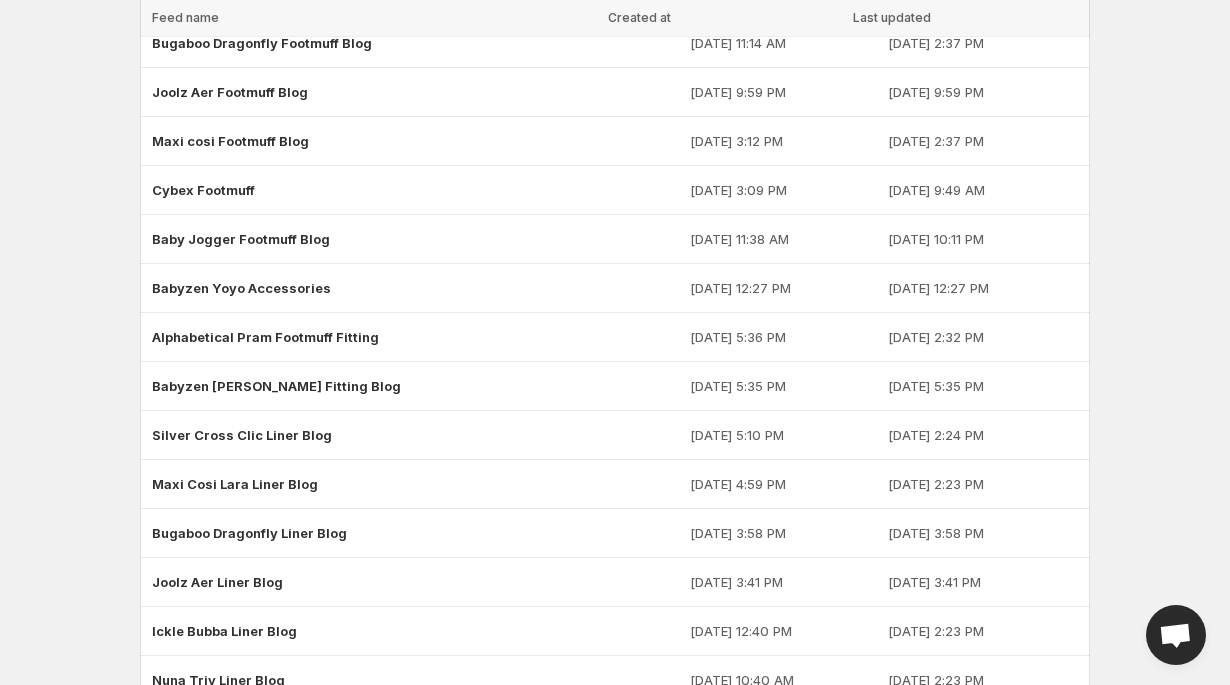 scroll, scrollTop: 632, scrollLeft: 0, axis: vertical 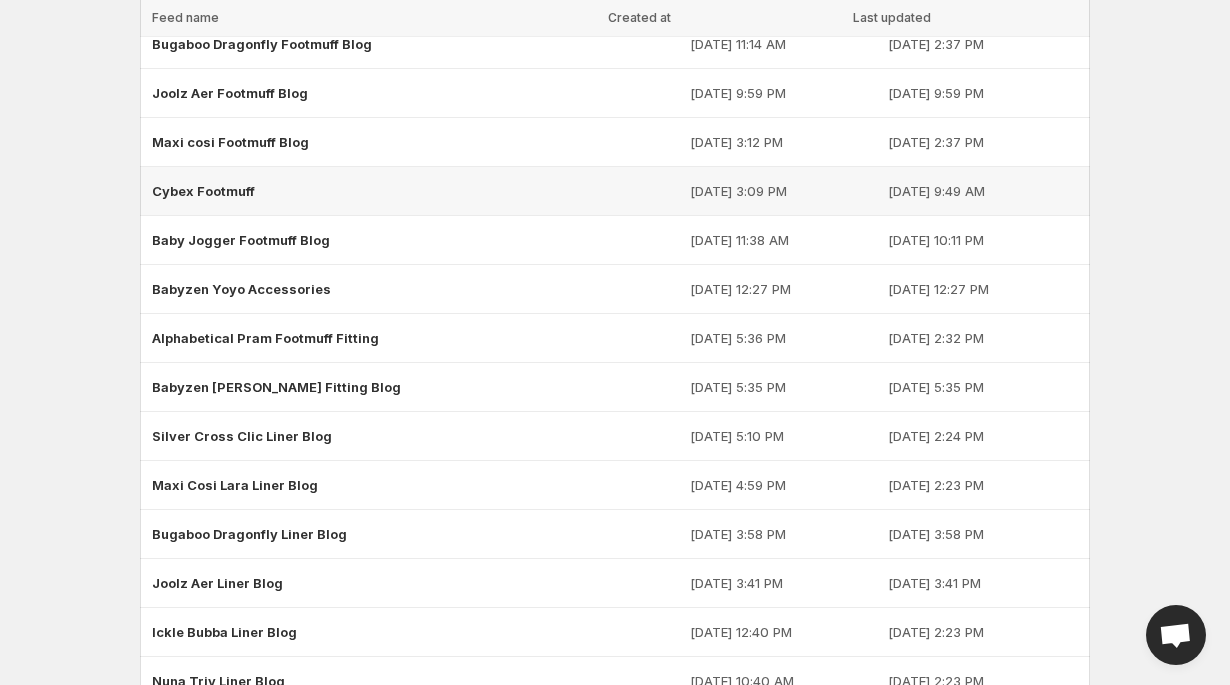 click on "Cybex Footmuff" at bounding box center (203, 191) 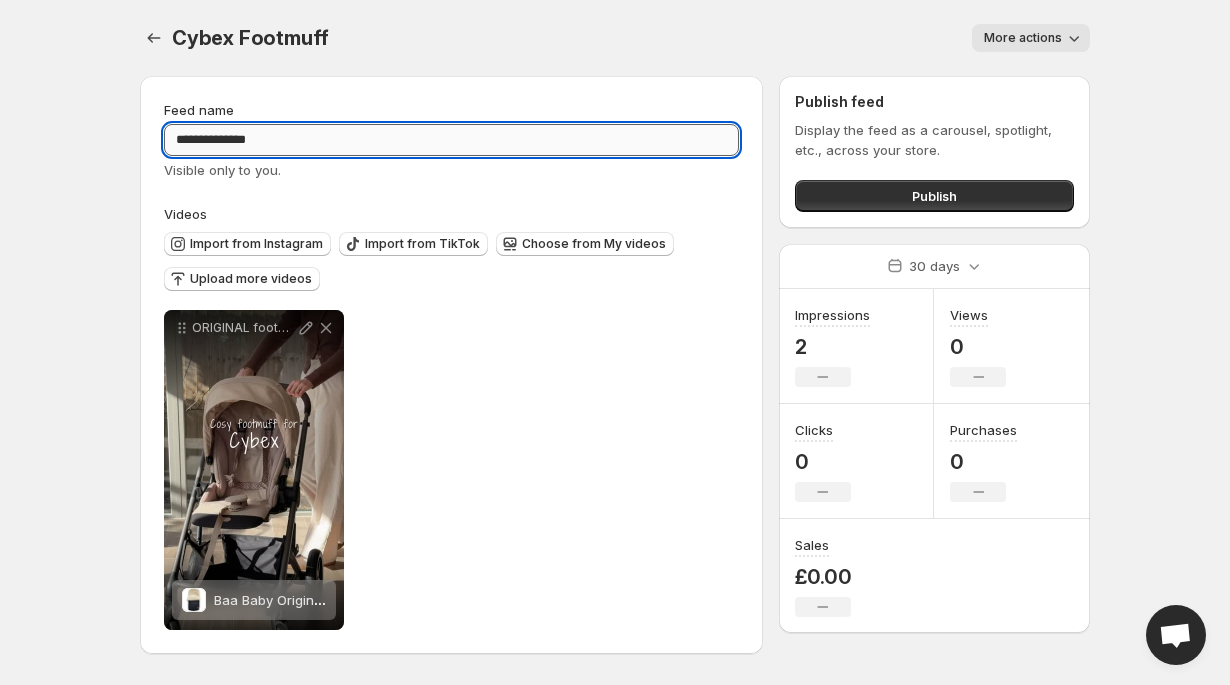 click on "**********" at bounding box center (451, 140) 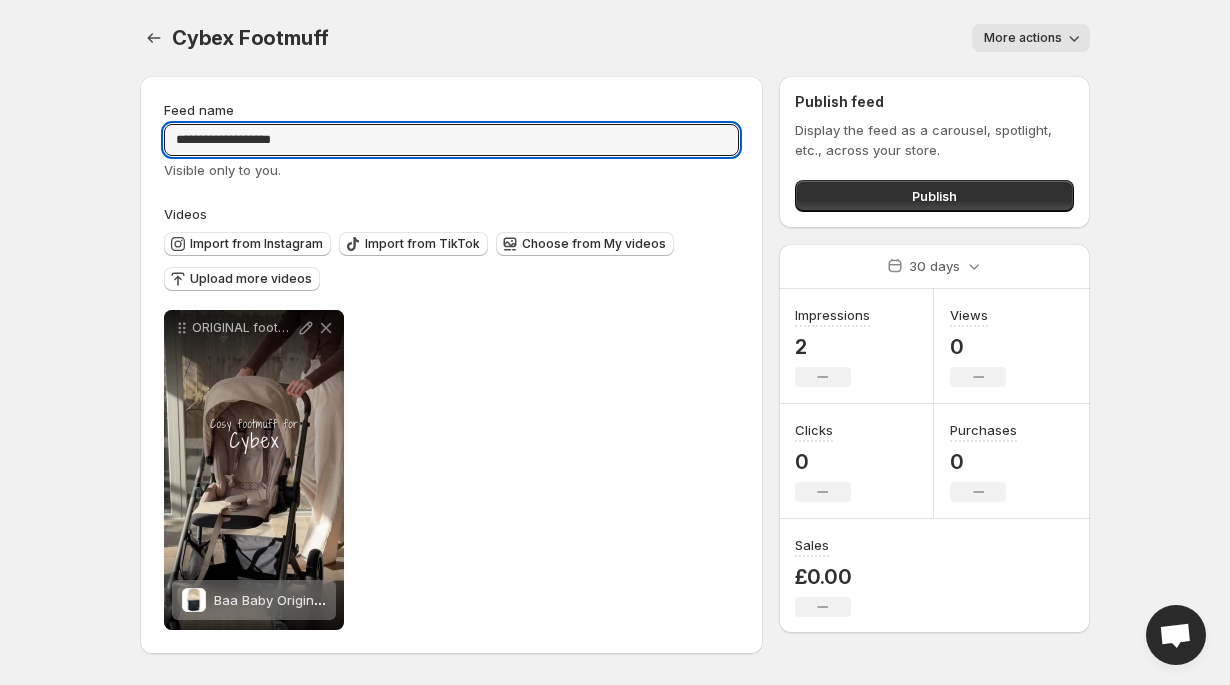 type on "**********" 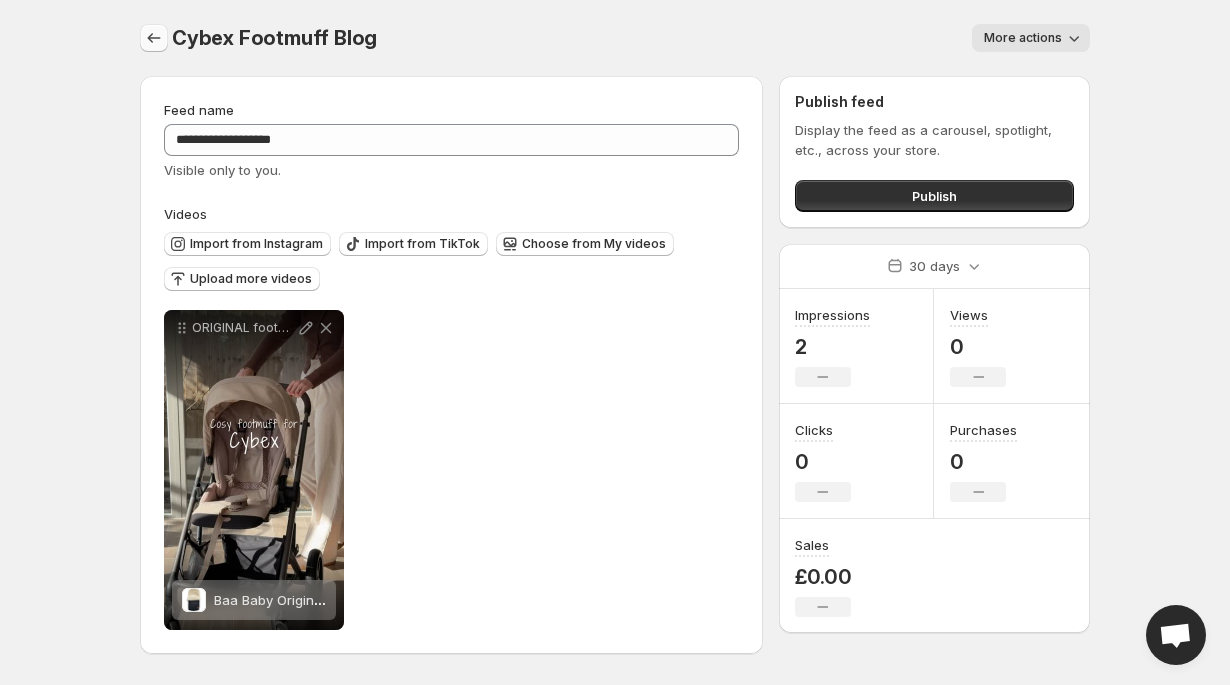 click 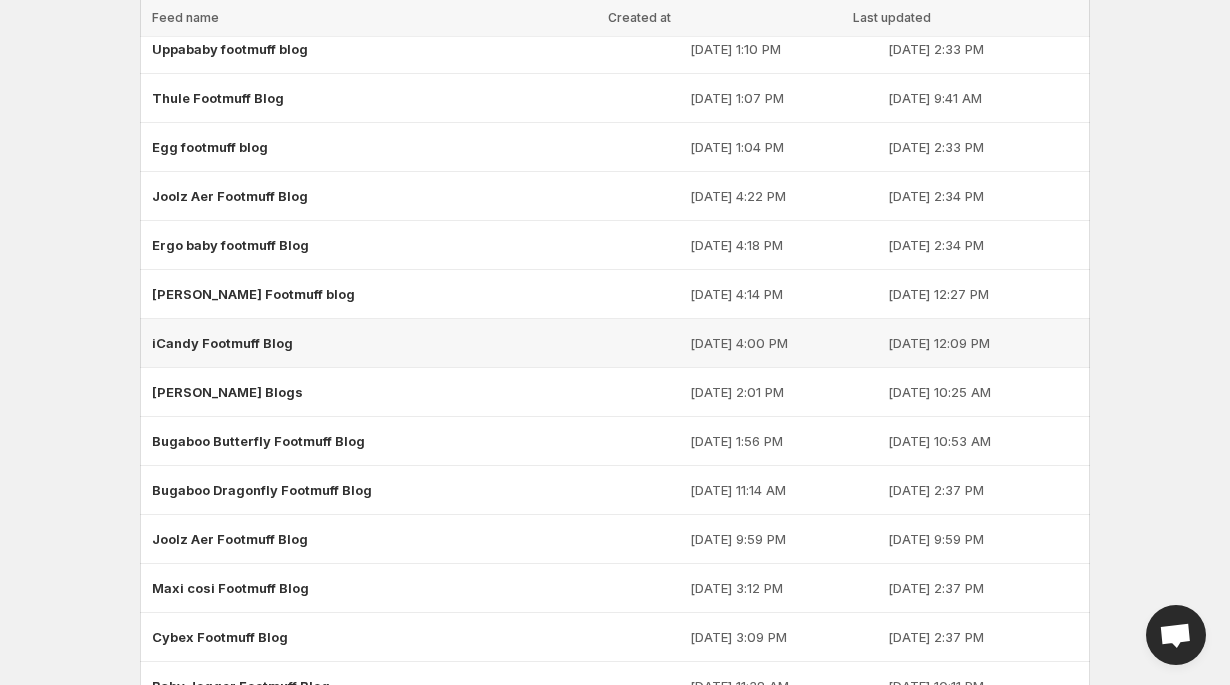 scroll, scrollTop: 547, scrollLeft: 0, axis: vertical 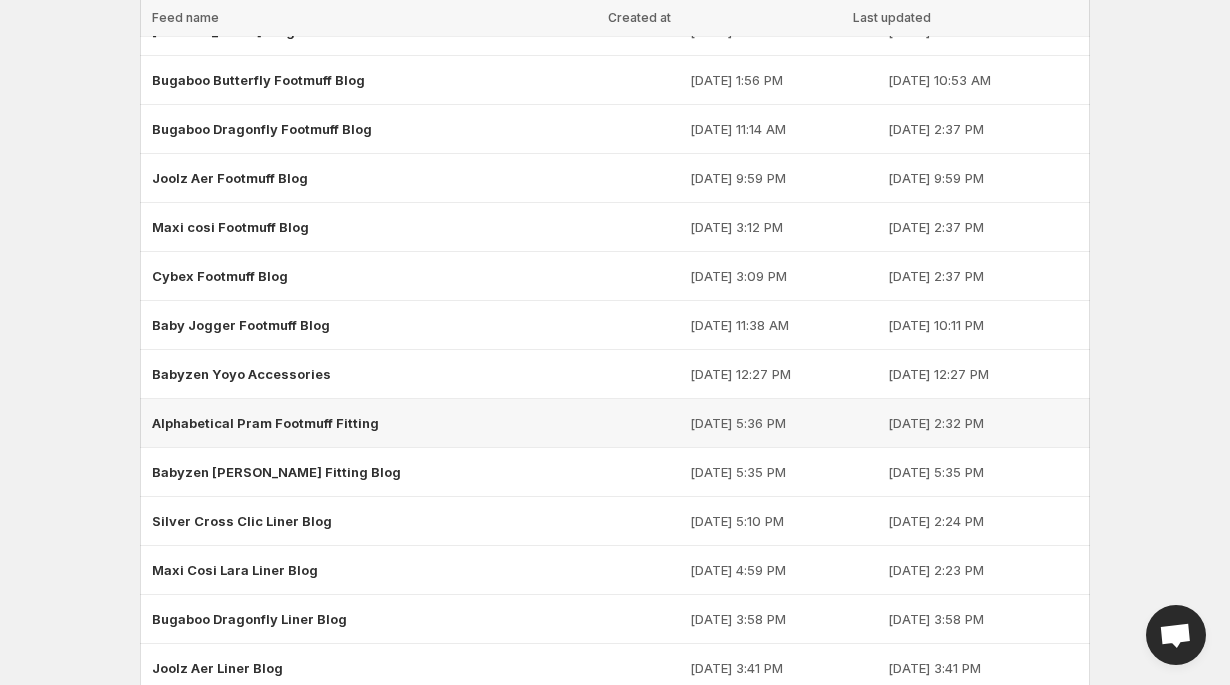 click on "Alphabetical Pram  Footmuff Fitting" at bounding box center (265, 423) 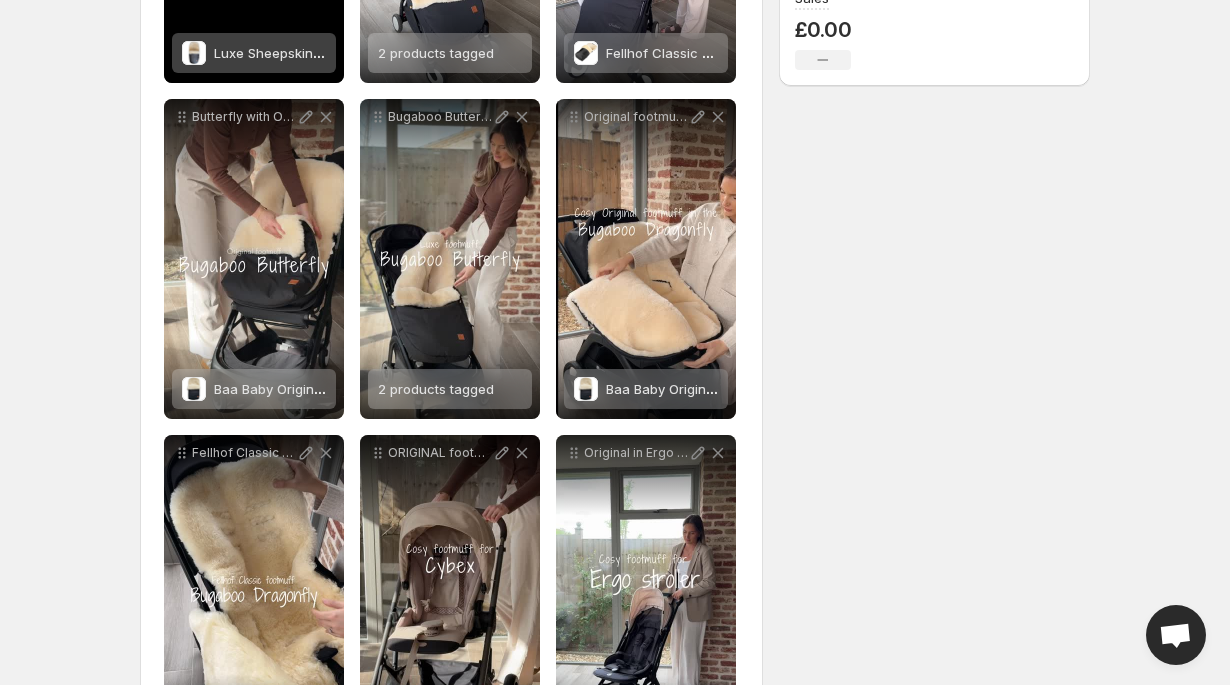 scroll, scrollTop: 0, scrollLeft: 0, axis: both 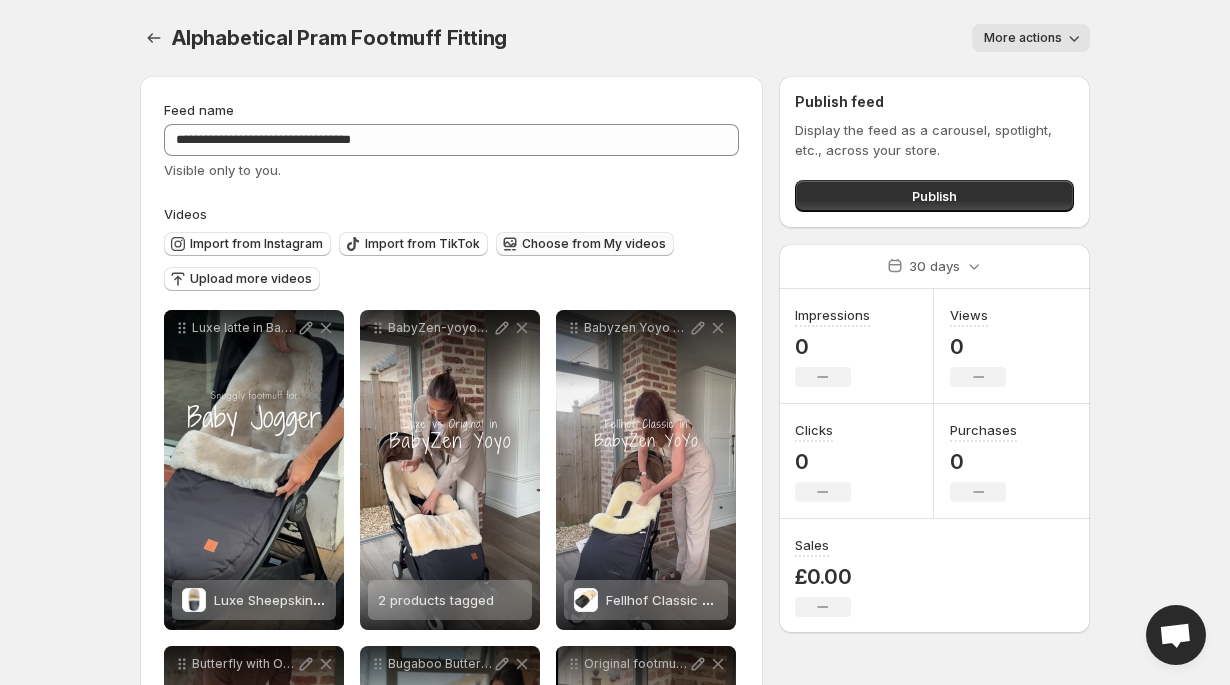 click on "Choose from My videos" at bounding box center (585, 244) 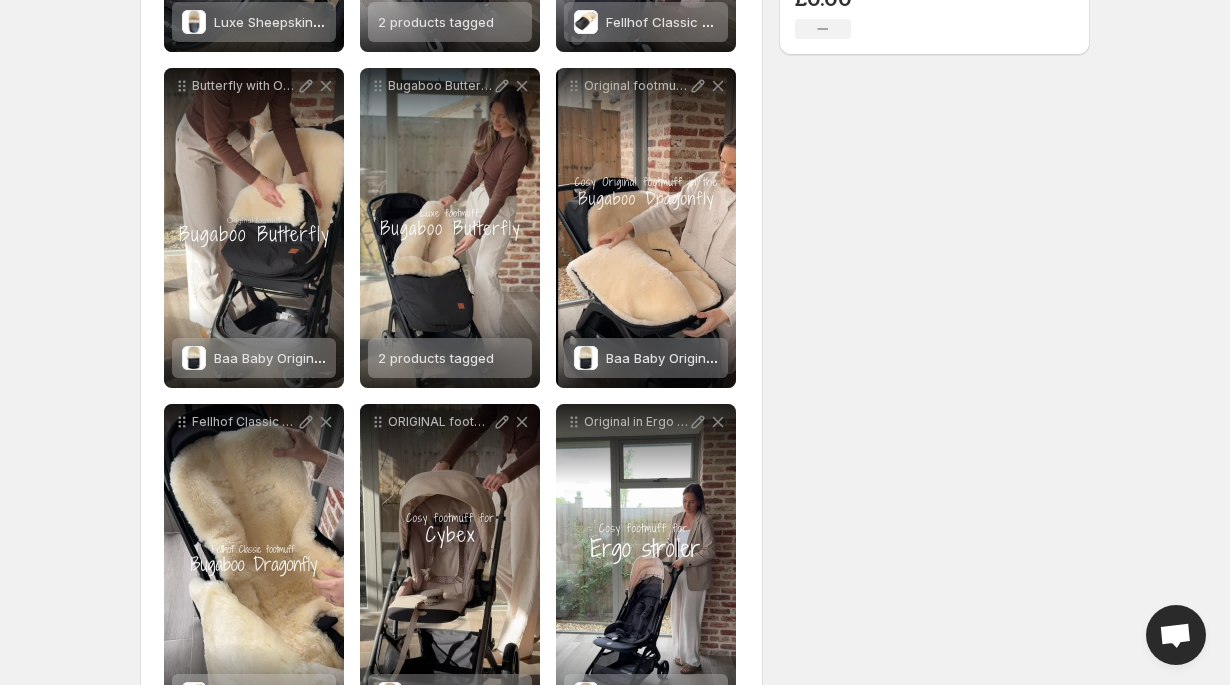 scroll, scrollTop: 0, scrollLeft: 0, axis: both 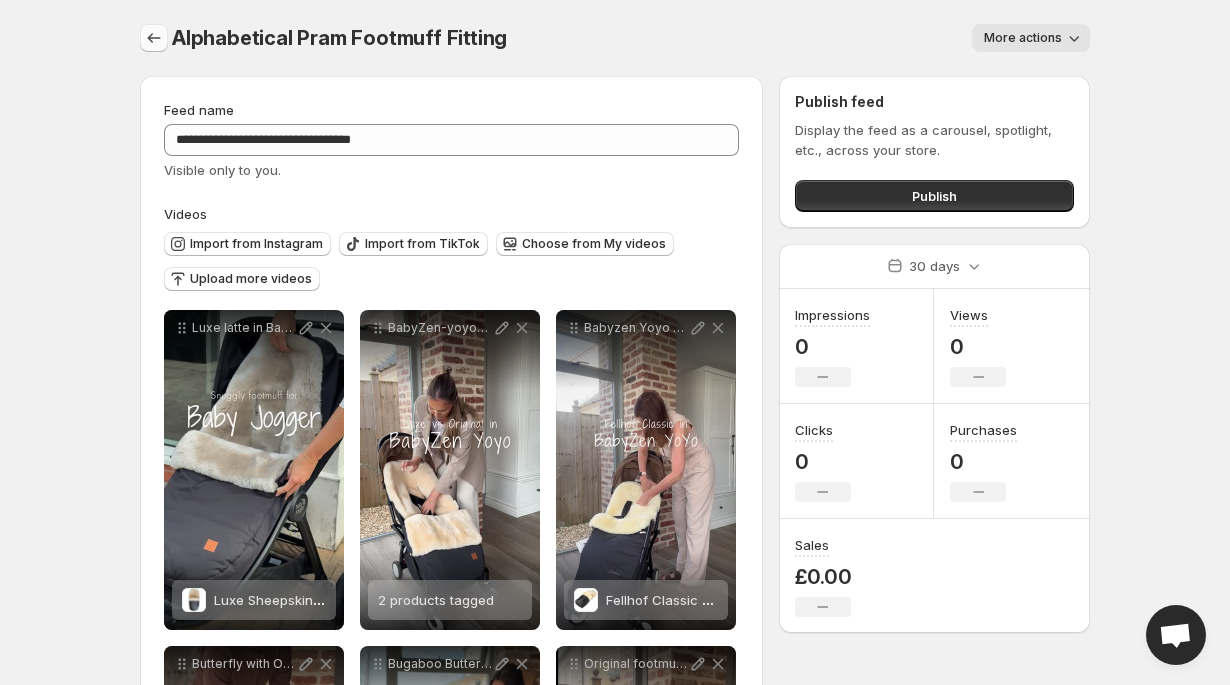 click 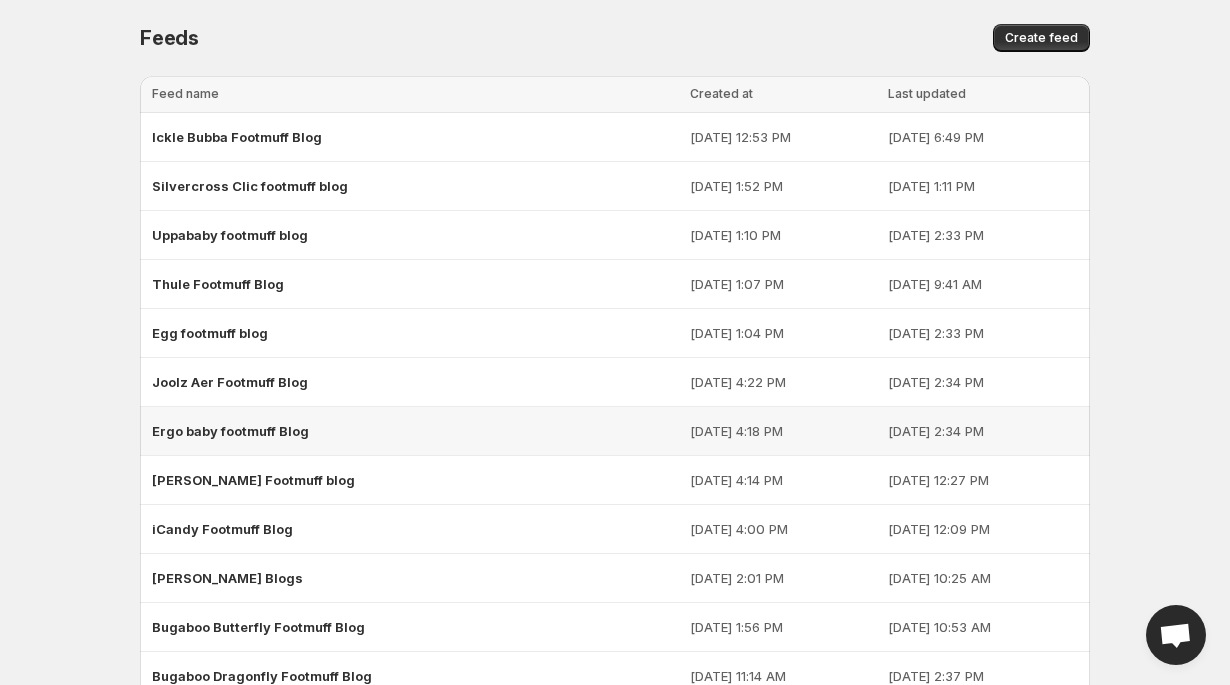 click on "Ergo baby footmuff Blog" at bounding box center (230, 431) 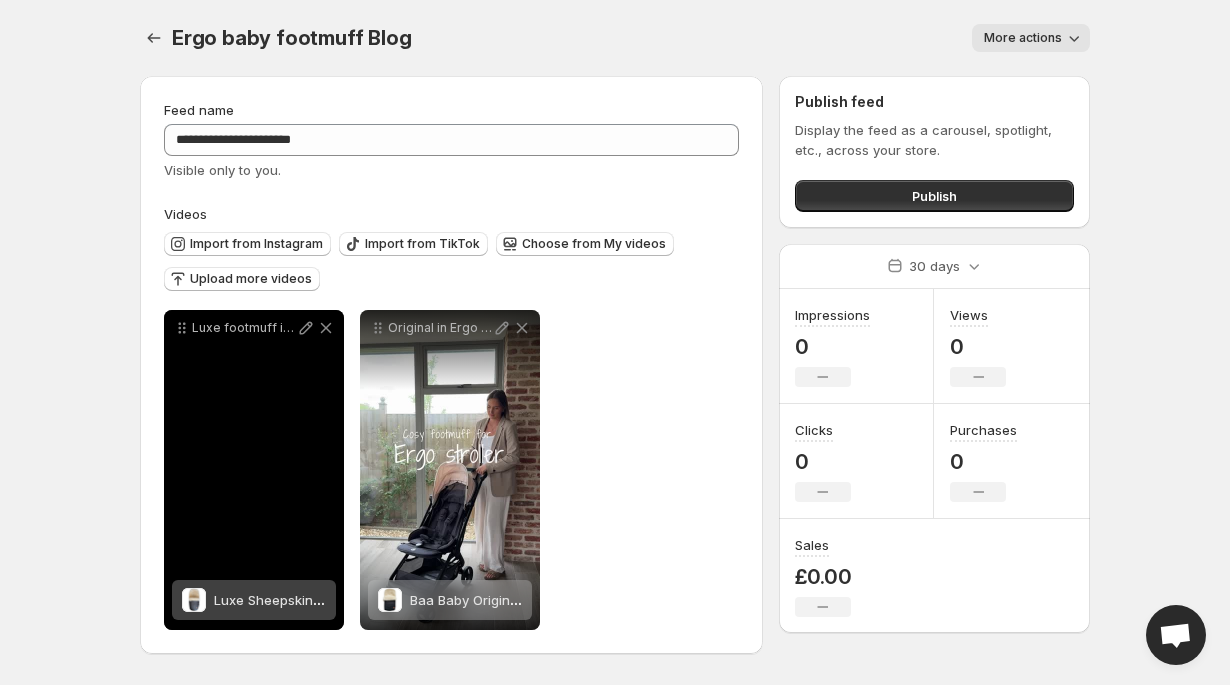 click on "Luxe footmuff in Ergo Baby" at bounding box center [254, 470] 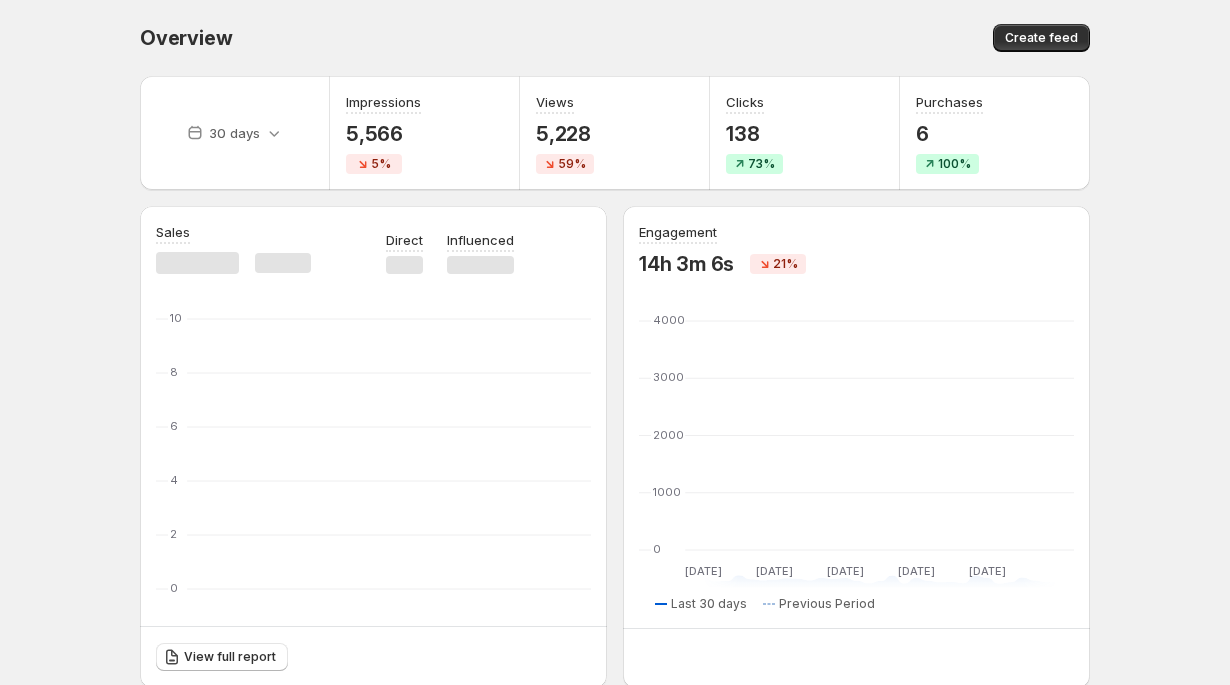 scroll, scrollTop: 0, scrollLeft: 0, axis: both 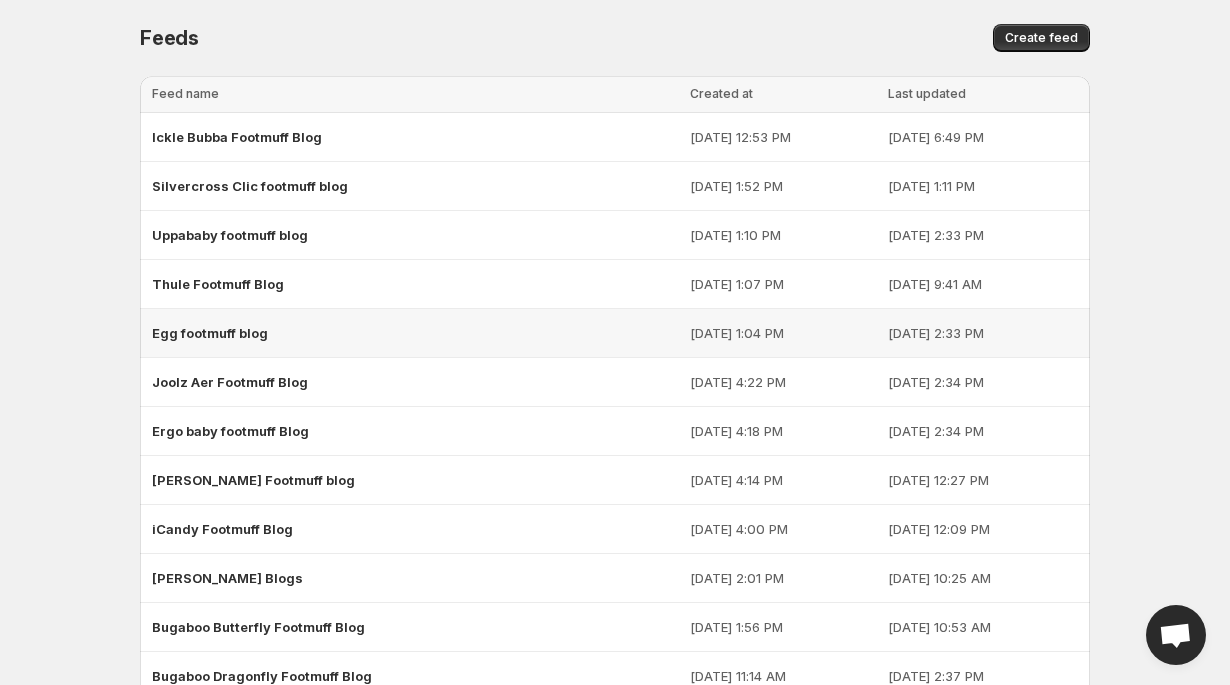 click on "Egg footmuff blog" at bounding box center (210, 333) 